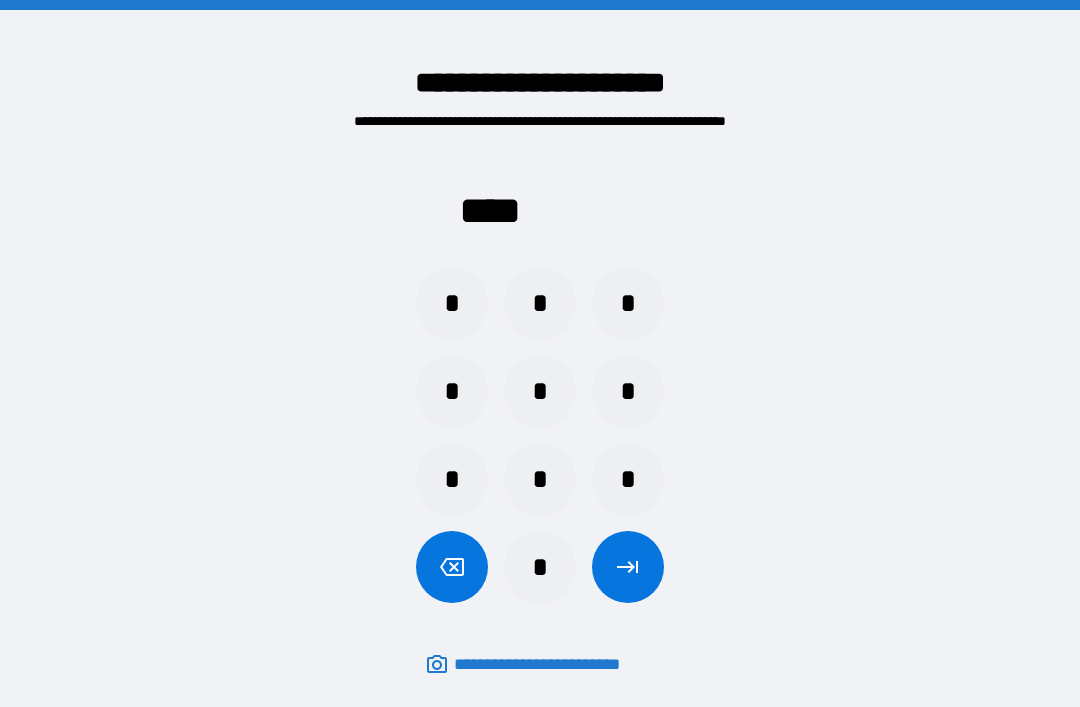 scroll, scrollTop: 64, scrollLeft: 0, axis: vertical 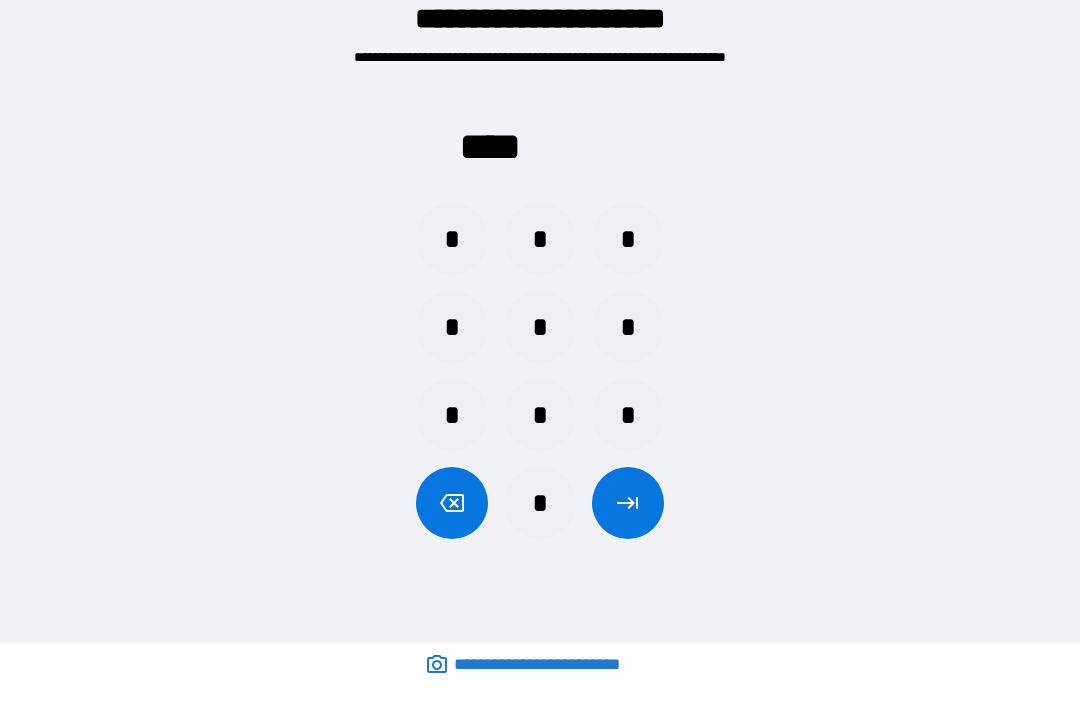 click on "*" at bounding box center [628, 327] 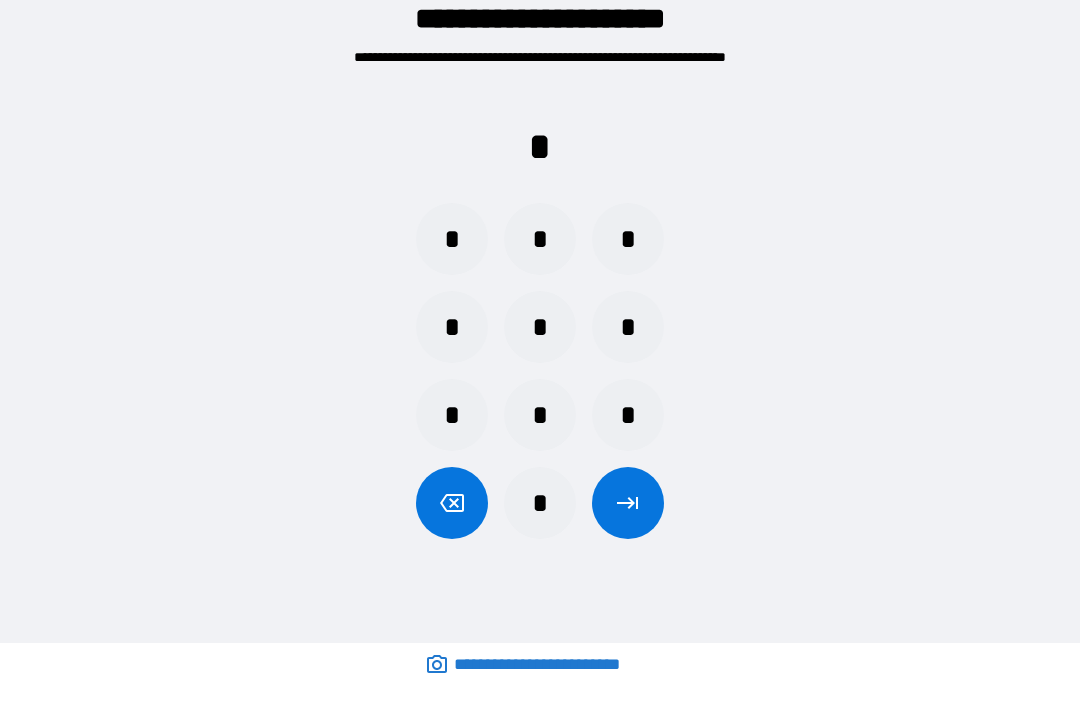 click on "*" at bounding box center (540, 415) 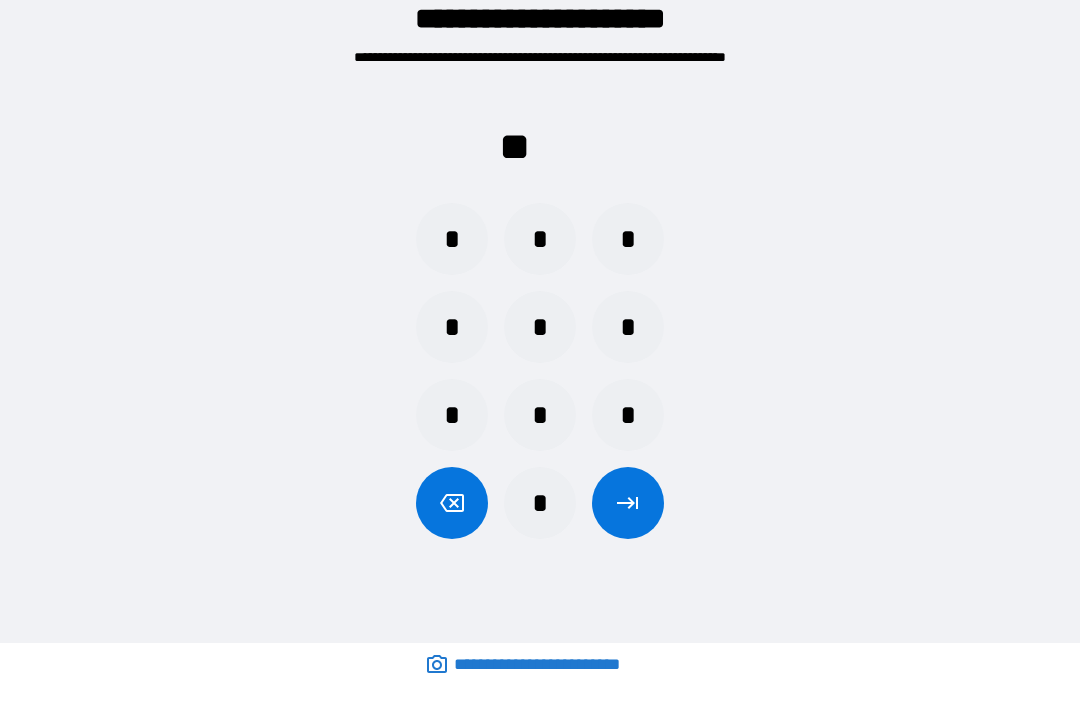 click on "*" at bounding box center [628, 327] 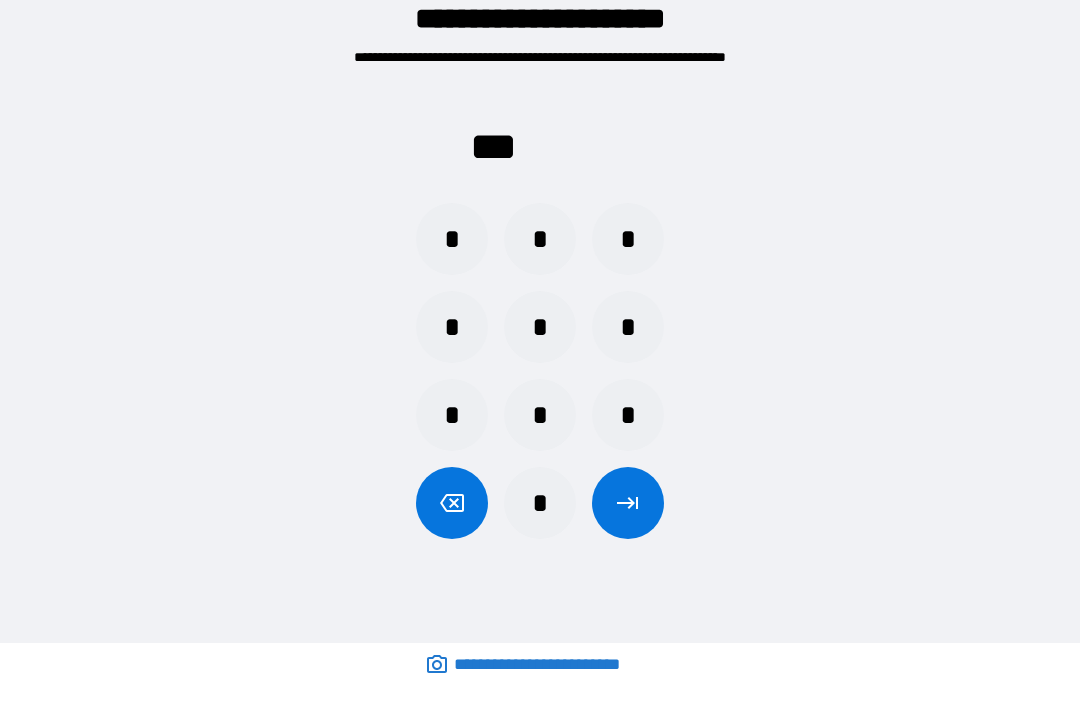click on "*" at bounding box center (452, 239) 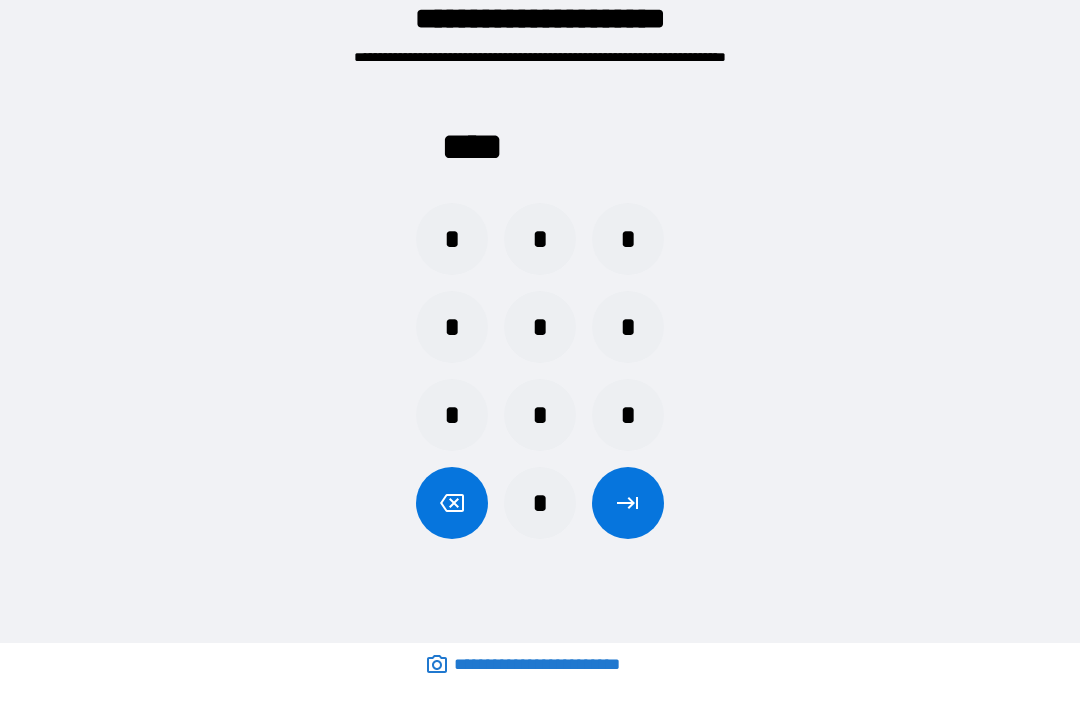 click on "**** * * * * * * * * * *" at bounding box center (540, 317) 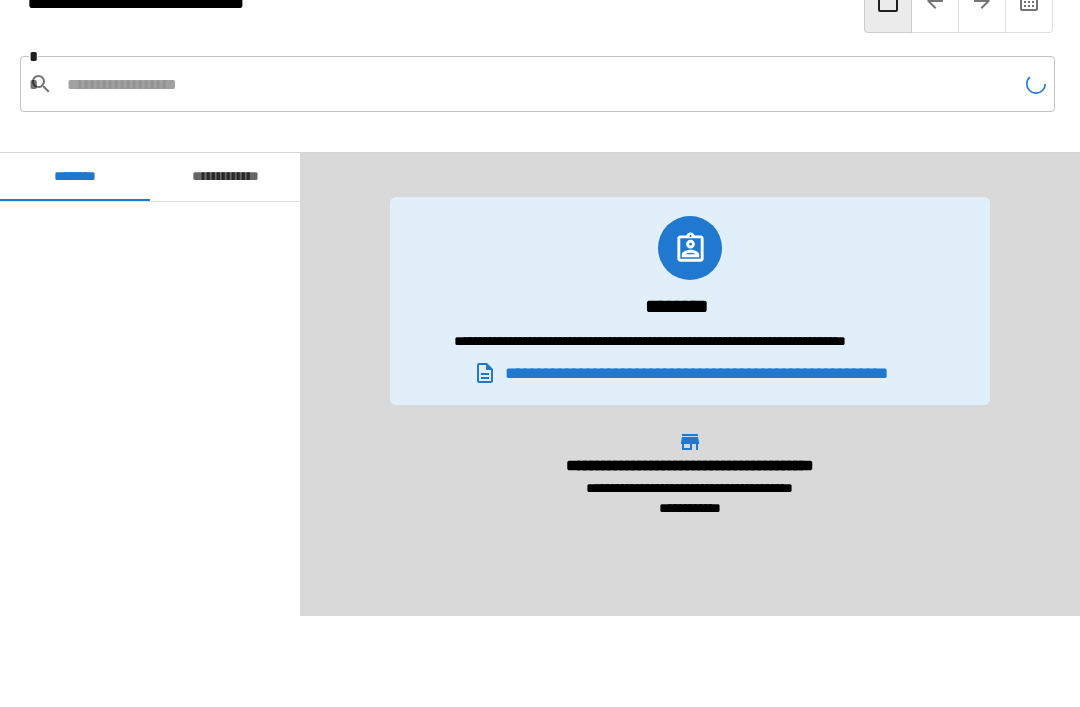 scroll, scrollTop: 60, scrollLeft: 0, axis: vertical 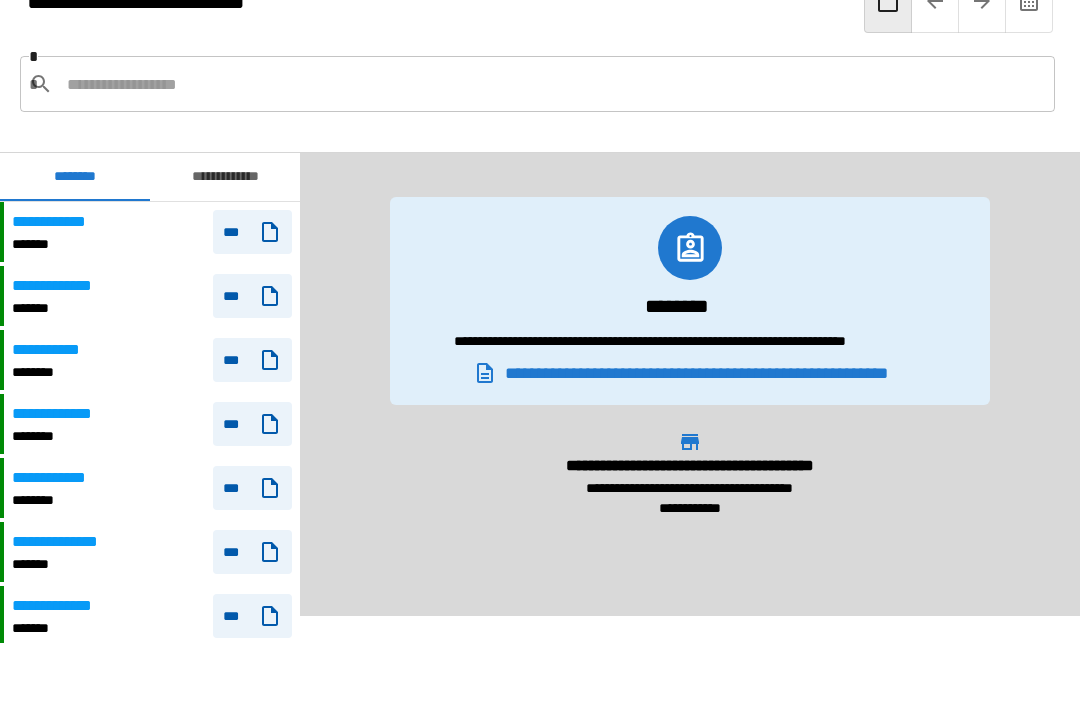 click on "**********" at bounding box center (152, 232) 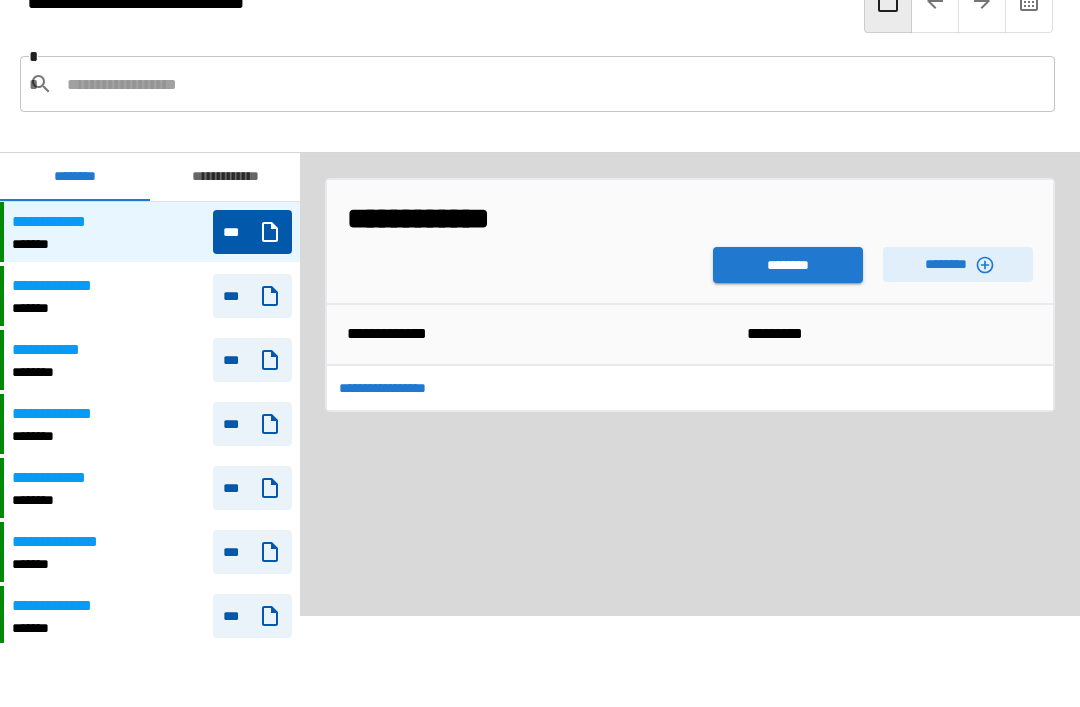 click on "********" at bounding box center [788, 265] 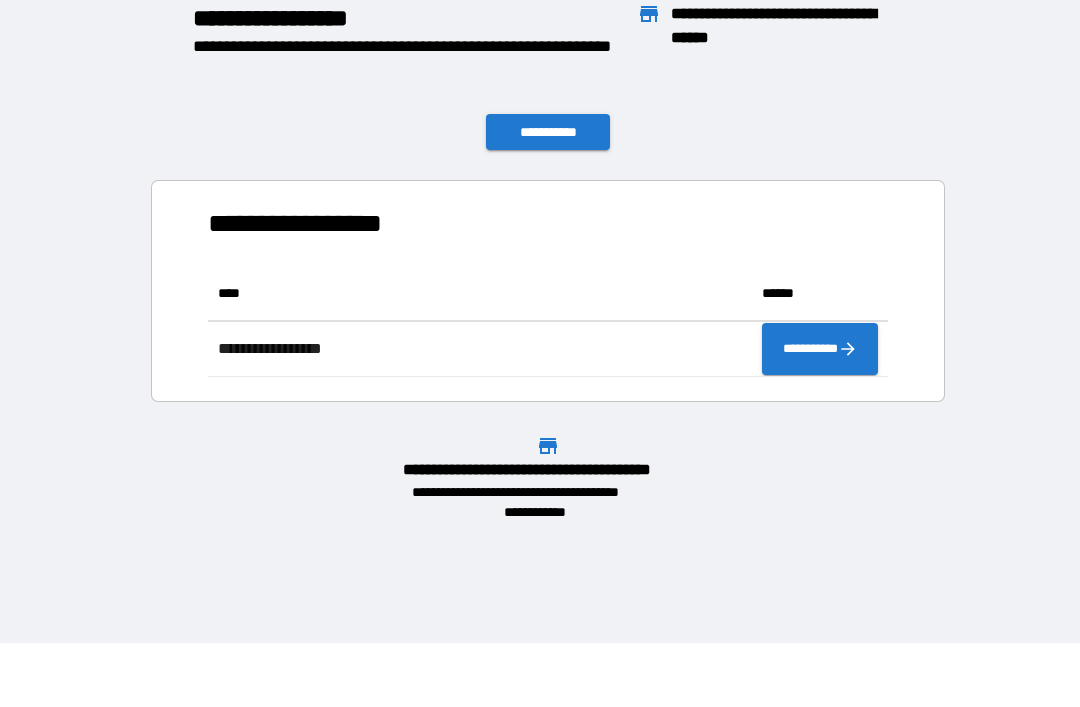 scroll, scrollTop: 111, scrollLeft: 680, axis: both 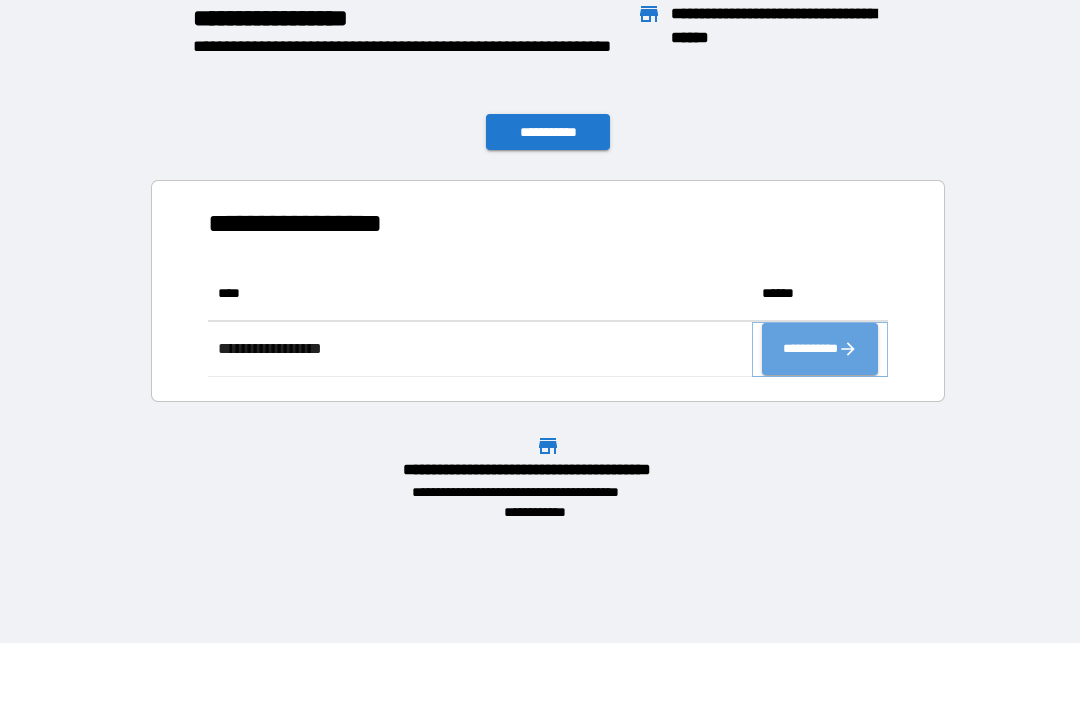 click on "**********" at bounding box center [820, 349] 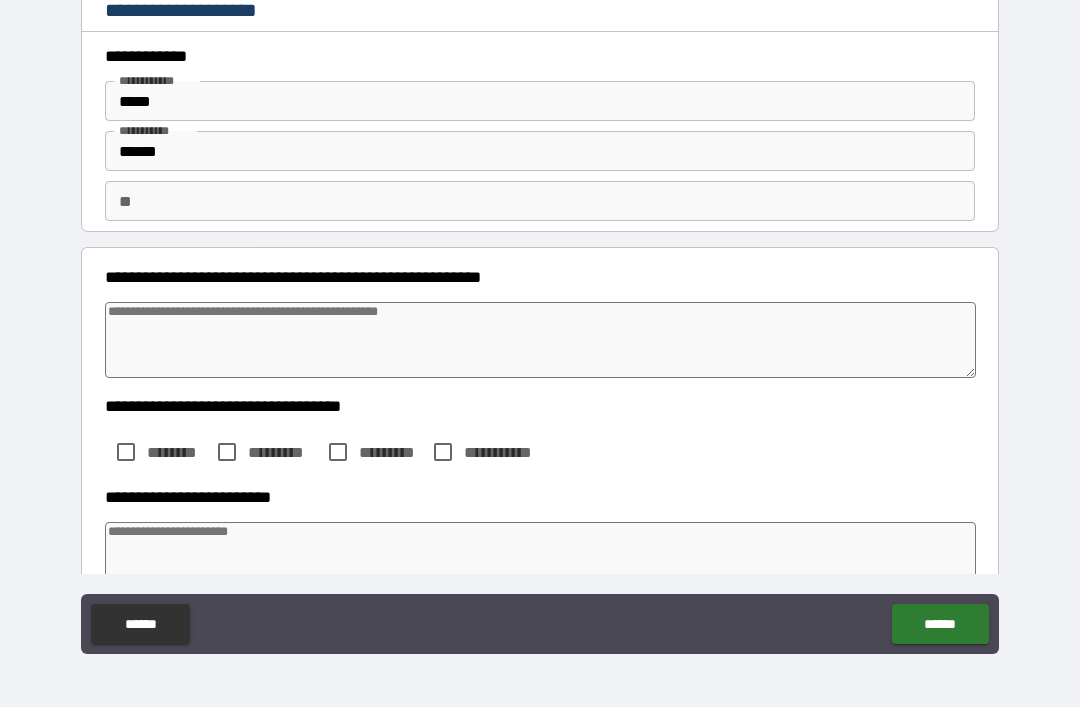 type on "*" 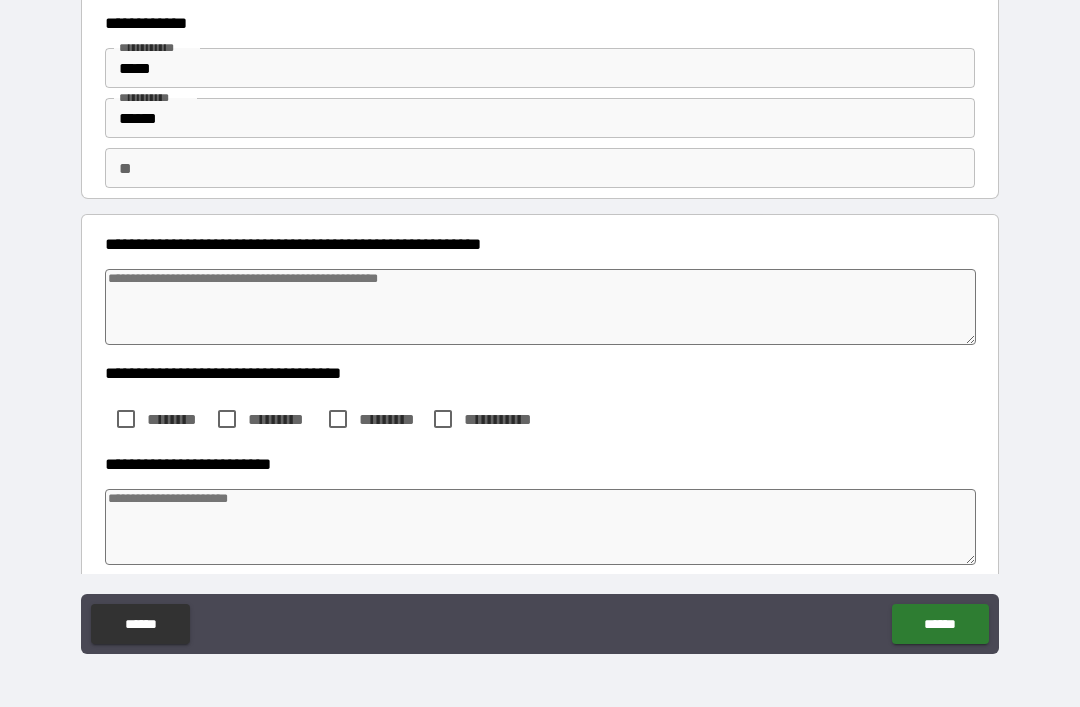 scroll, scrollTop: 35, scrollLeft: 0, axis: vertical 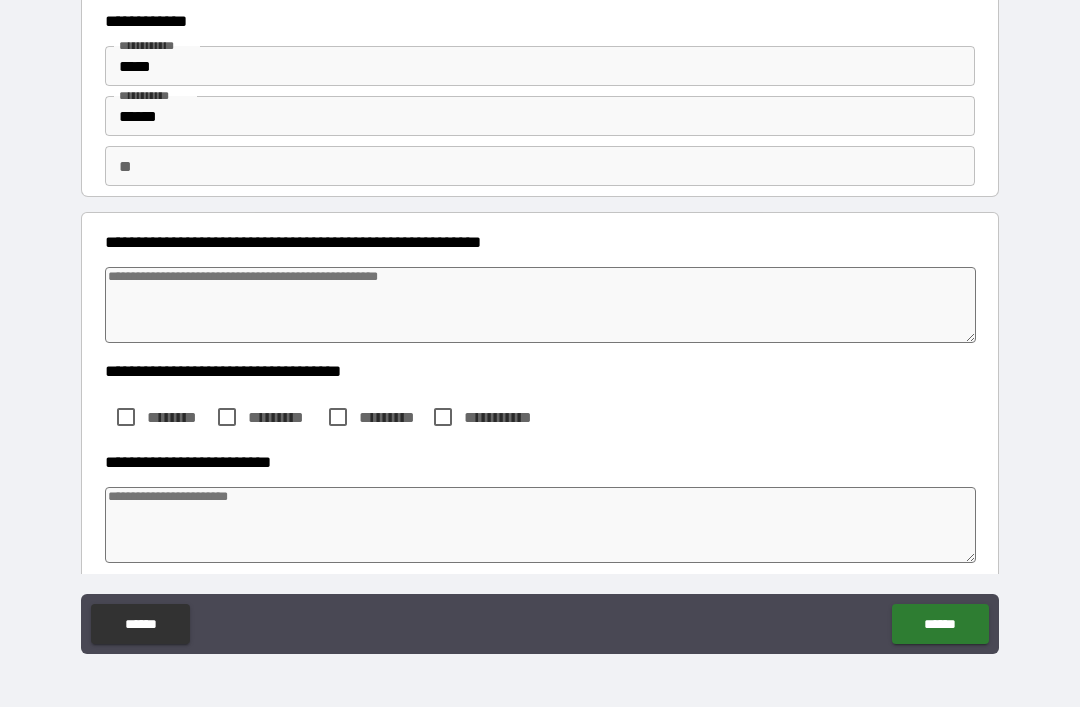 click at bounding box center [540, 305] 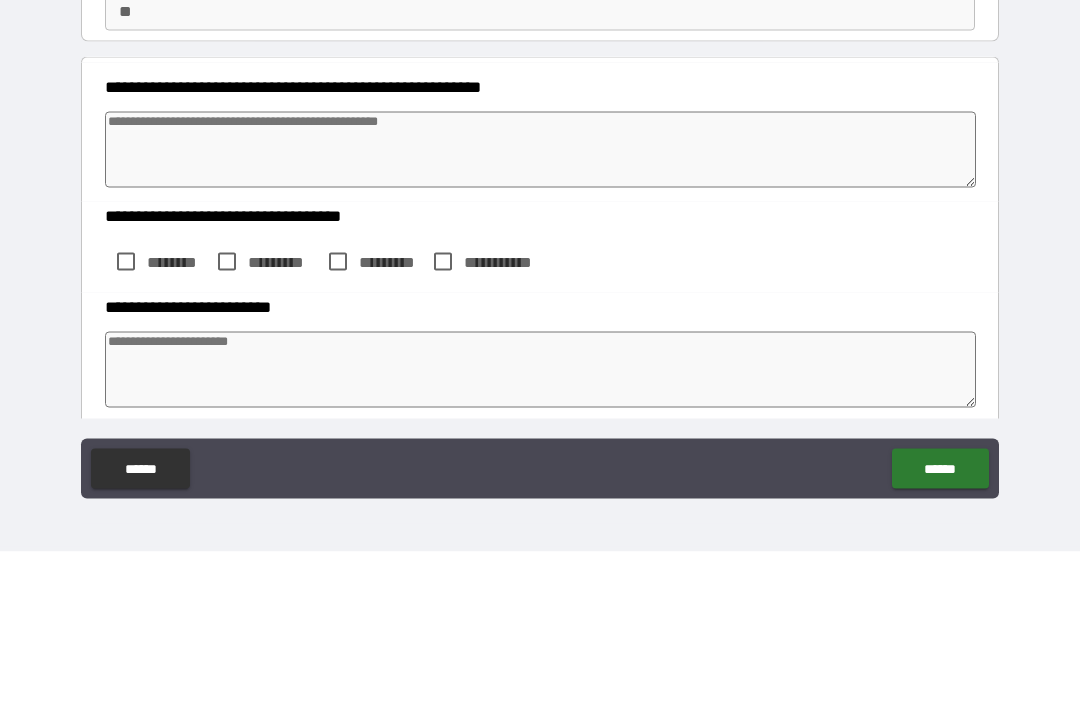 type on "*" 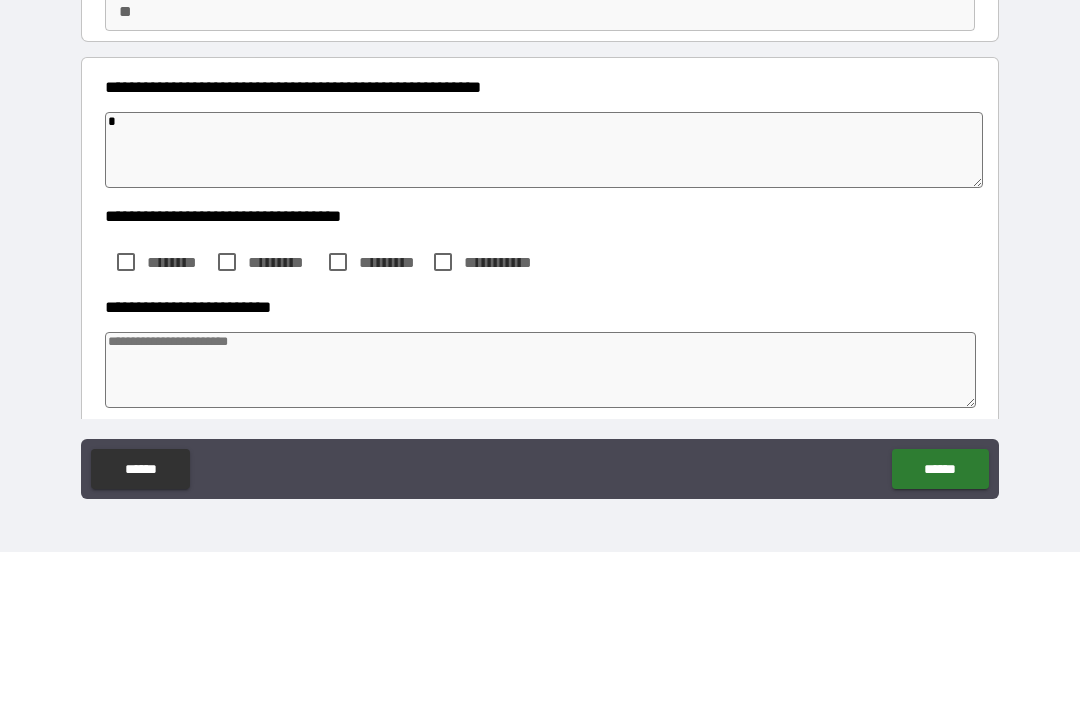 type on "*" 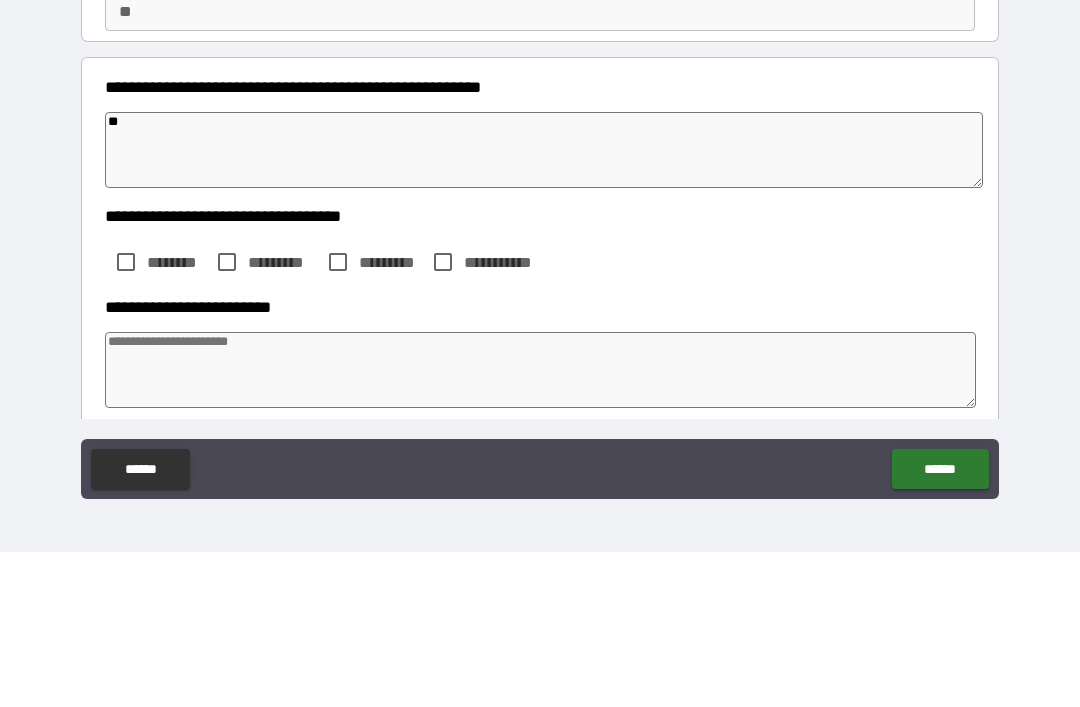 type on "***" 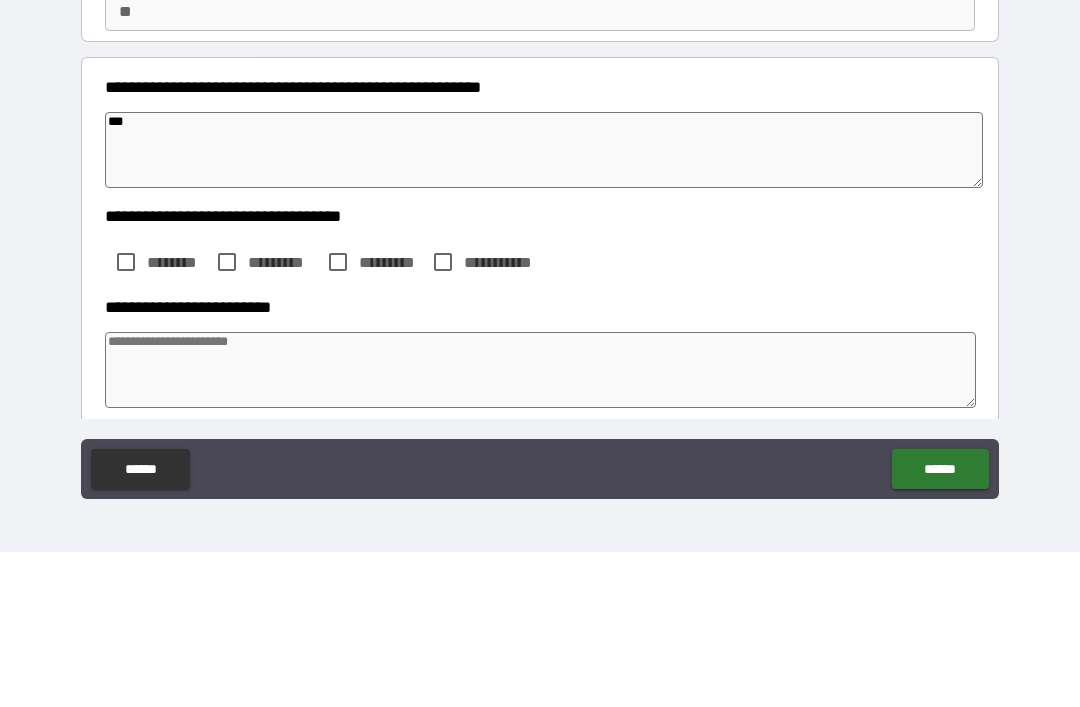 type on "*" 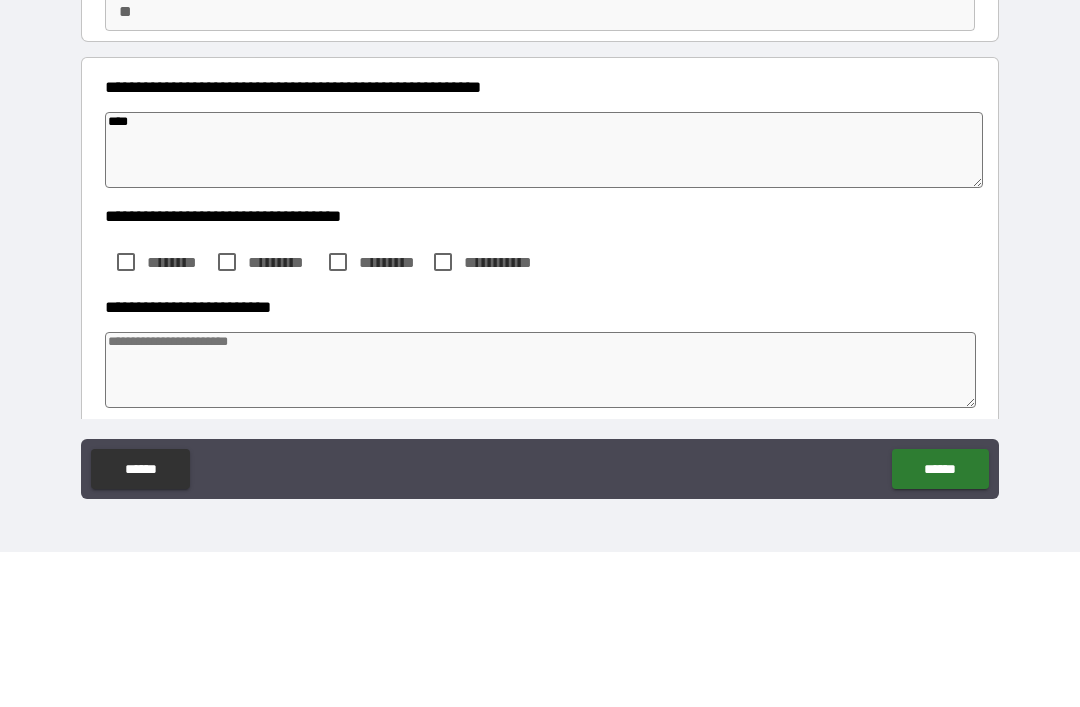 type on "*" 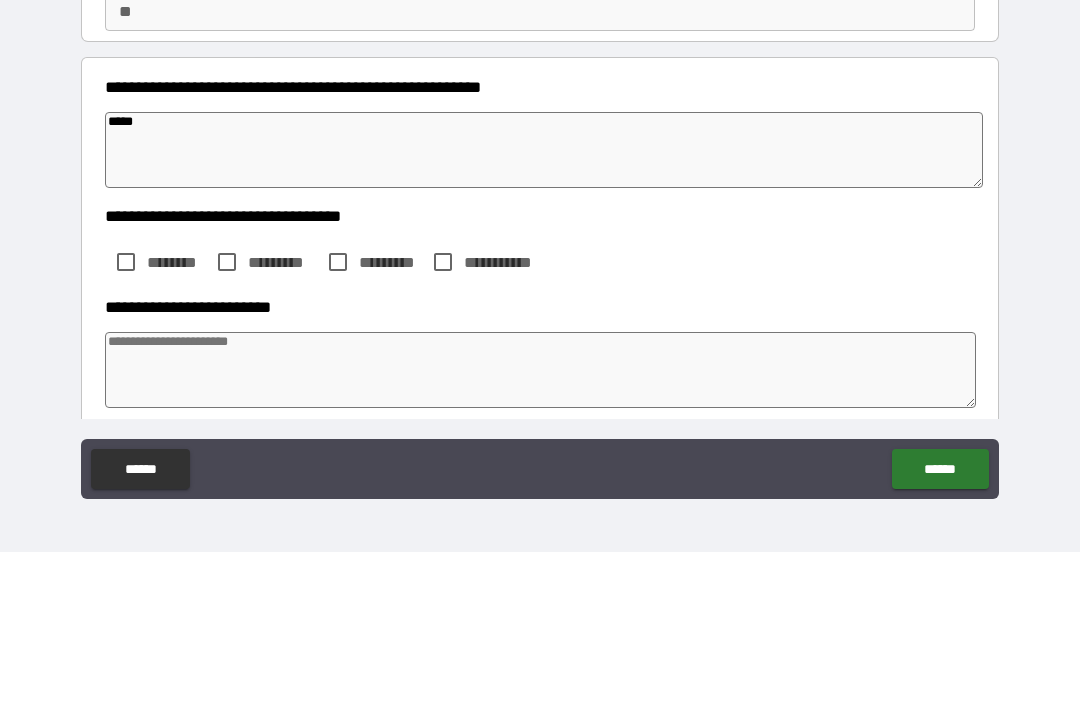 type on "*" 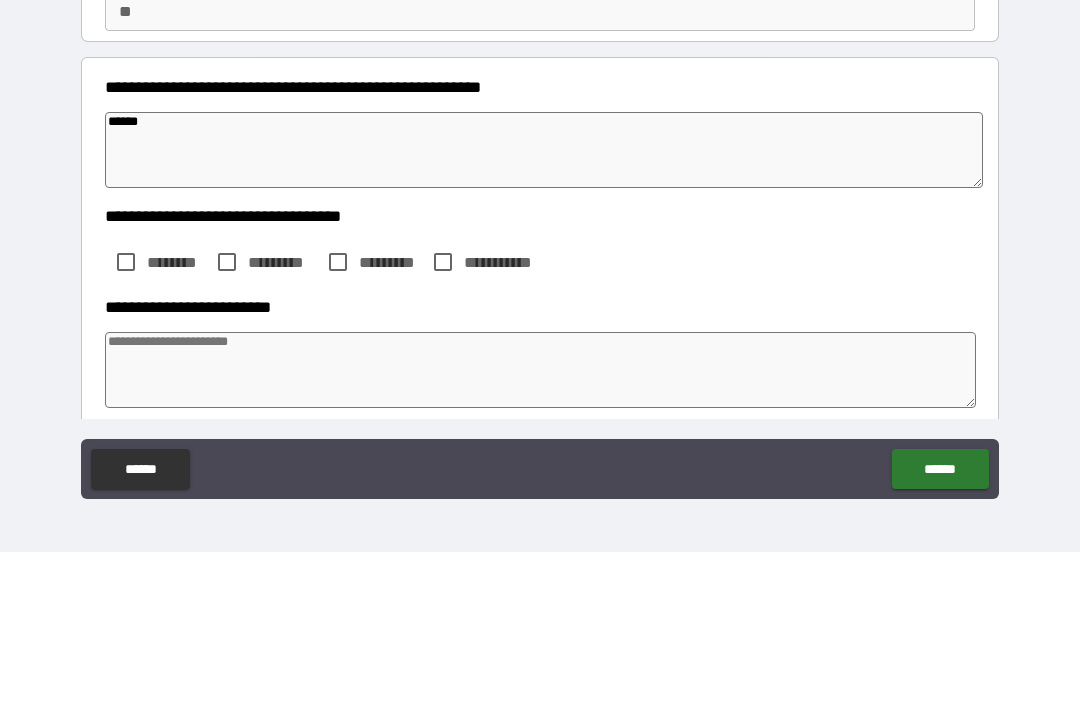 type on "*" 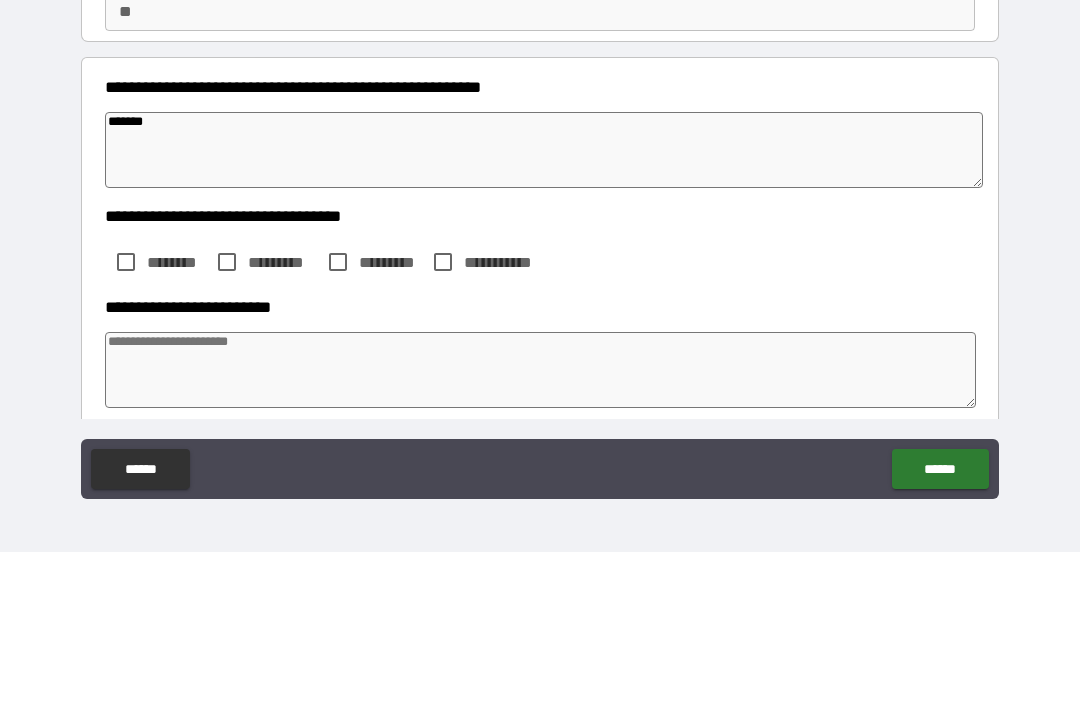 type on "*" 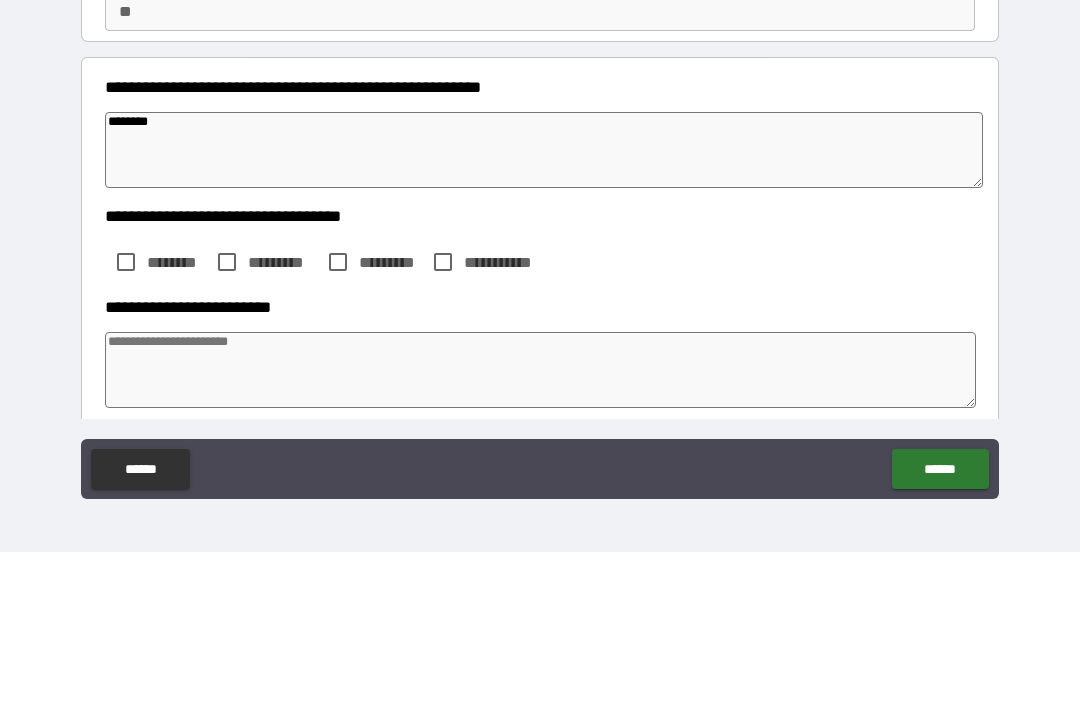 type on "*********" 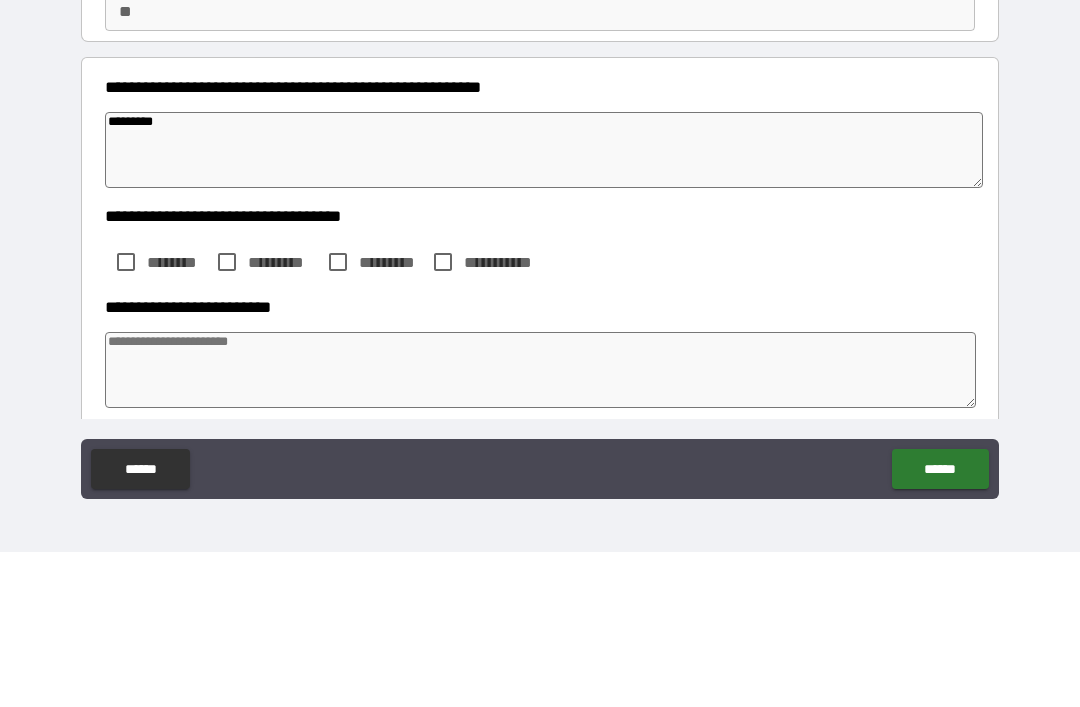 type on "*" 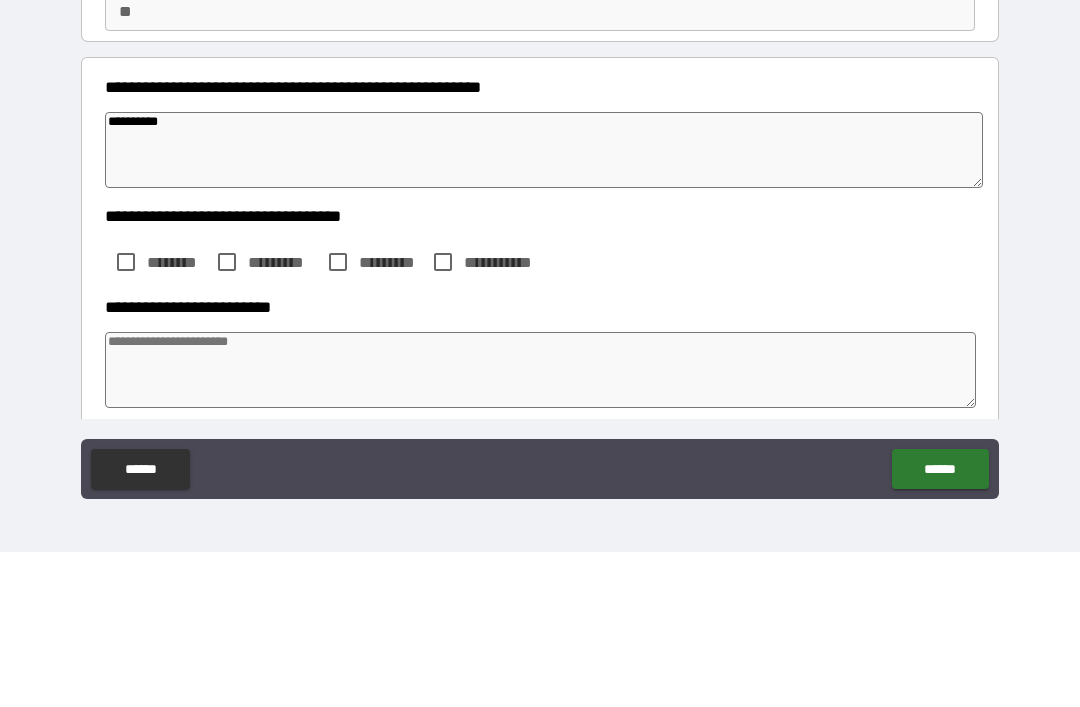 type on "*" 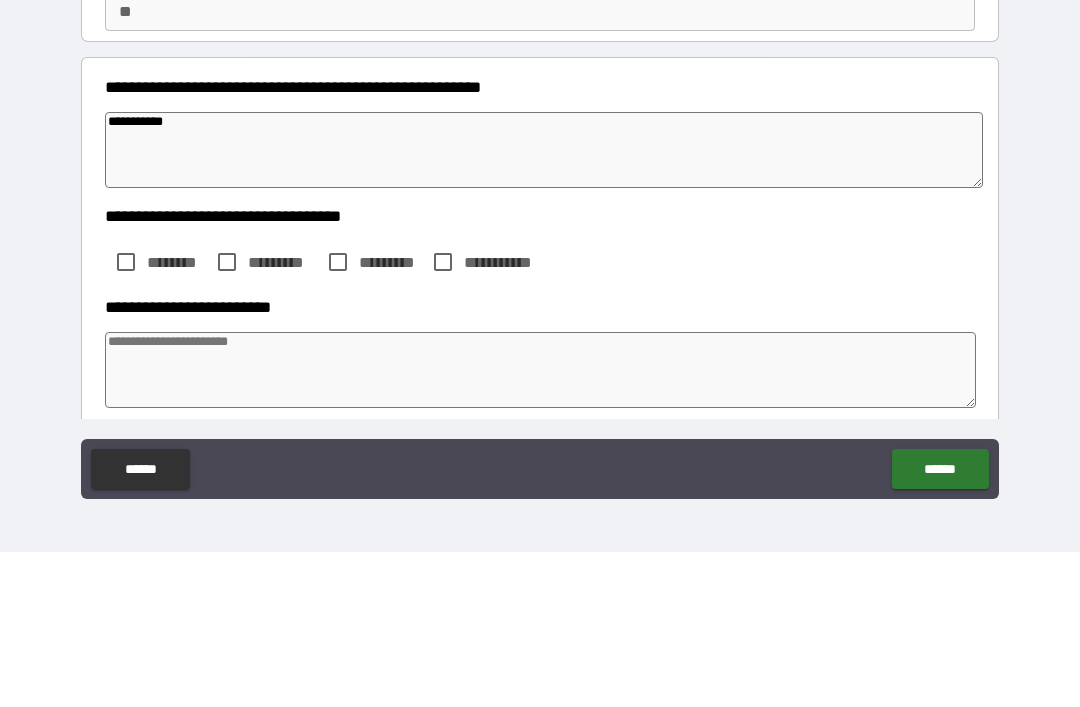 type on "*" 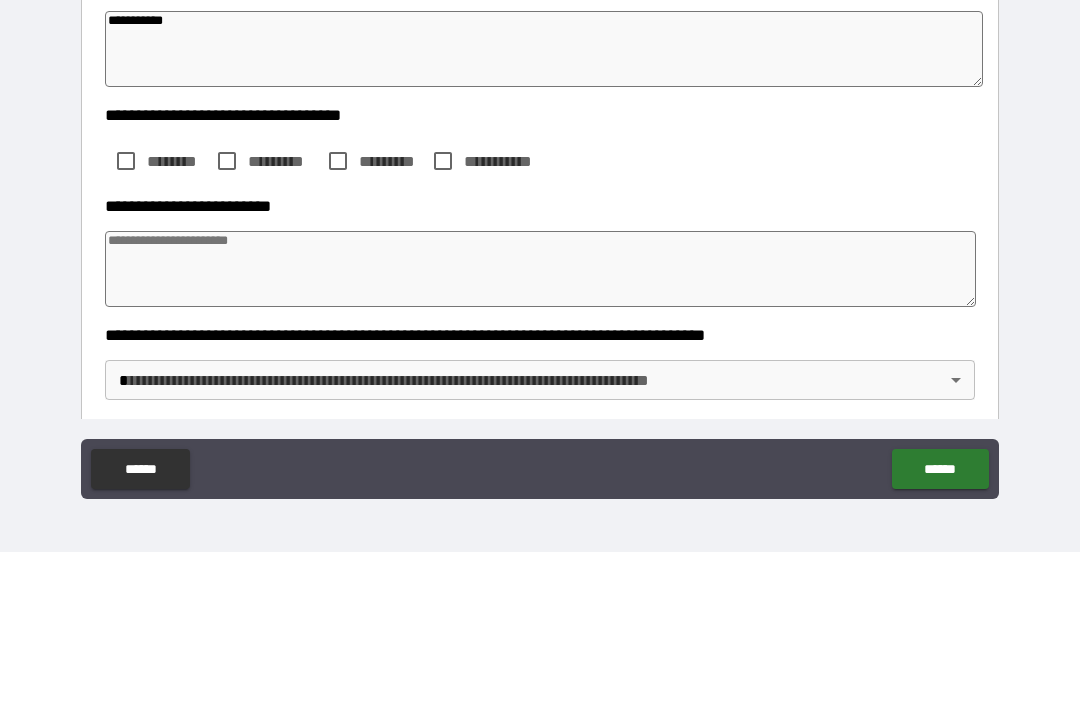 scroll, scrollTop: 138, scrollLeft: 0, axis: vertical 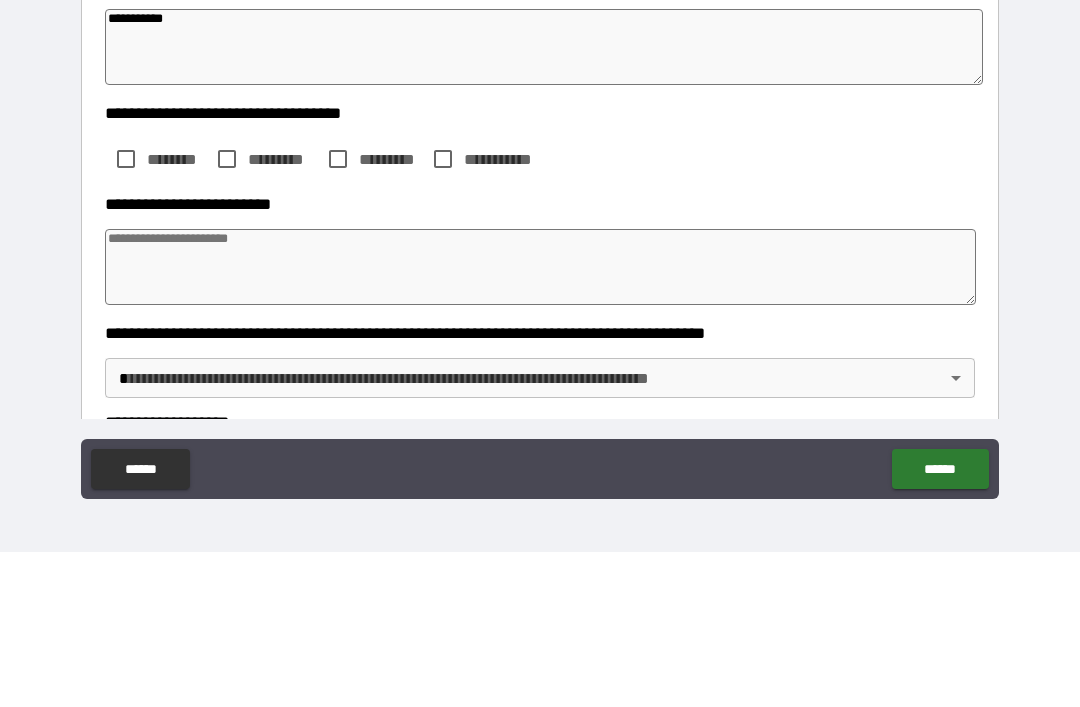 type on "**********" 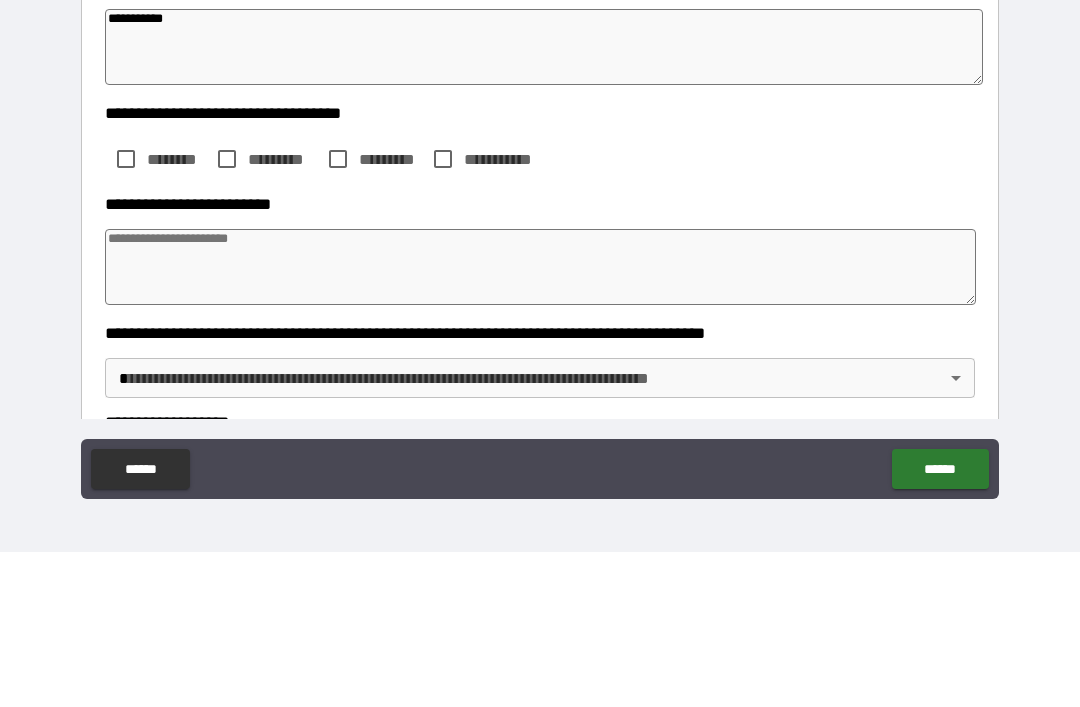 type on "*" 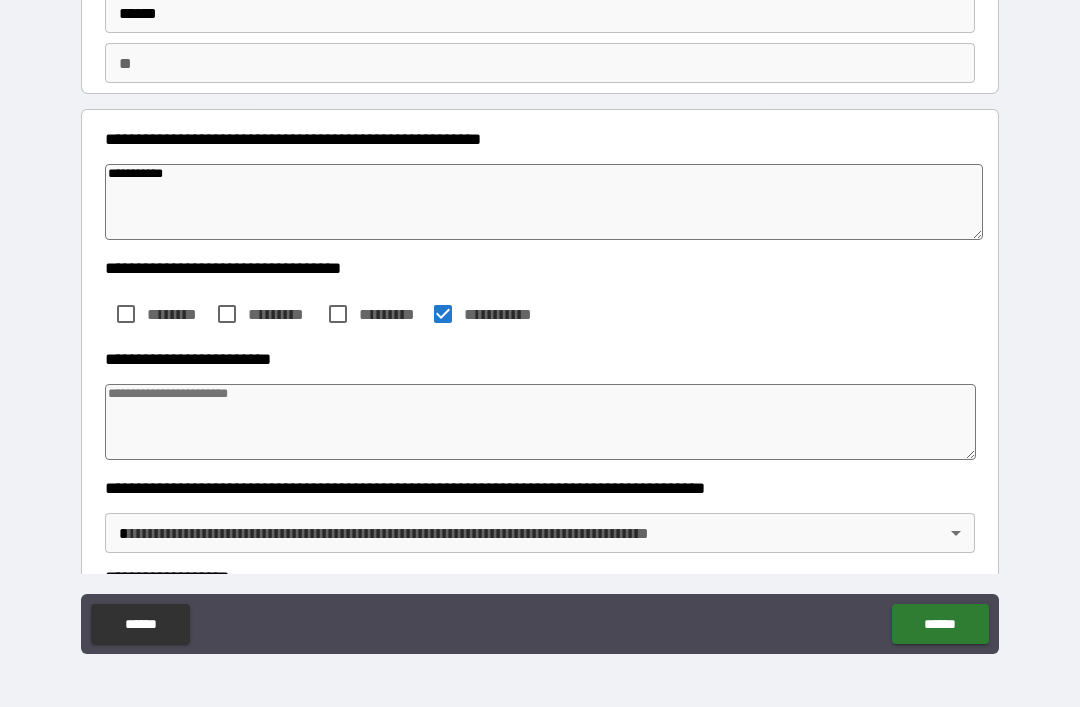 type on "*" 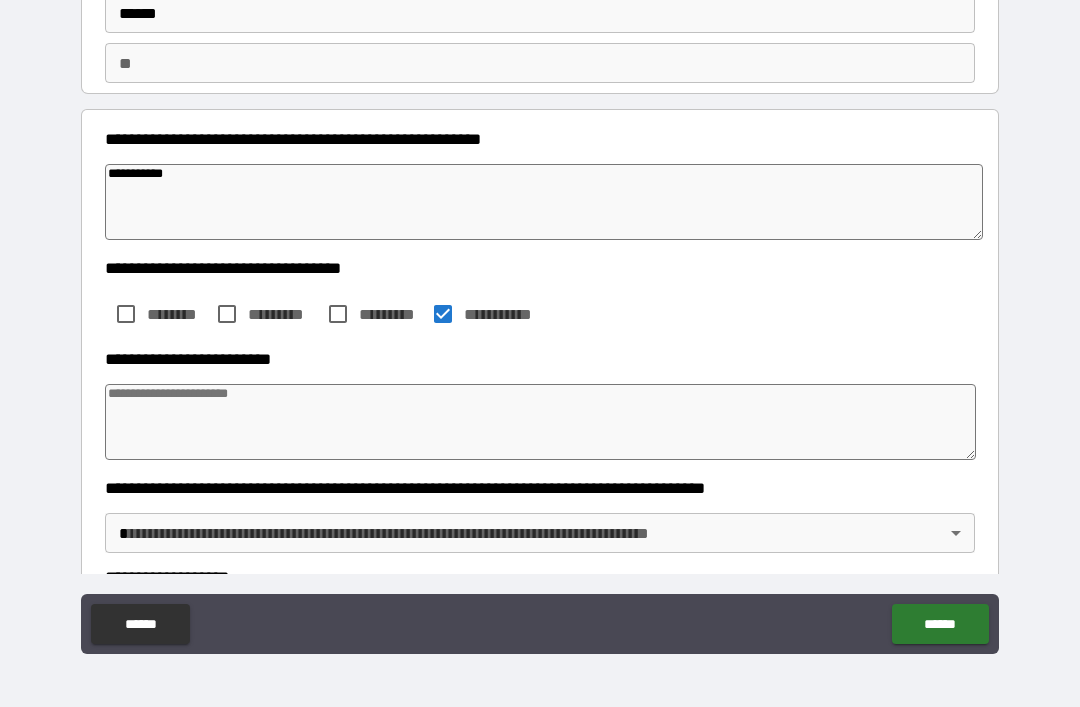 type on "*" 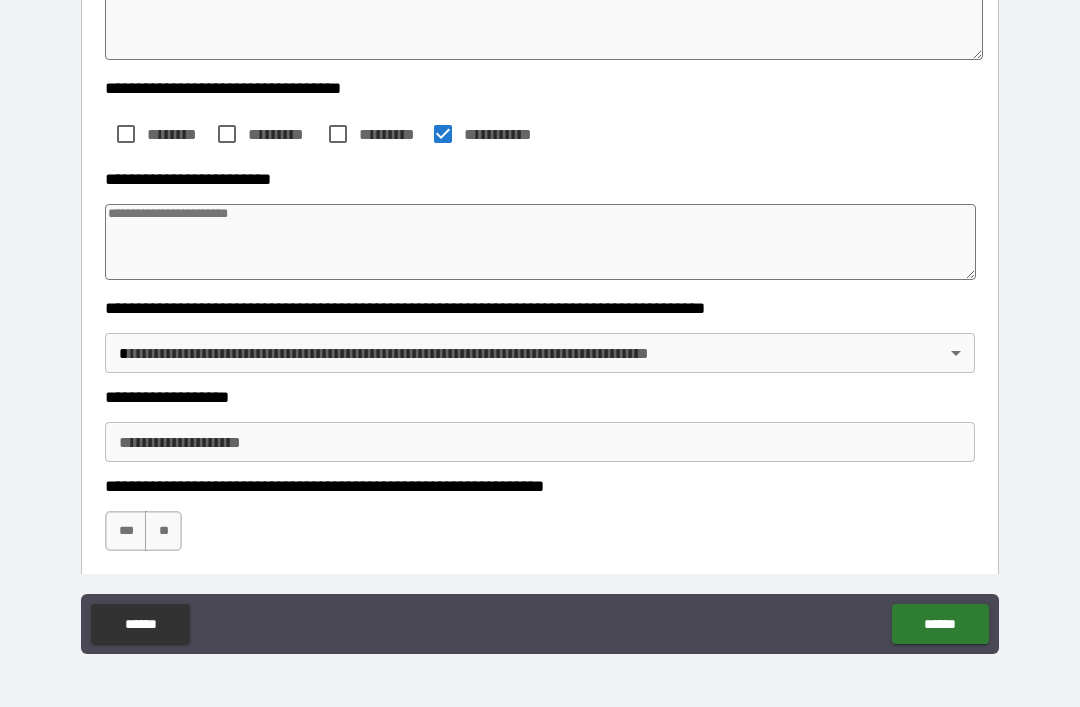 scroll, scrollTop: 337, scrollLeft: 0, axis: vertical 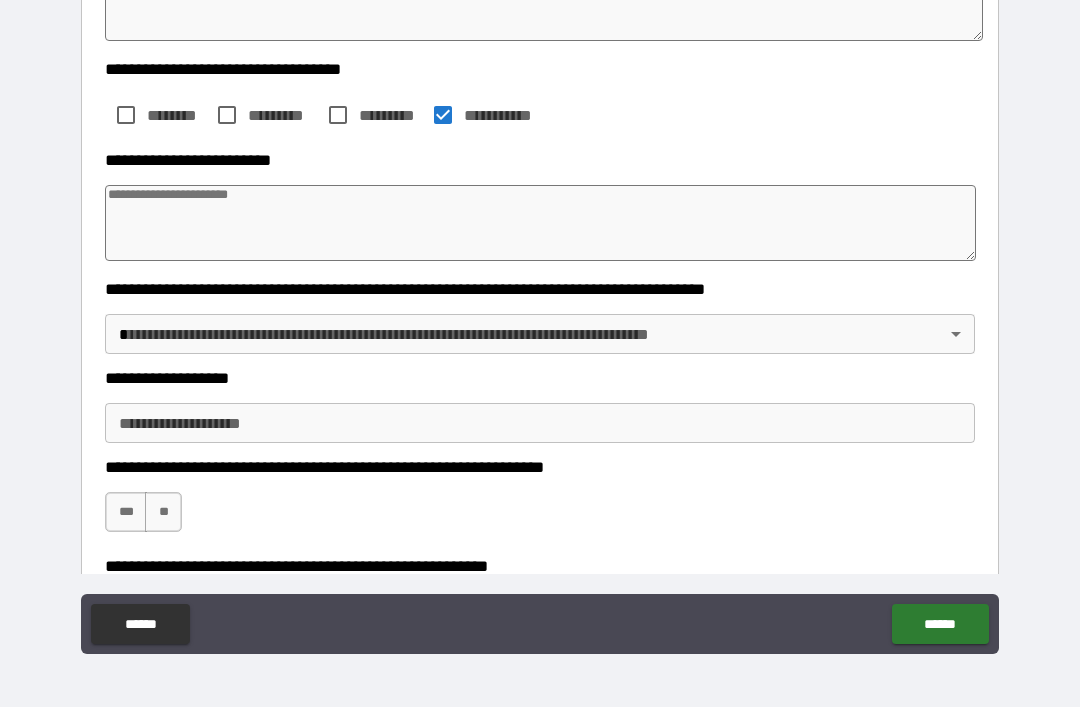 click at bounding box center (540, 223) 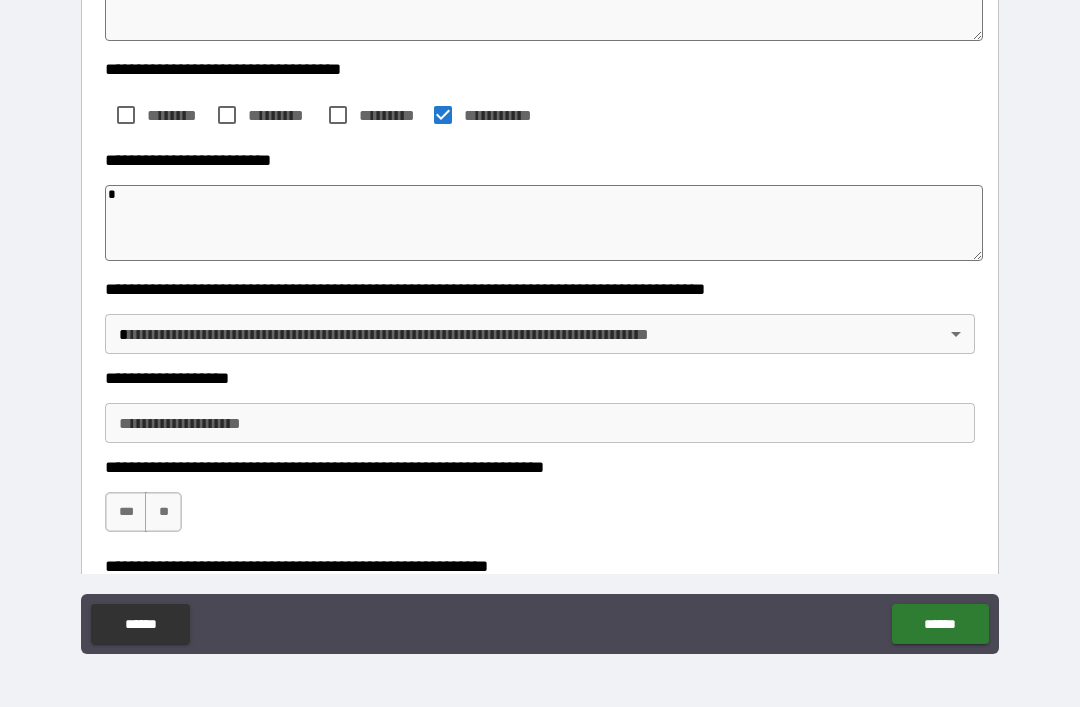 type on "*" 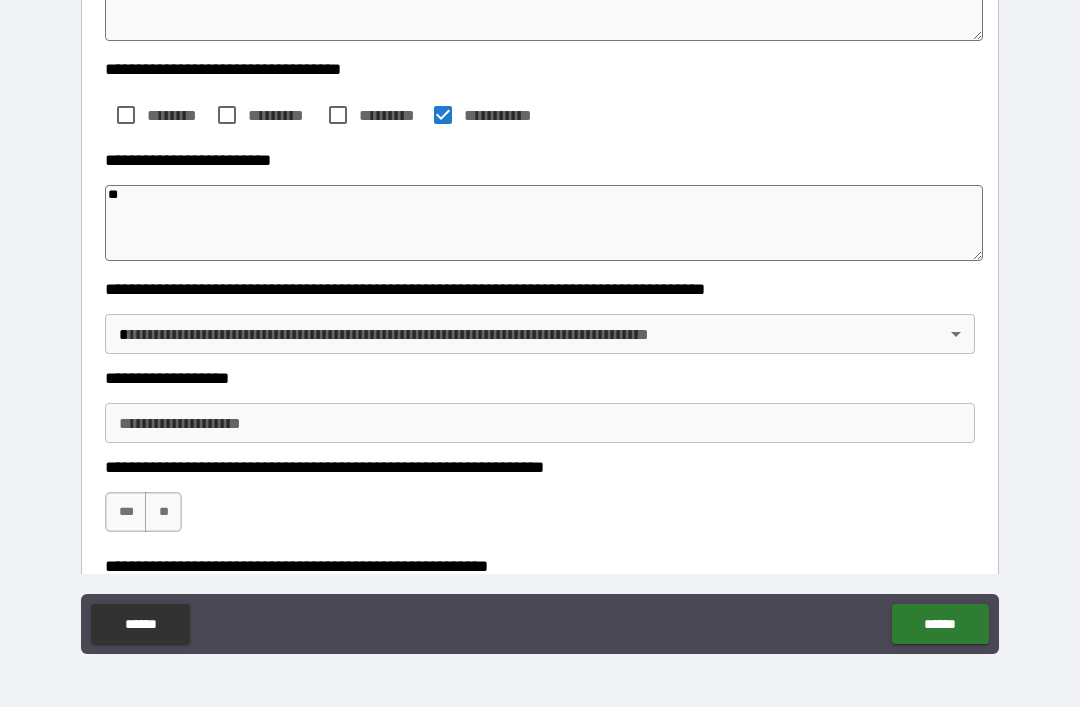 type on "*" 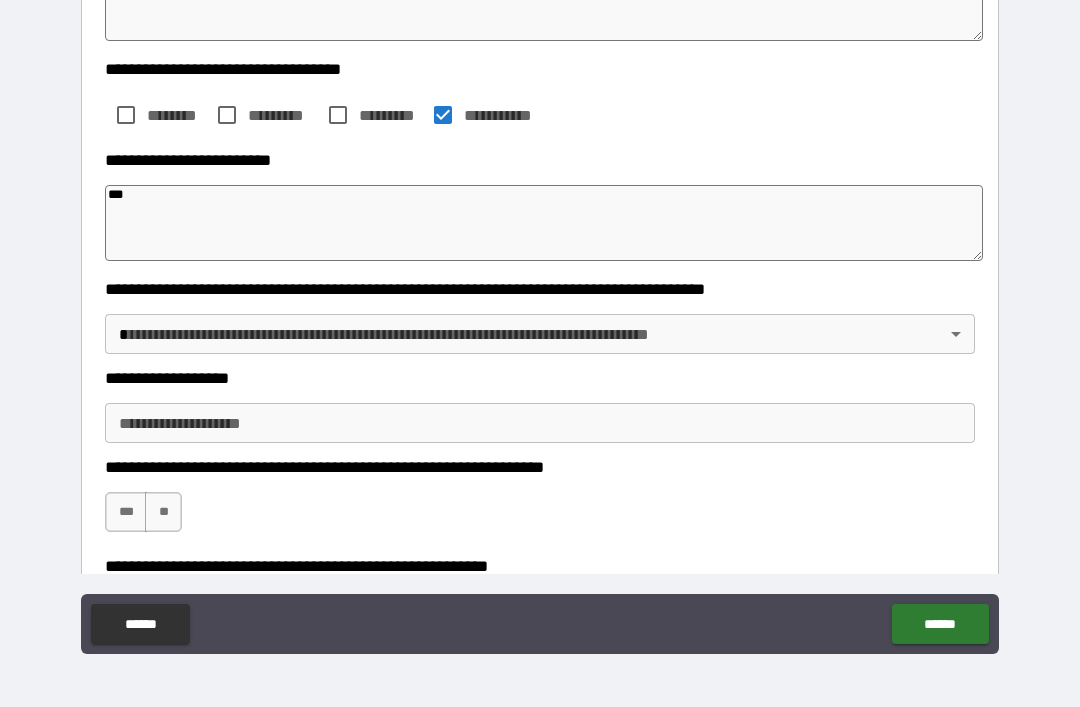 type on "*" 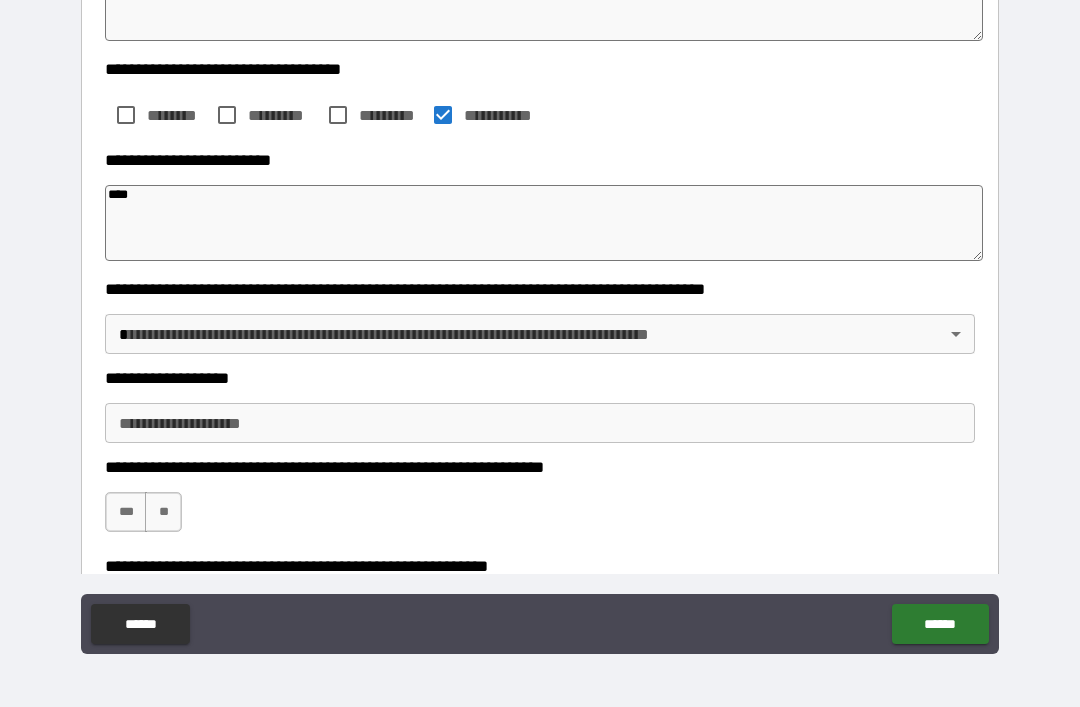 type on "*" 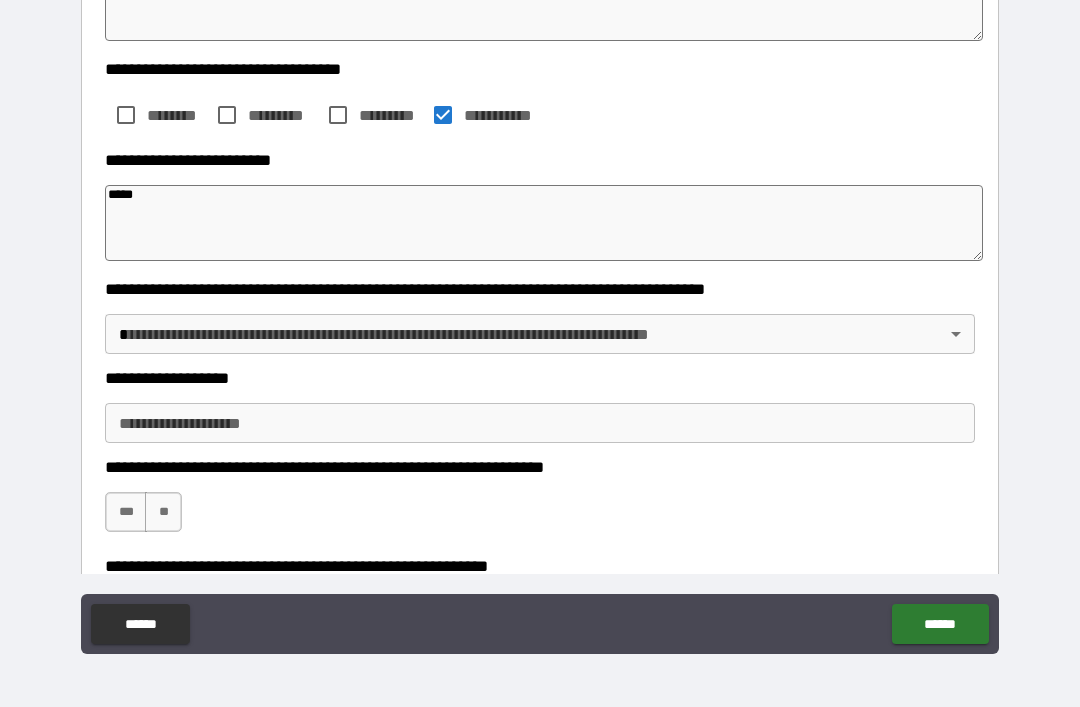type on "******" 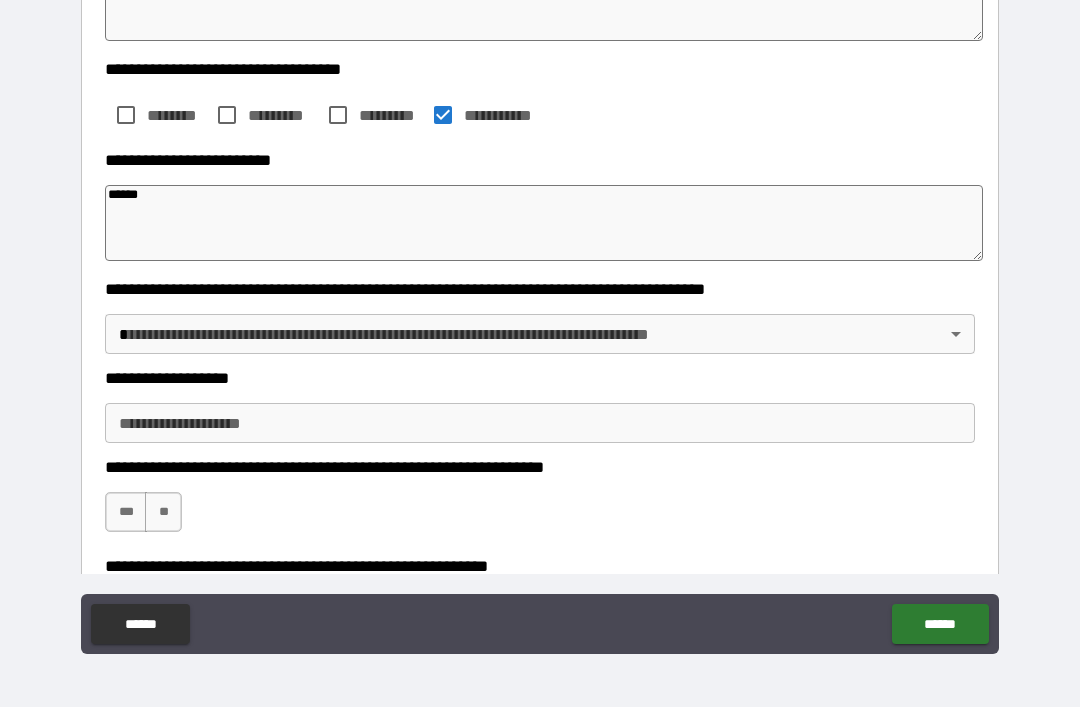 type on "*" 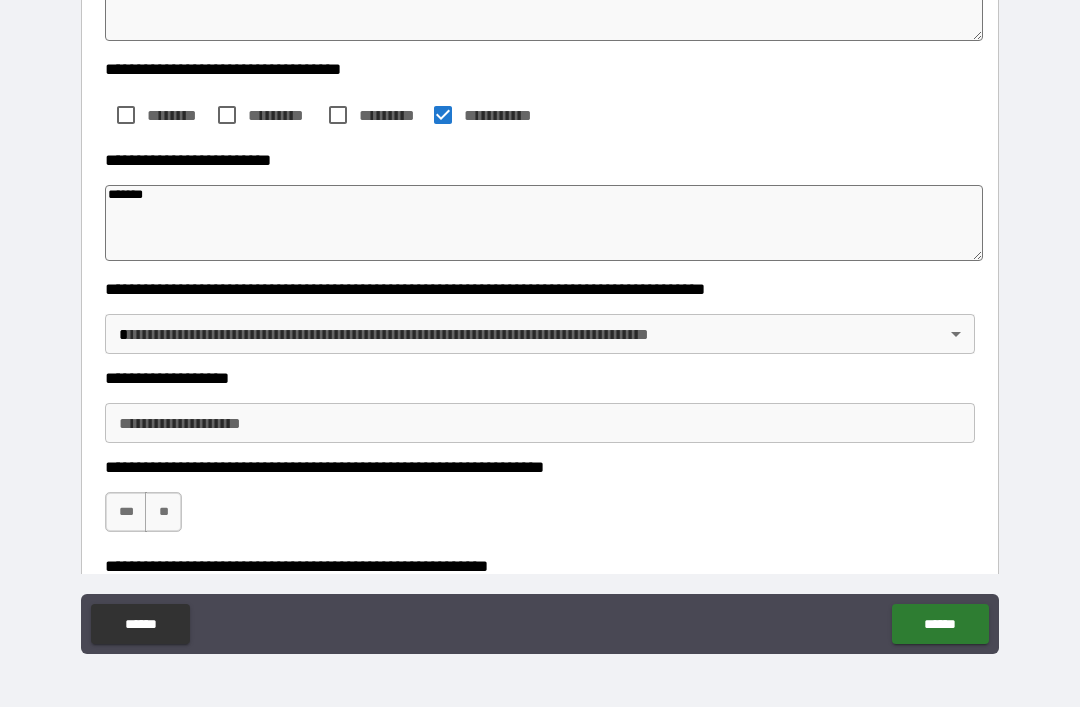 type on "*" 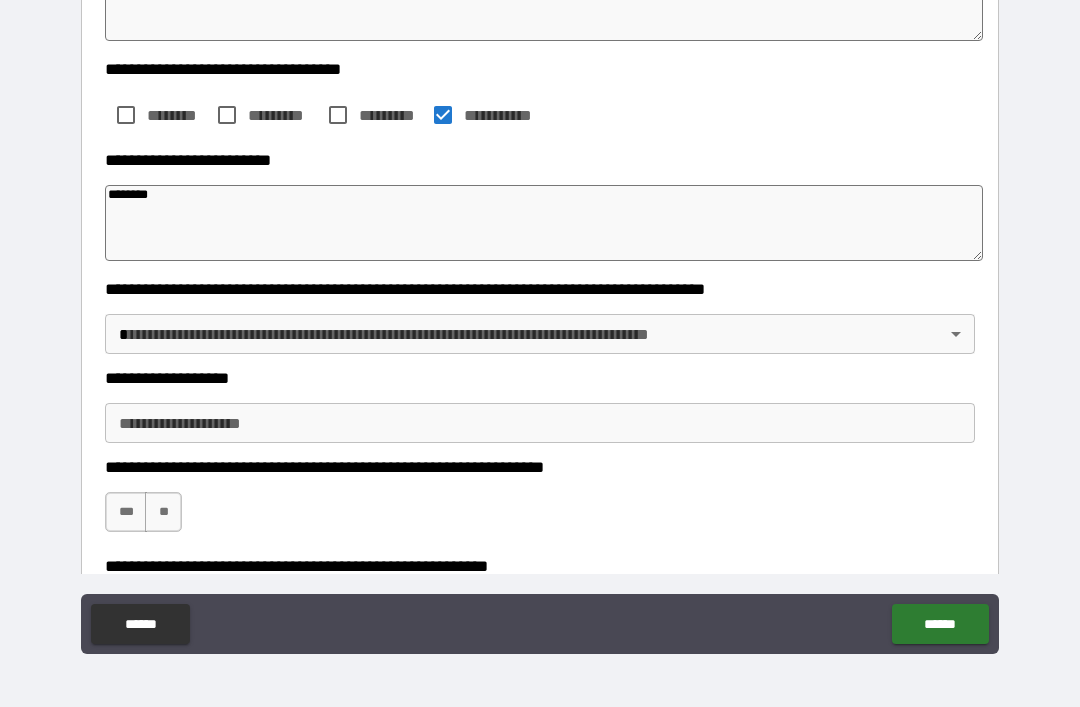 type on "*" 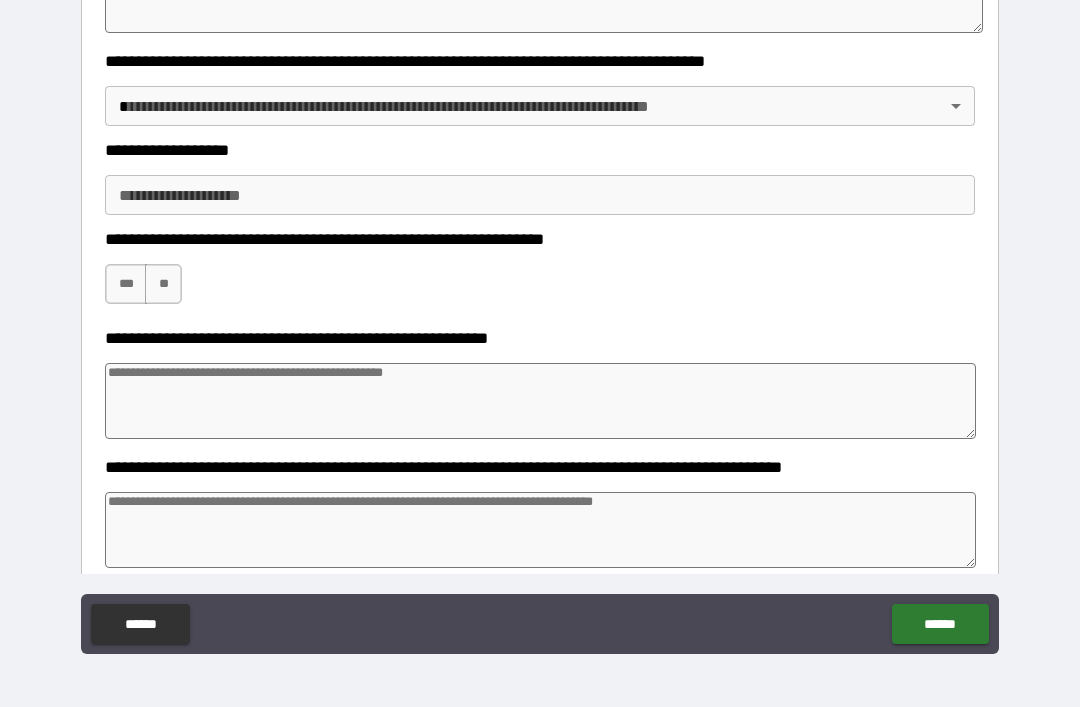 scroll, scrollTop: 569, scrollLeft: 0, axis: vertical 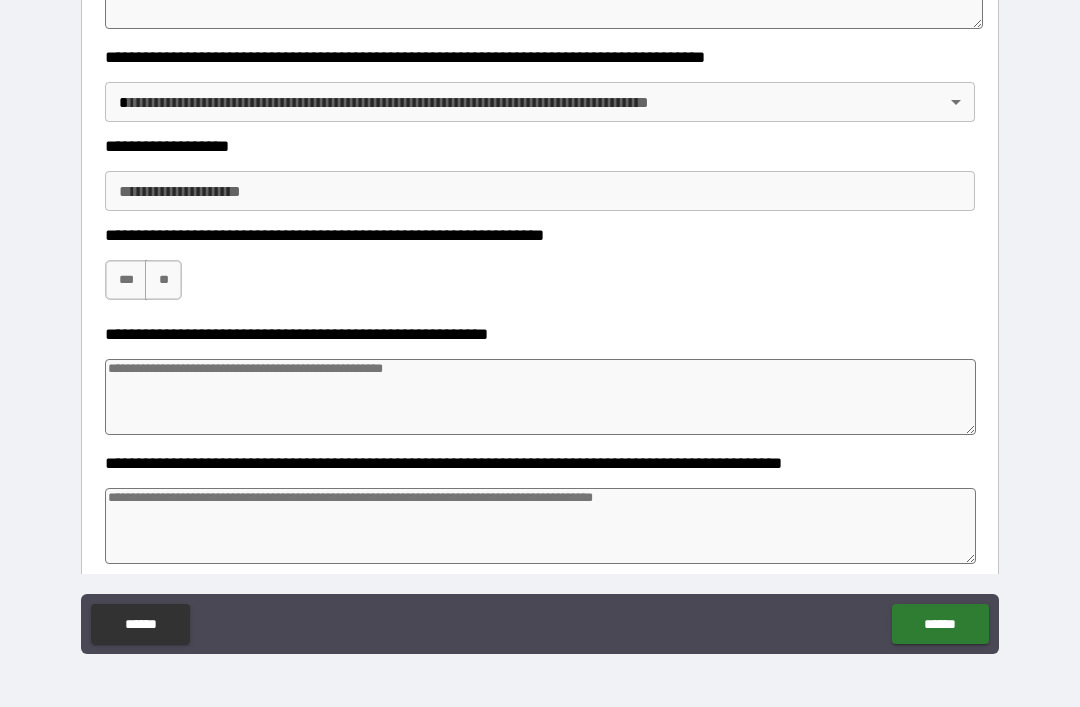 type on "********" 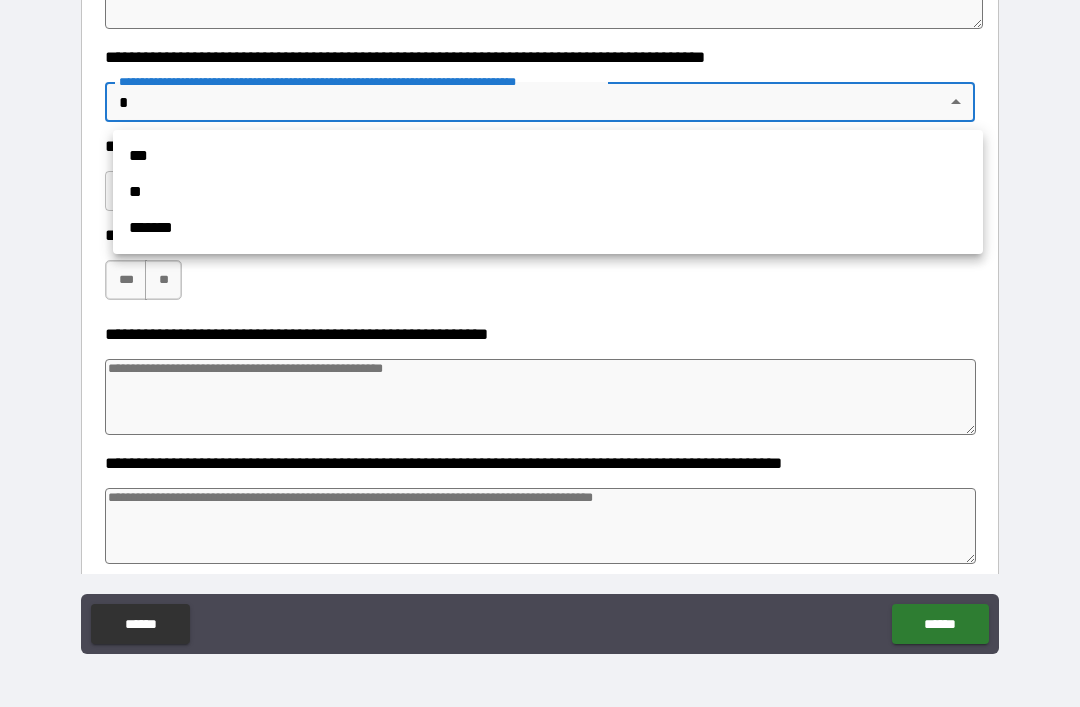 click on "**" at bounding box center (548, 192) 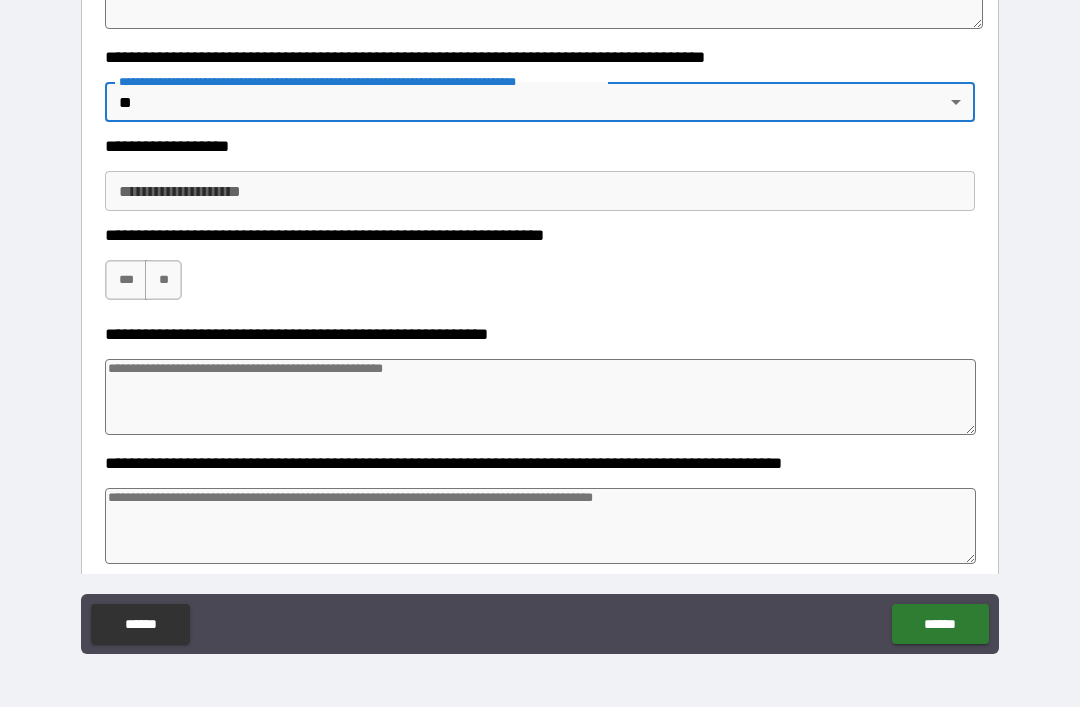 click on "**********" at bounding box center (540, 191) 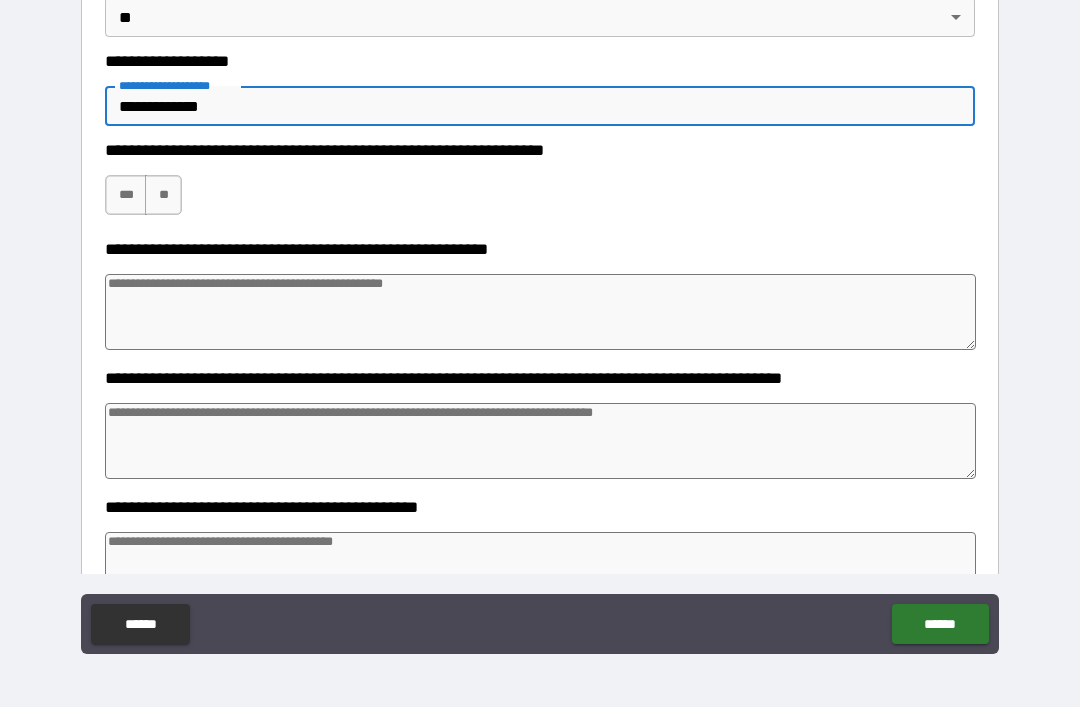 scroll, scrollTop: 681, scrollLeft: 0, axis: vertical 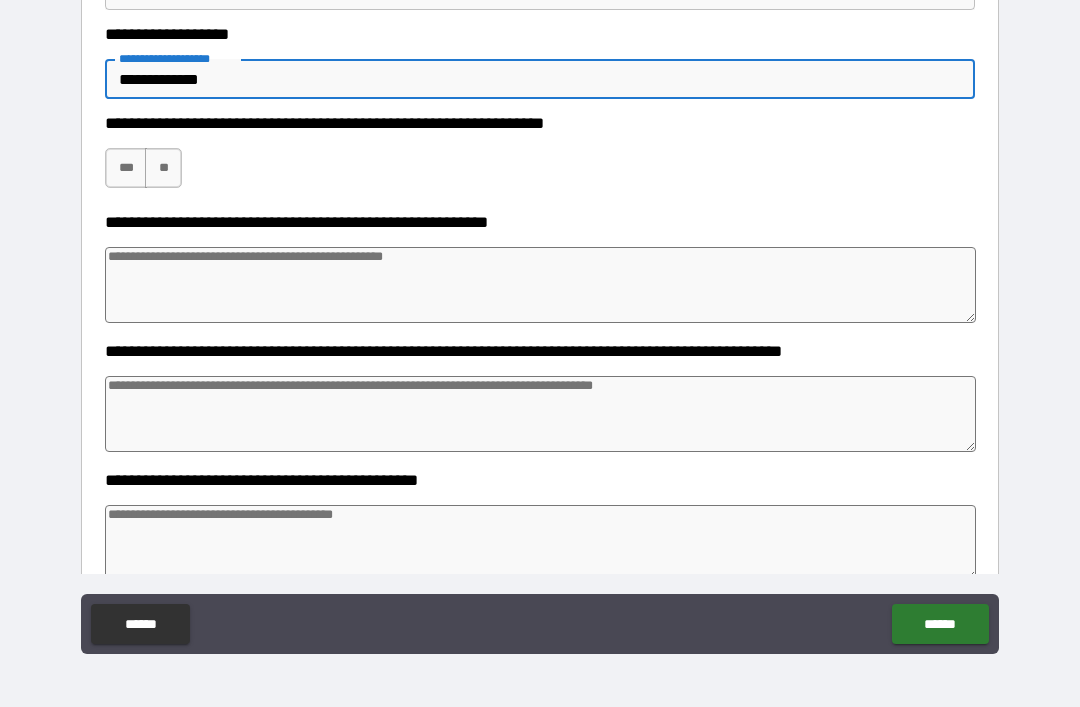 click on "***" at bounding box center (126, 168) 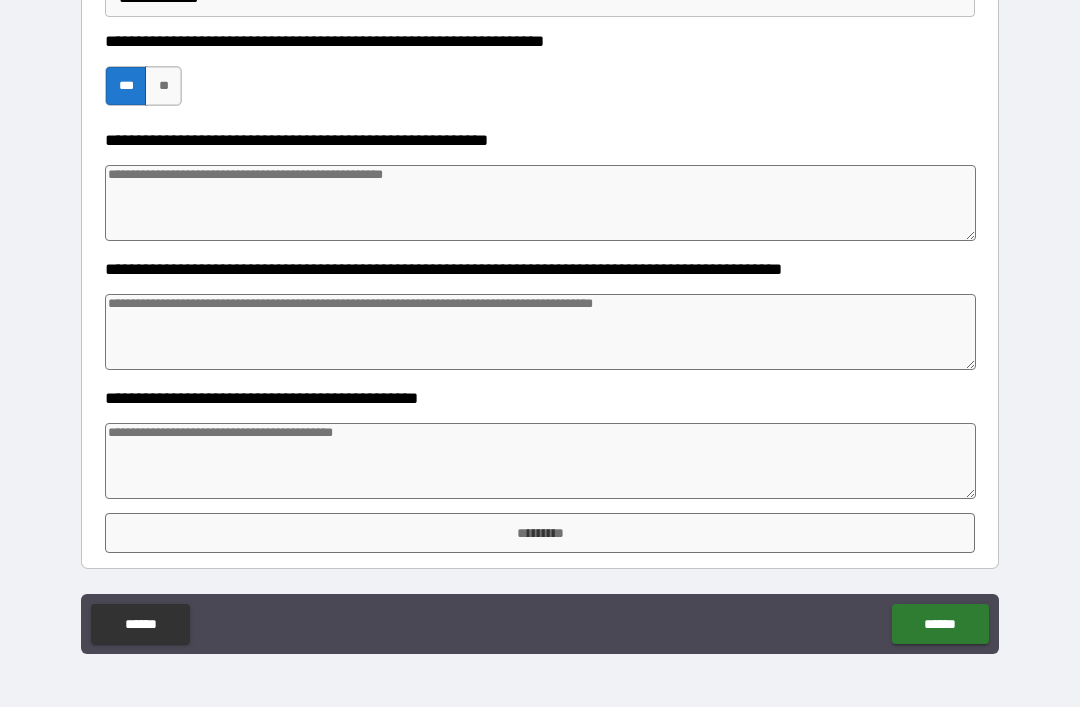 scroll, scrollTop: 763, scrollLeft: 0, axis: vertical 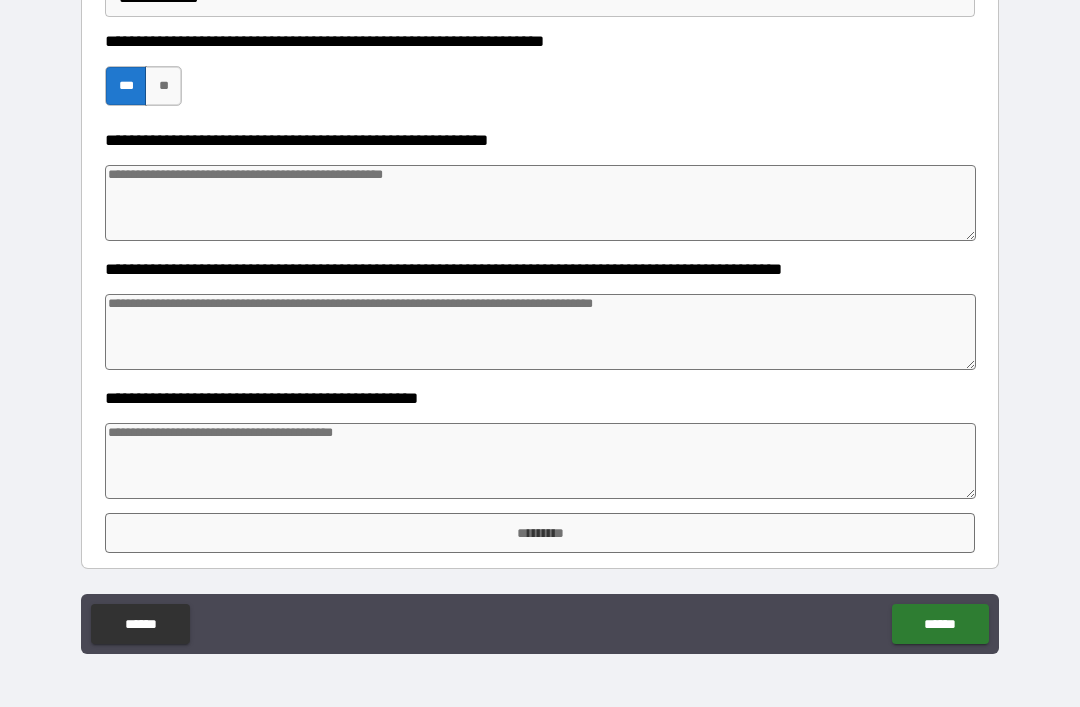click at bounding box center (540, 461) 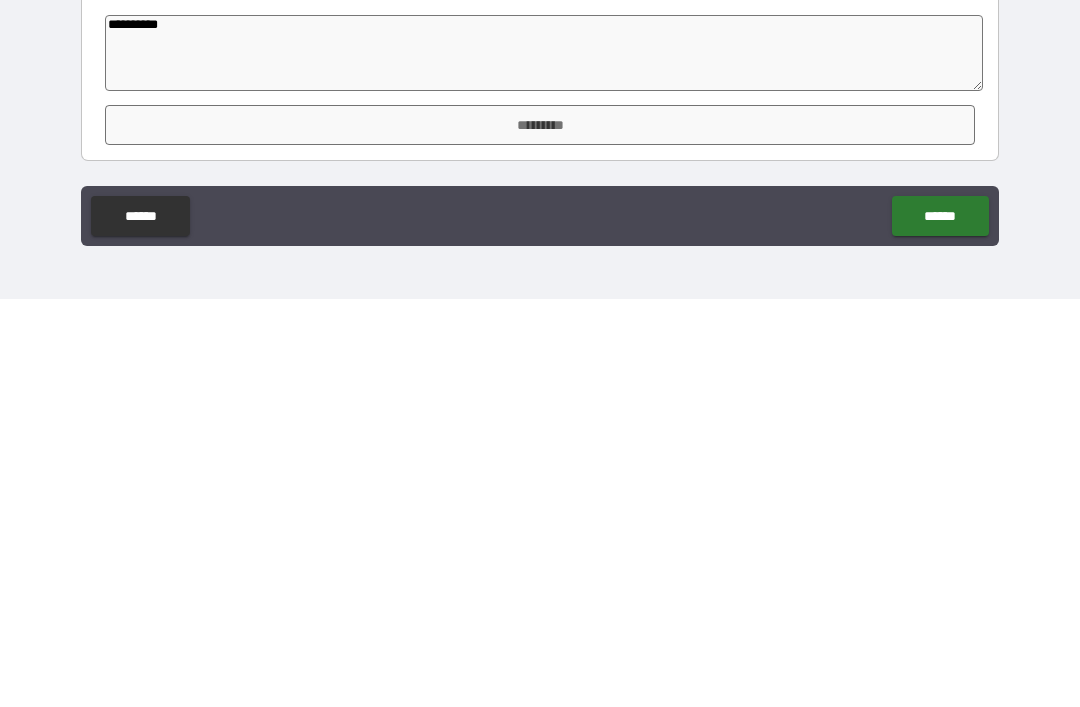 click on "*********" at bounding box center [540, 533] 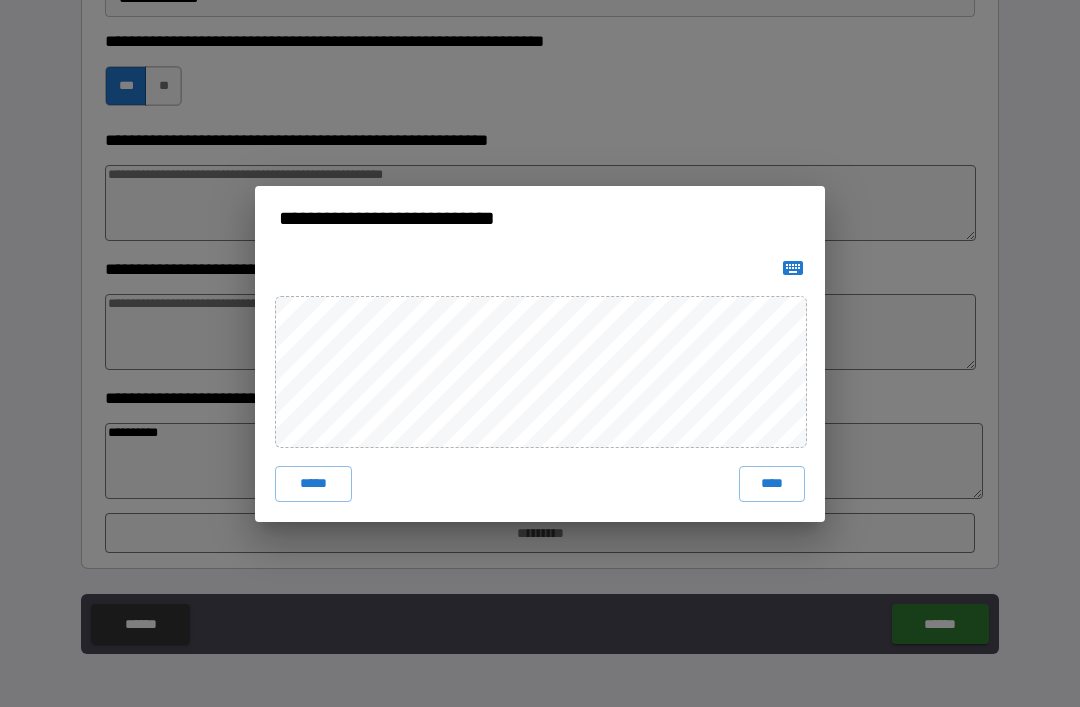 click on "****" at bounding box center [772, 484] 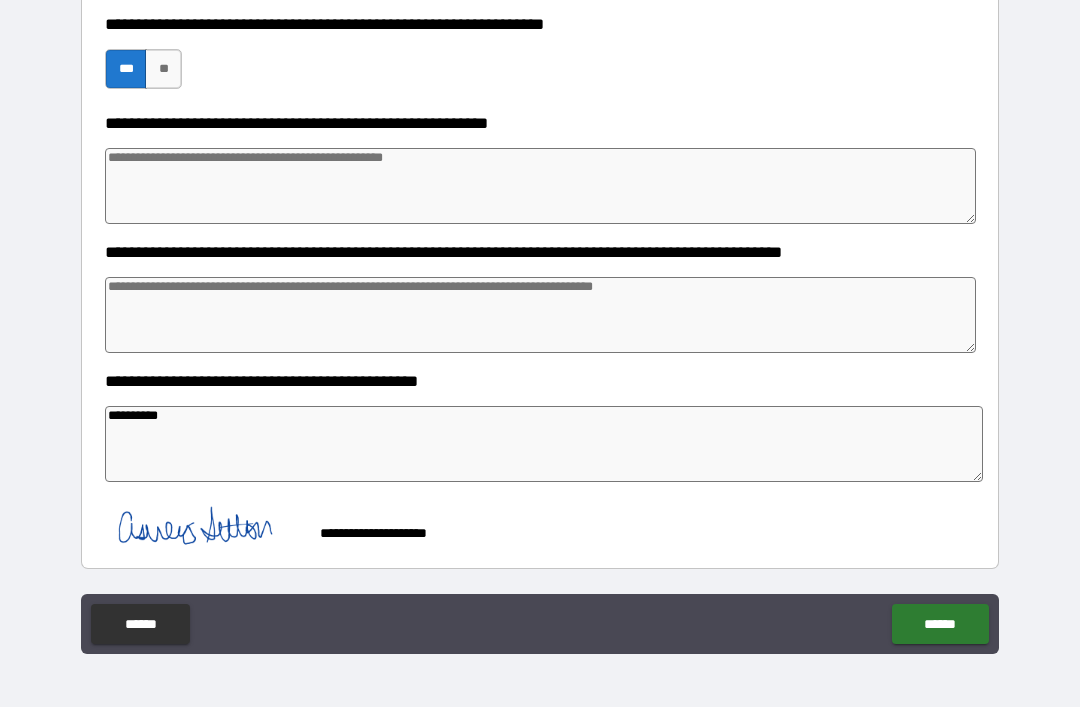 scroll, scrollTop: 780, scrollLeft: 0, axis: vertical 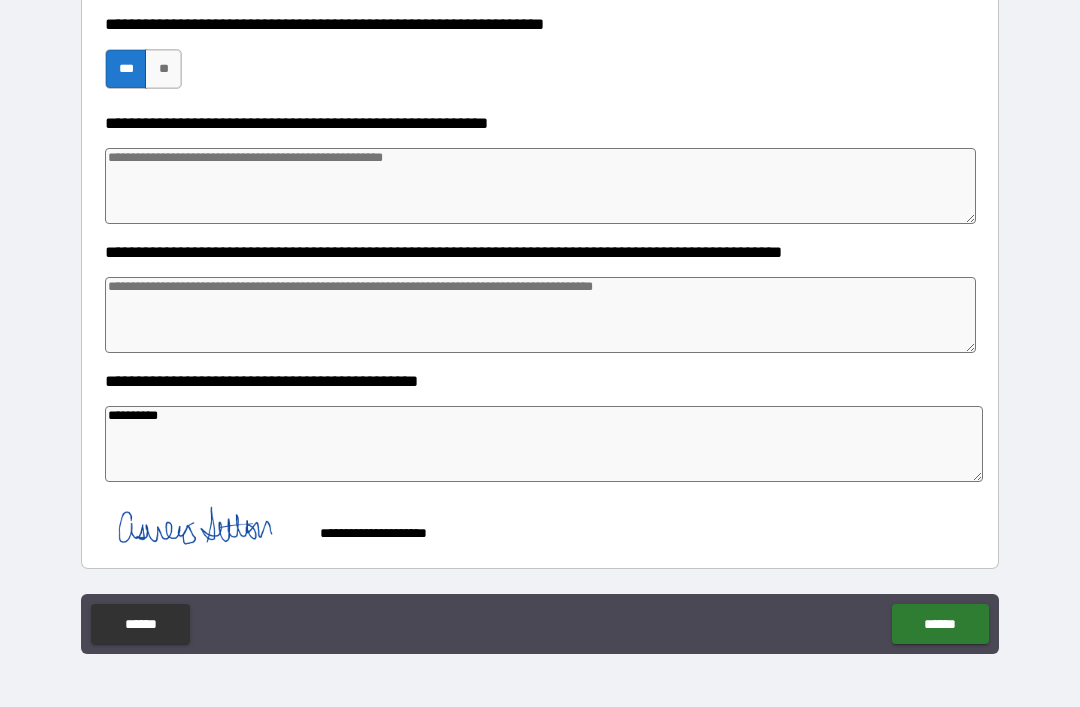 click on "******" at bounding box center [940, 624] 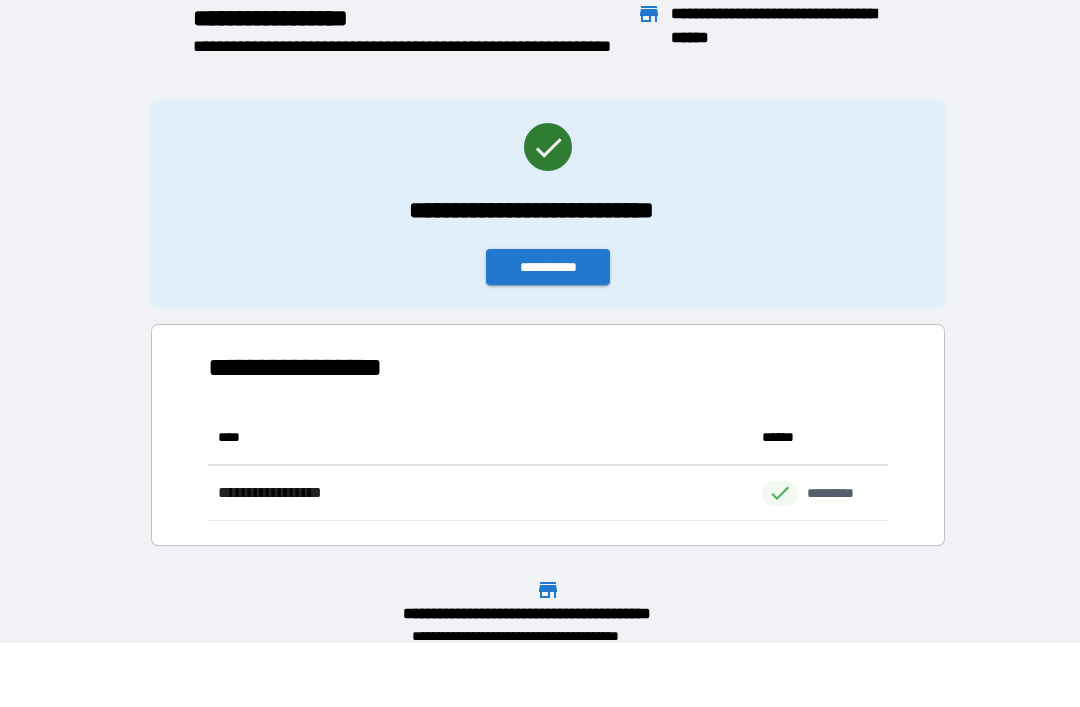 scroll, scrollTop: 111, scrollLeft: 680, axis: both 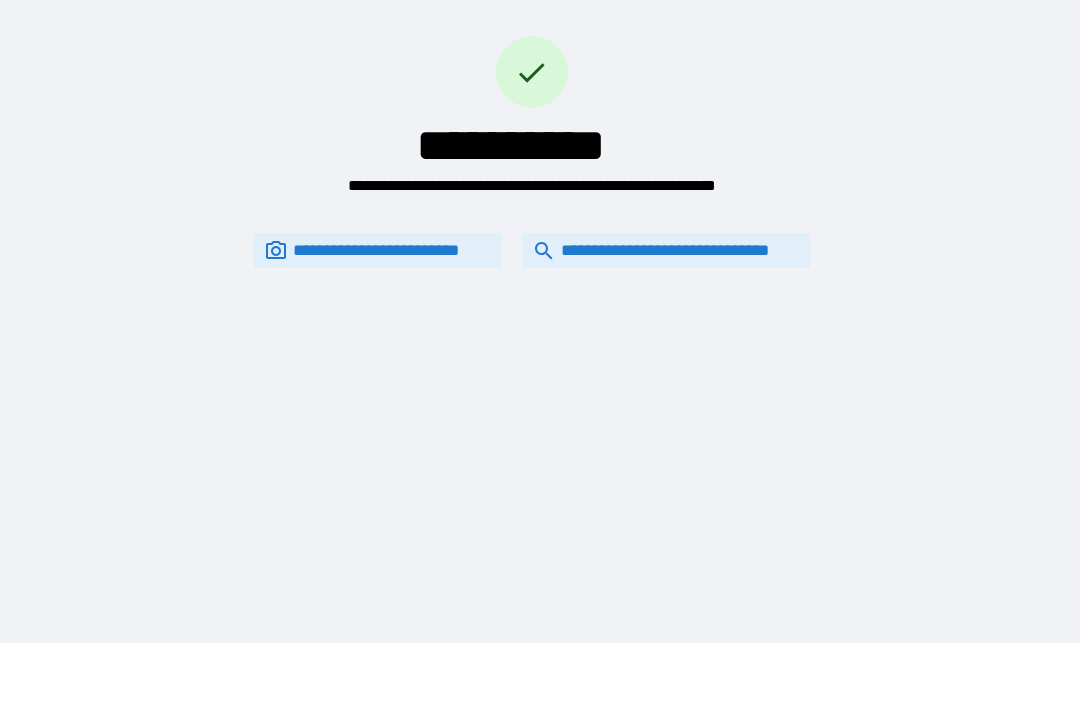 click on "**********" at bounding box center [666, 250] 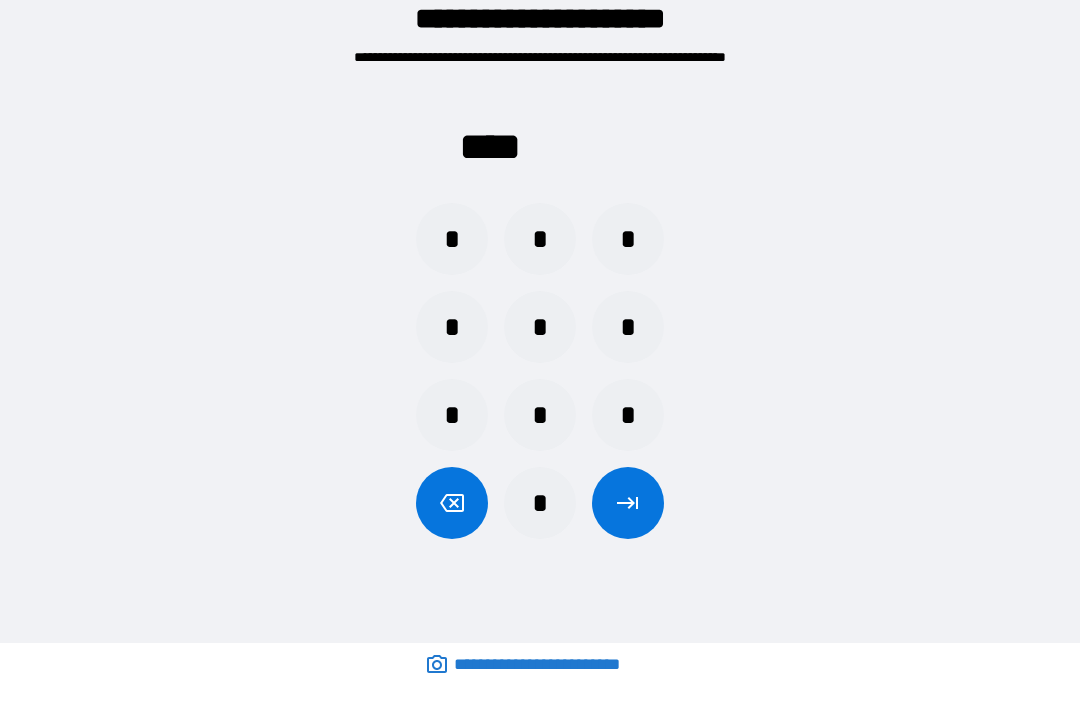 click on "*" at bounding box center (628, 327) 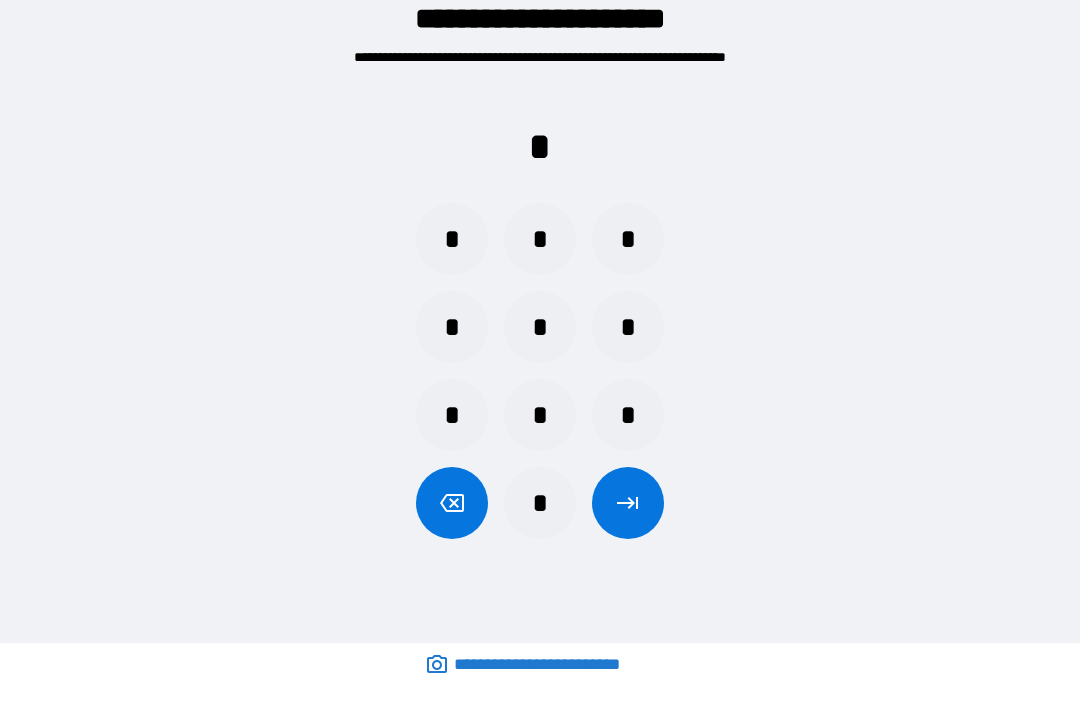 click on "*" at bounding box center (540, 415) 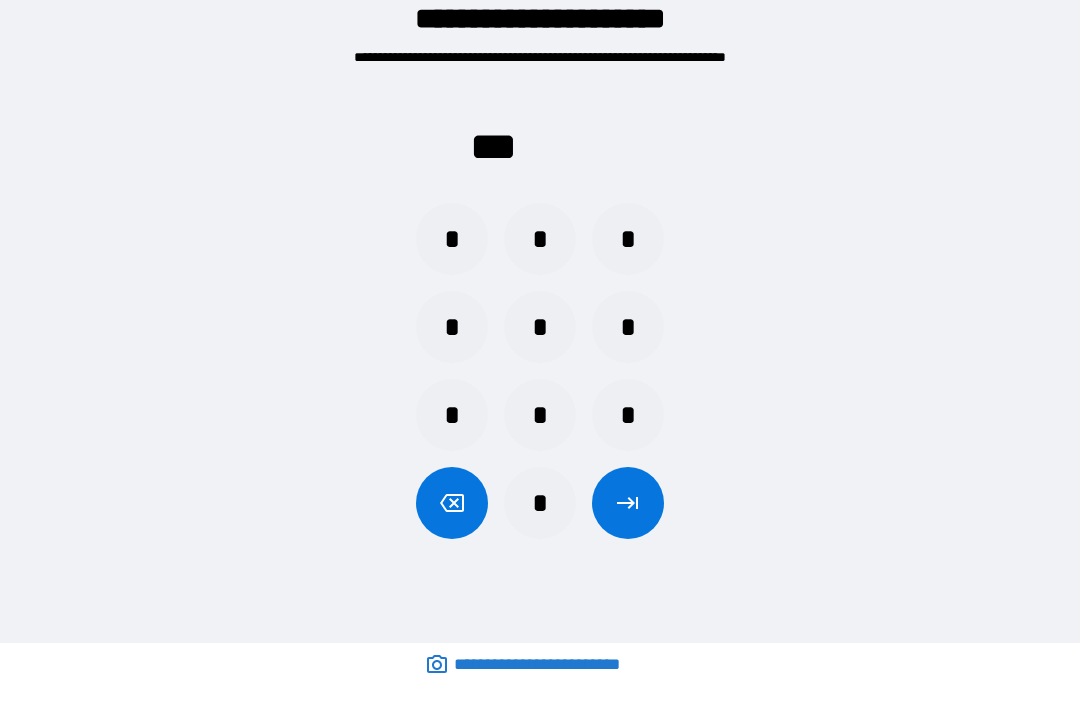 click on "*" at bounding box center [452, 239] 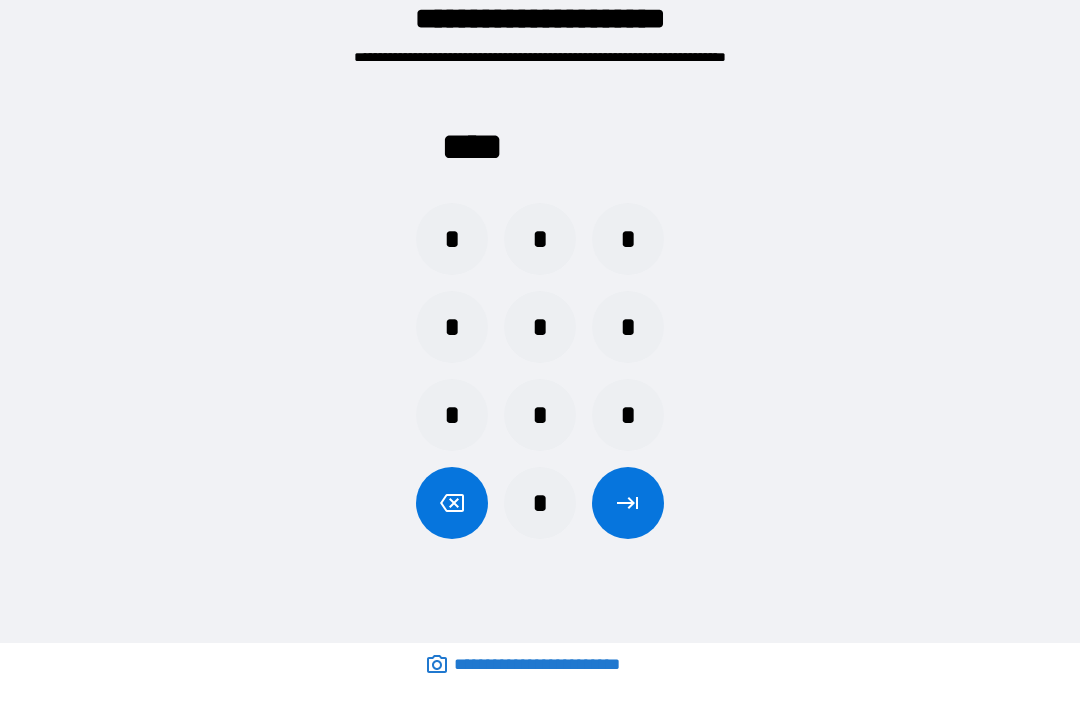 click at bounding box center (628, 503) 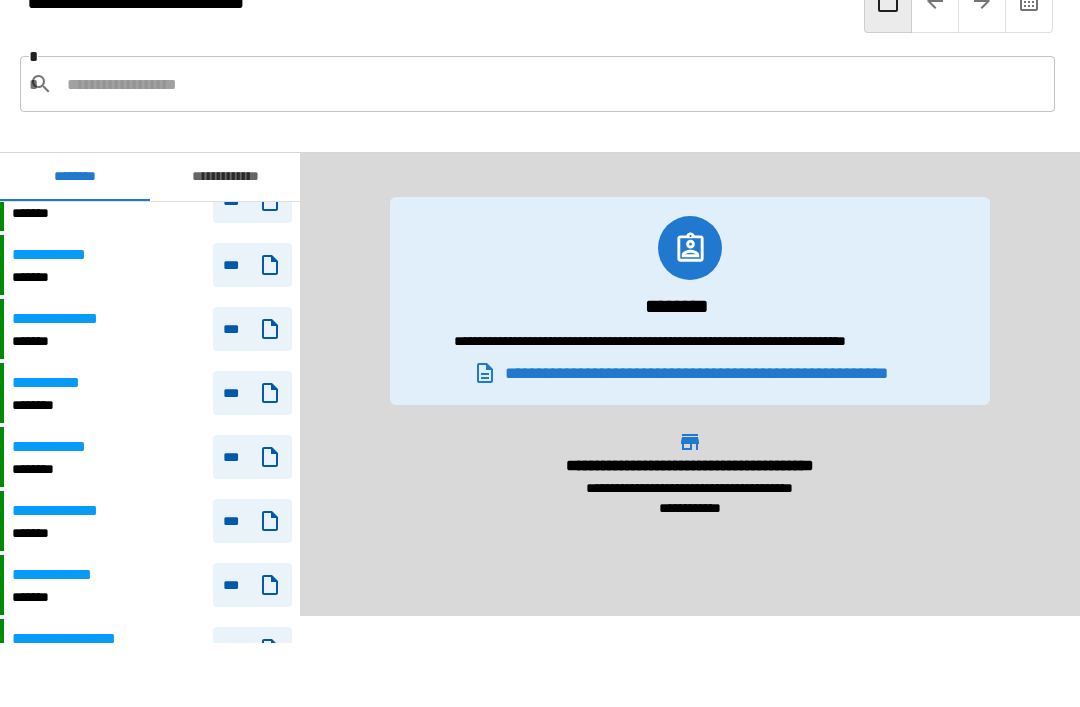 scroll, scrollTop: 1591, scrollLeft: 0, axis: vertical 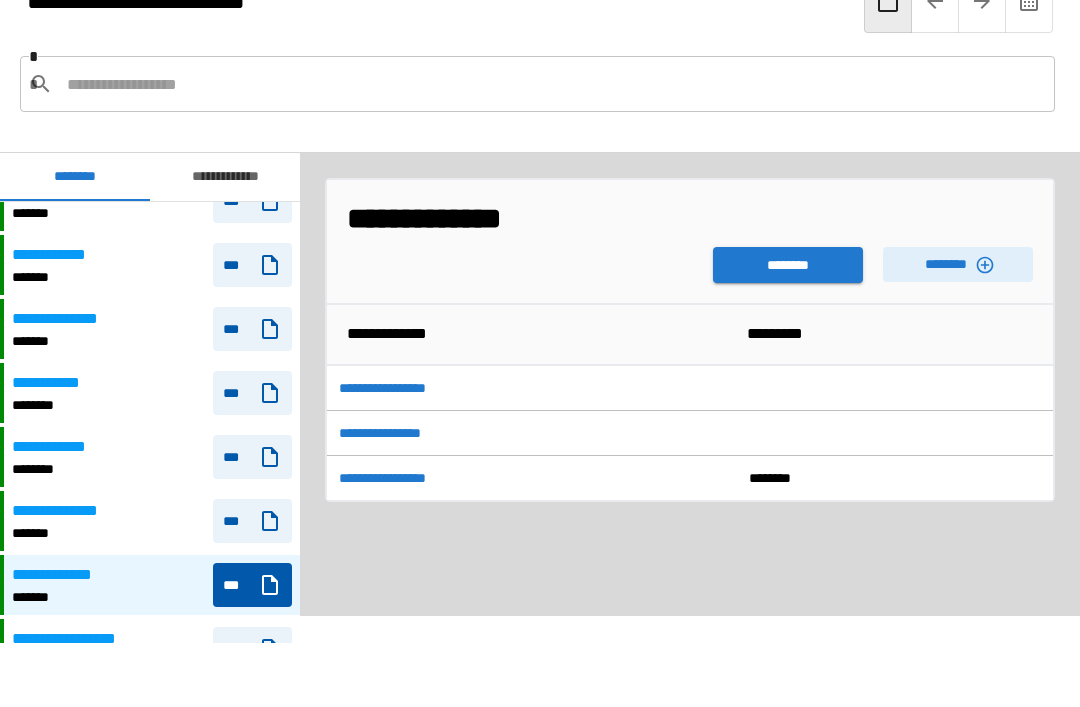 click on "********" at bounding box center [788, 265] 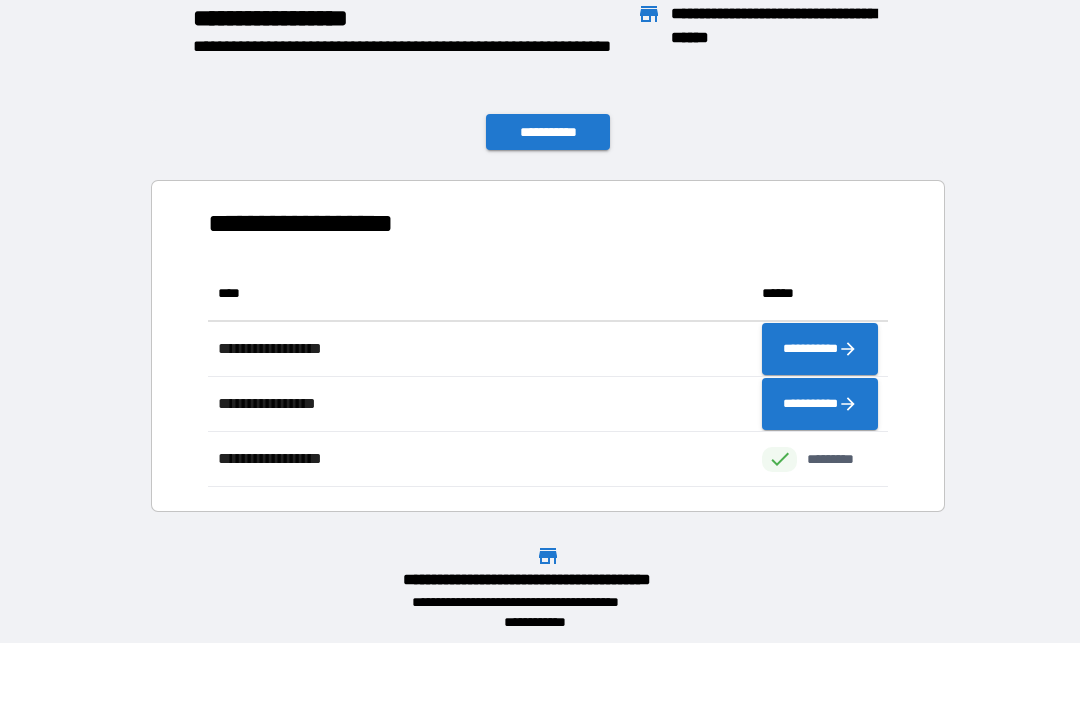 scroll, scrollTop: 1, scrollLeft: 1, axis: both 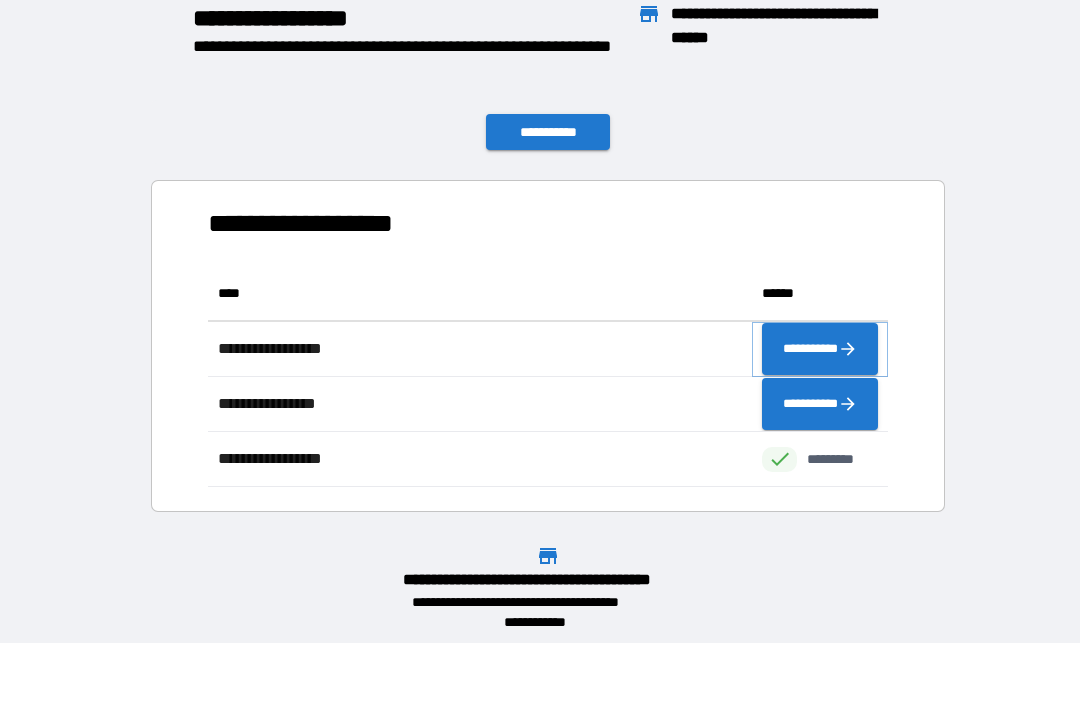 click on "**********" at bounding box center [820, 349] 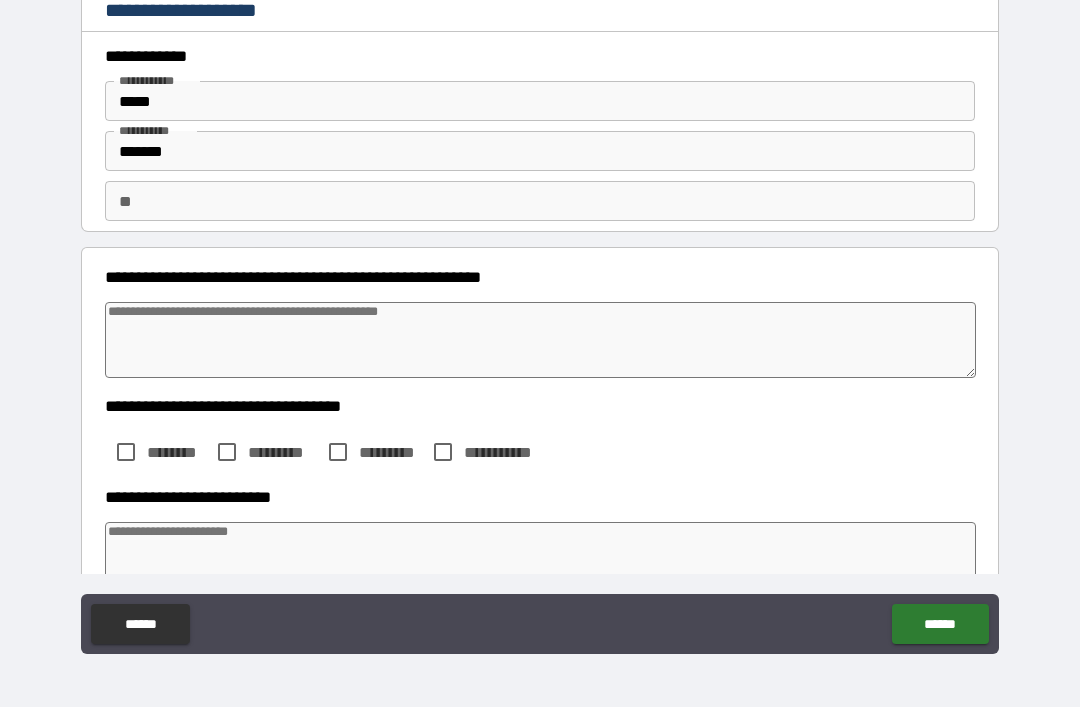 scroll, scrollTop: 0, scrollLeft: 0, axis: both 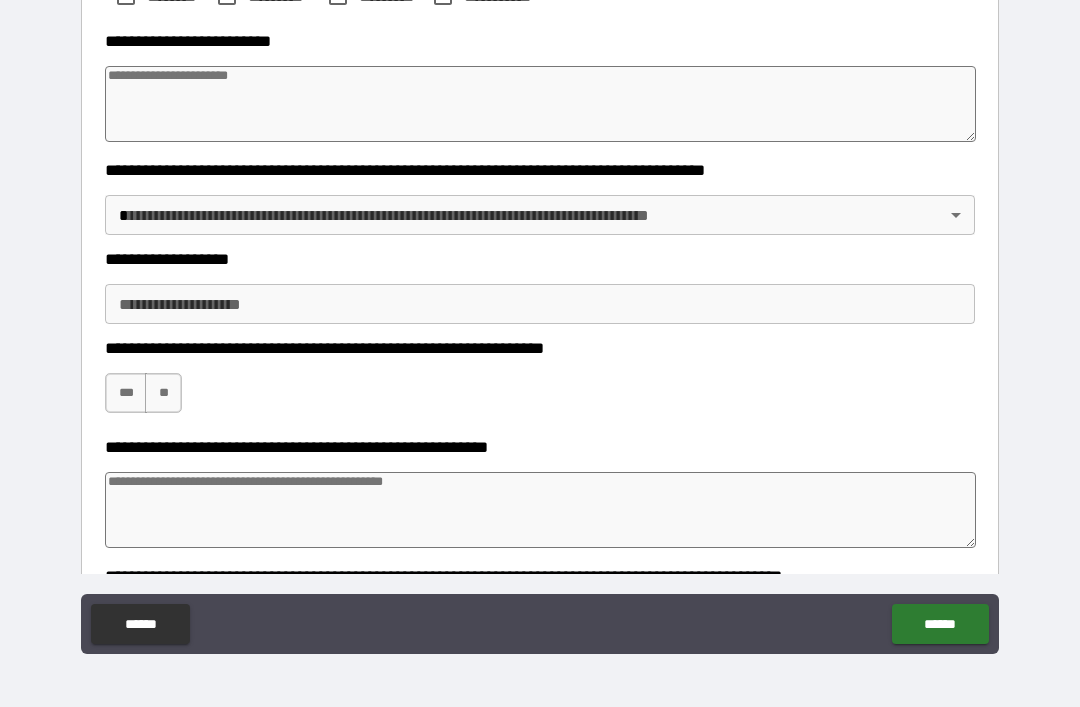click at bounding box center [540, 104] 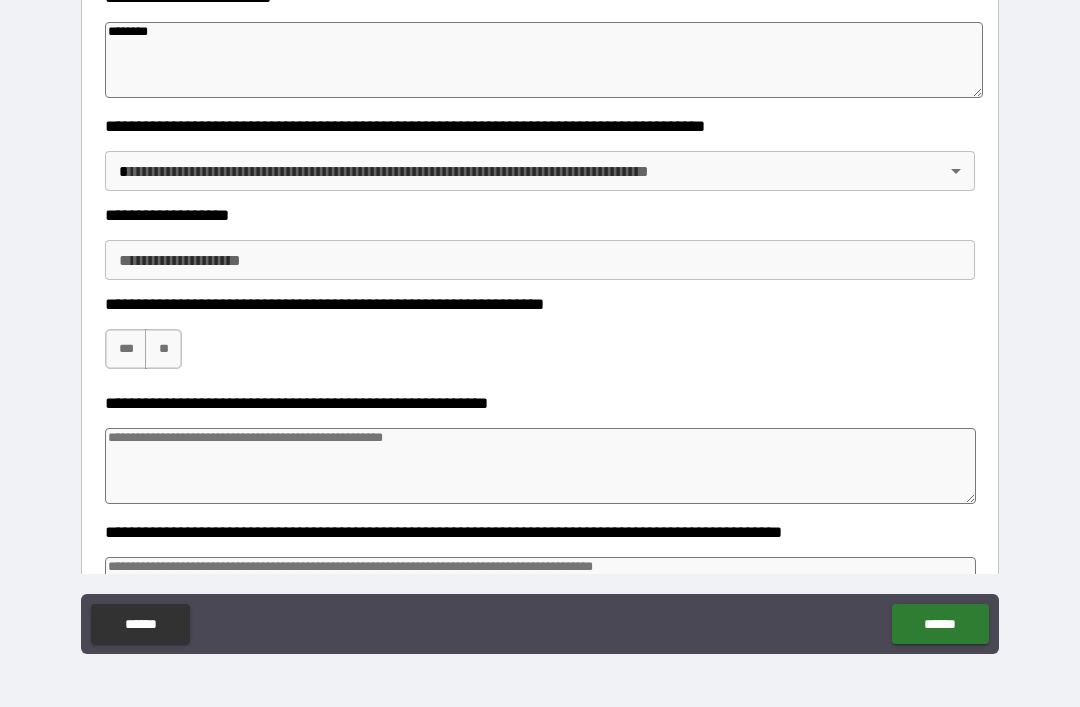 scroll, scrollTop: 505, scrollLeft: 0, axis: vertical 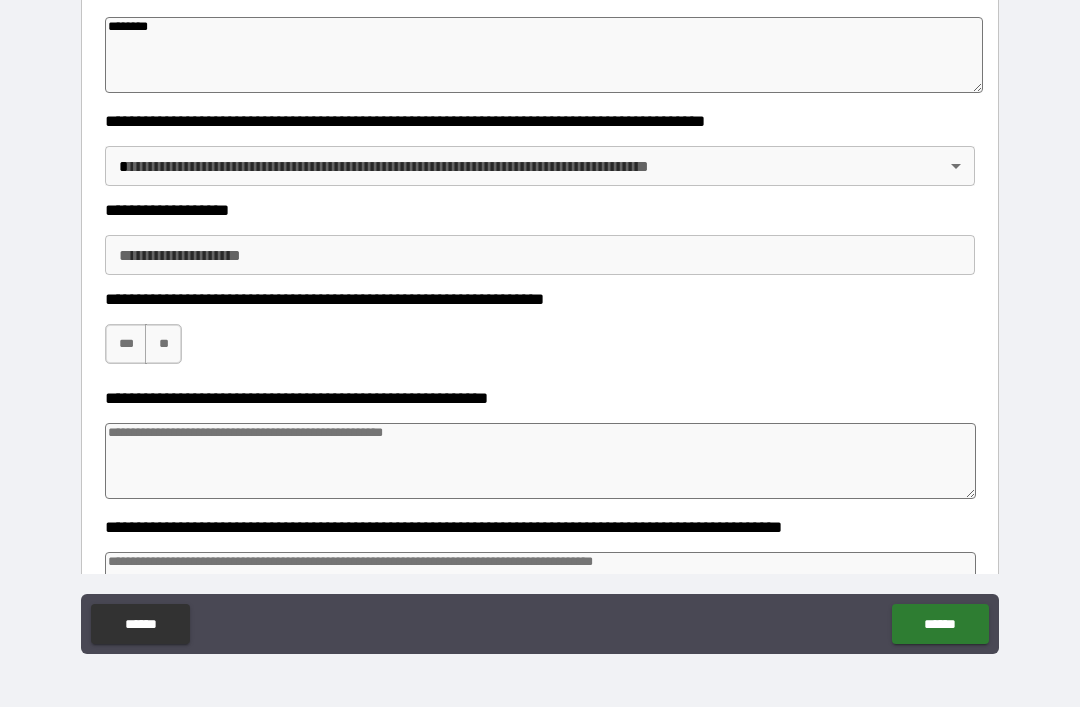 click on "**********" at bounding box center [540, 321] 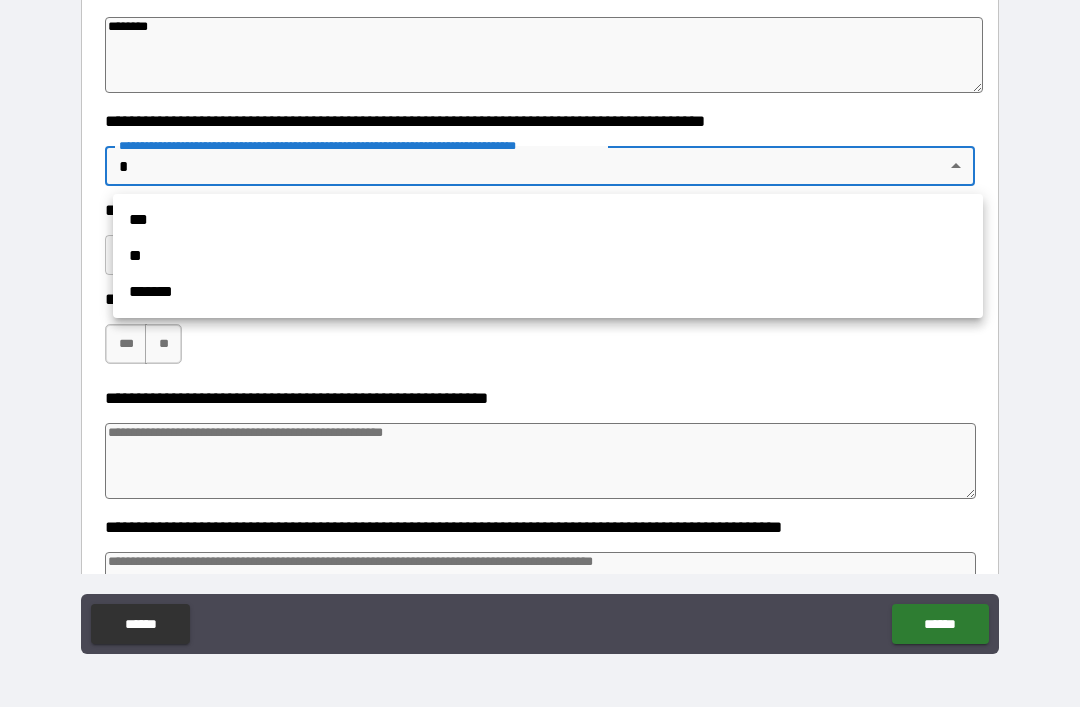 click on "**" at bounding box center [548, 256] 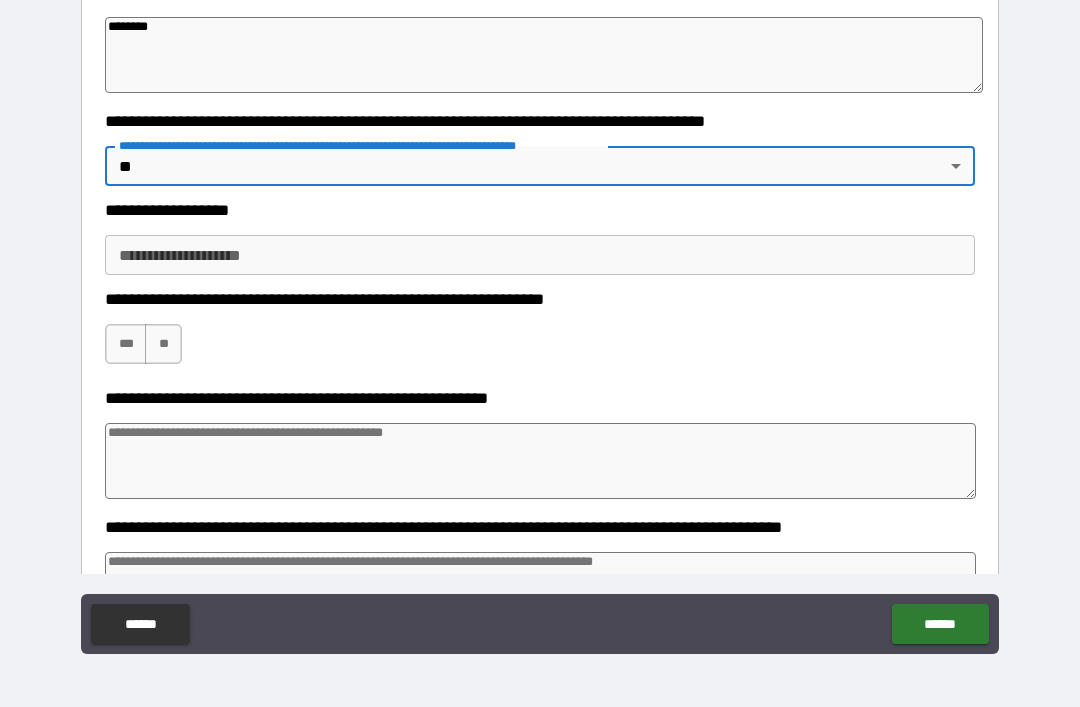 click on "**********" at bounding box center [540, 255] 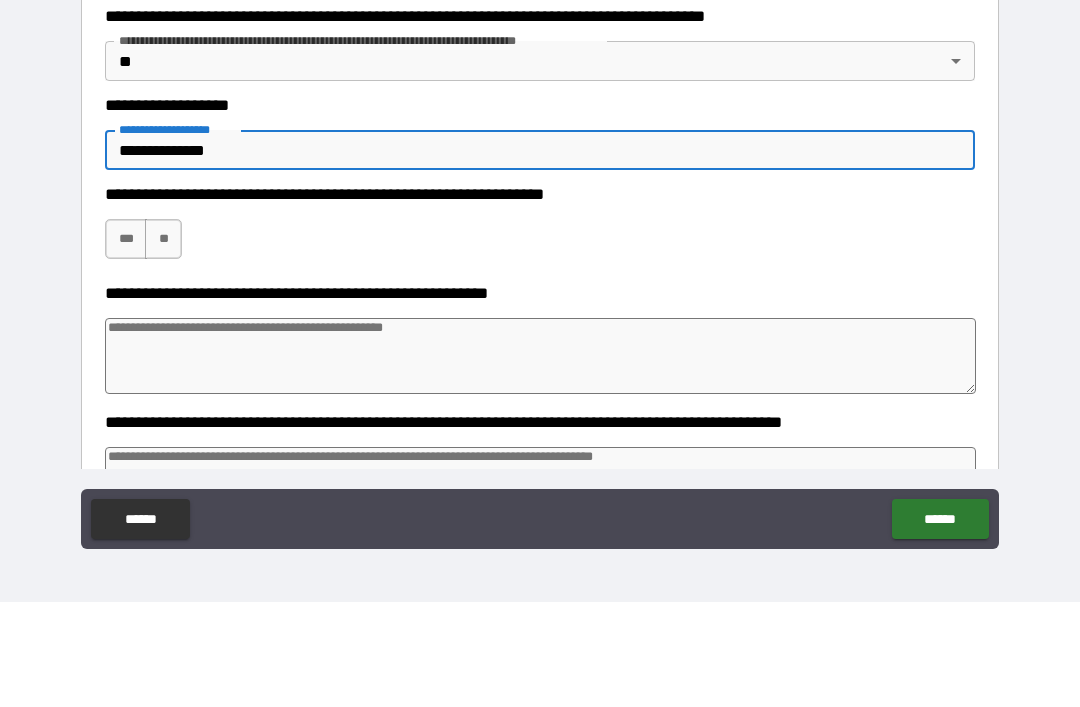 click on "***" at bounding box center [126, 344] 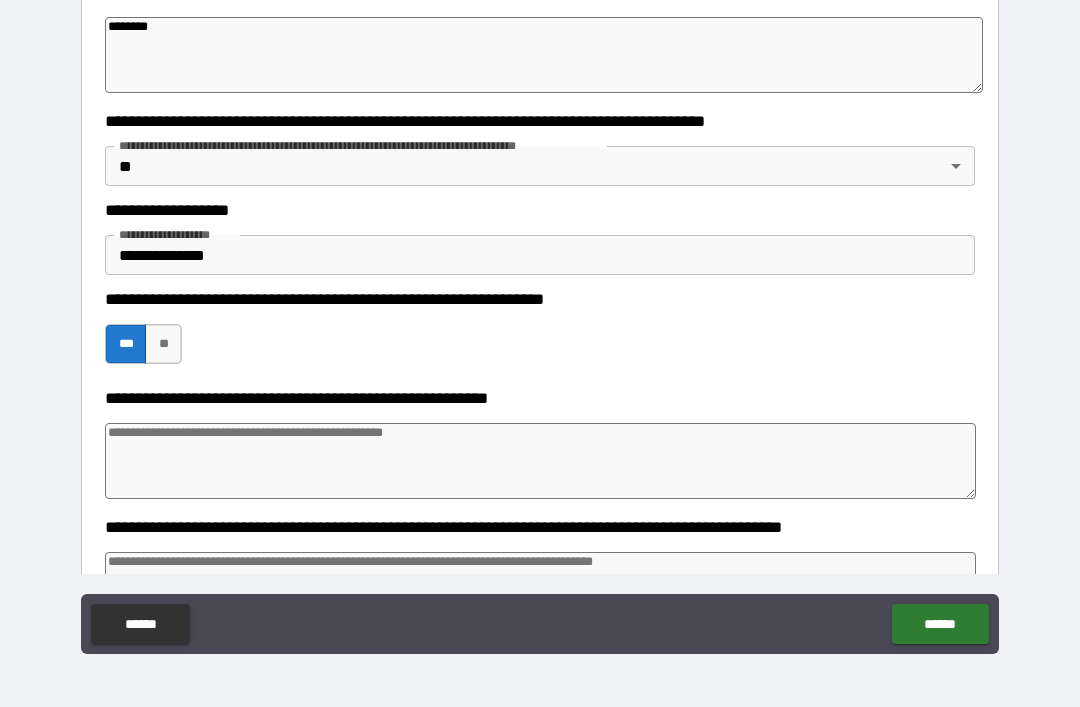 click at bounding box center [540, 461] 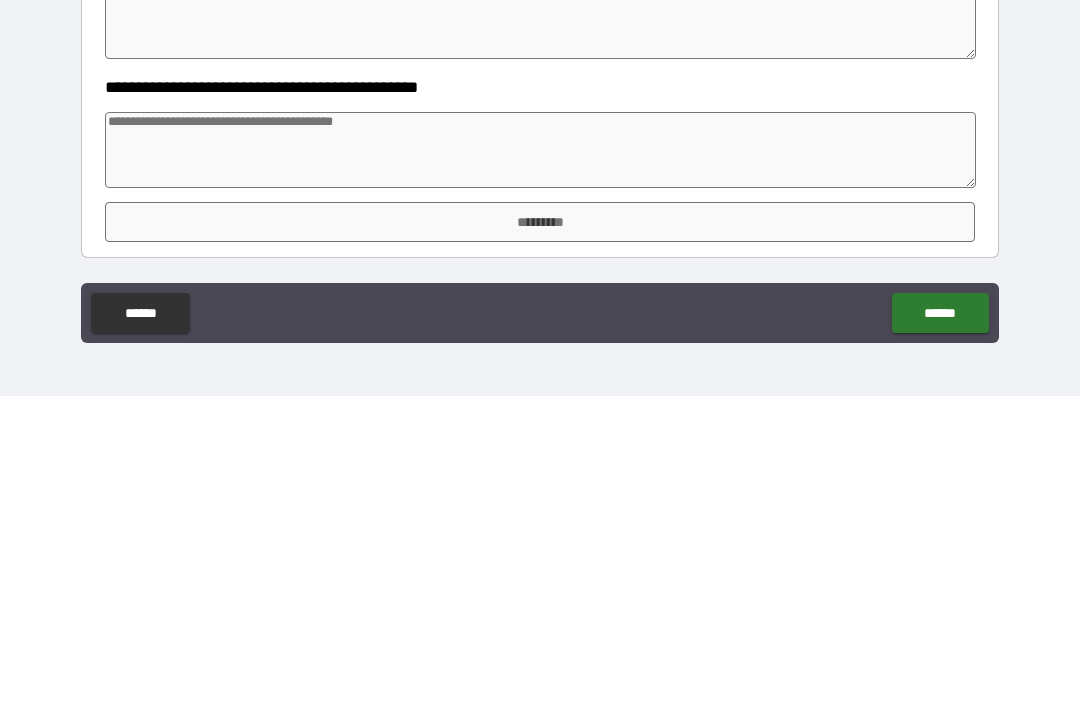scroll, scrollTop: 763, scrollLeft: 0, axis: vertical 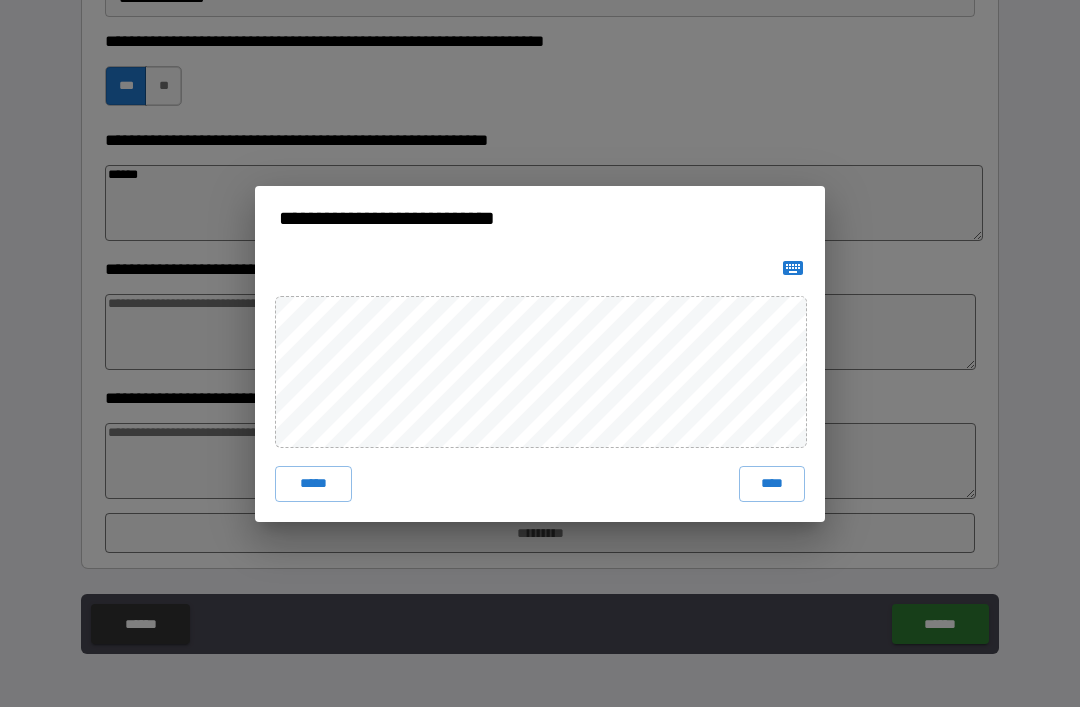 click on "****" at bounding box center [772, 484] 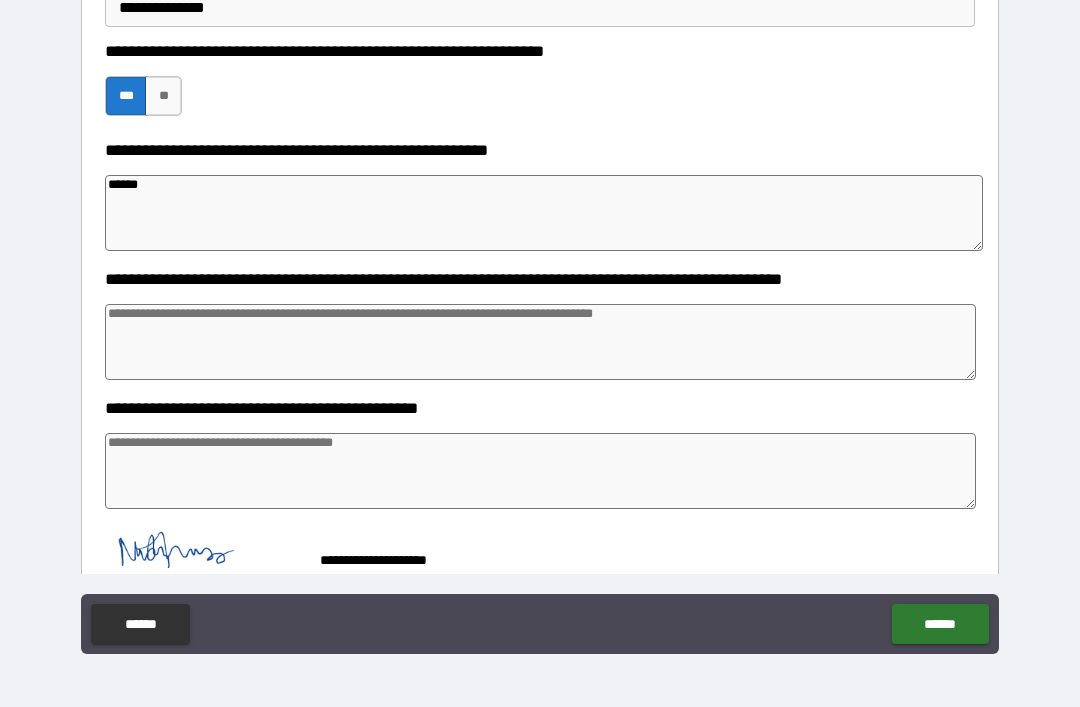 click on "******" at bounding box center (940, 624) 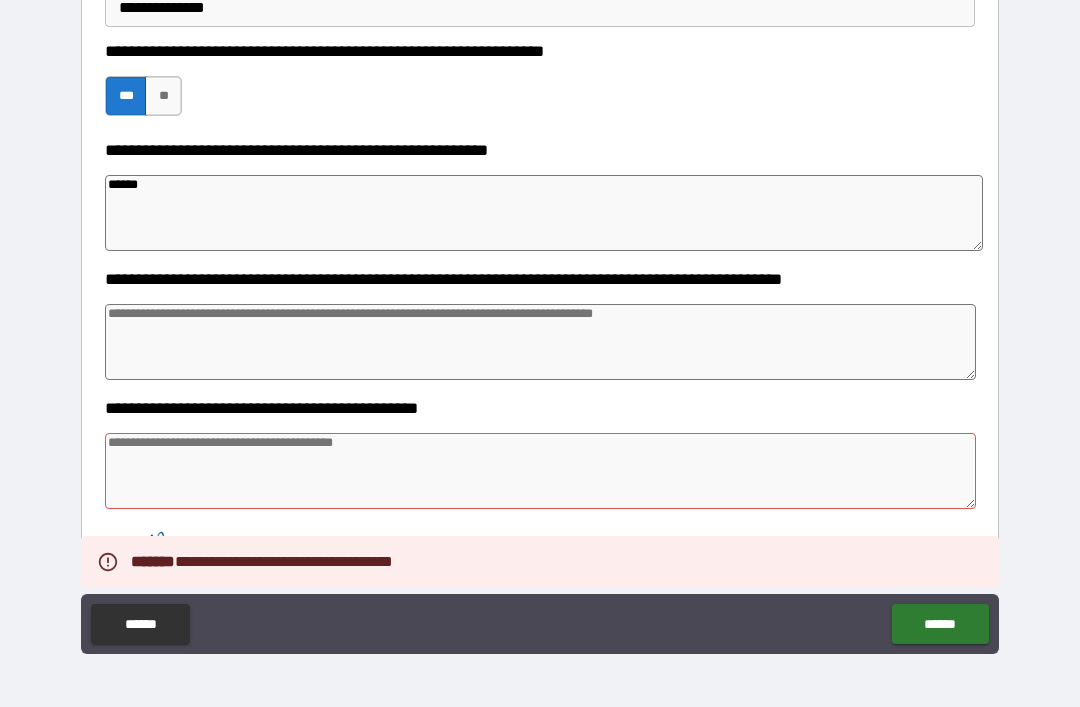 click at bounding box center [540, 471] 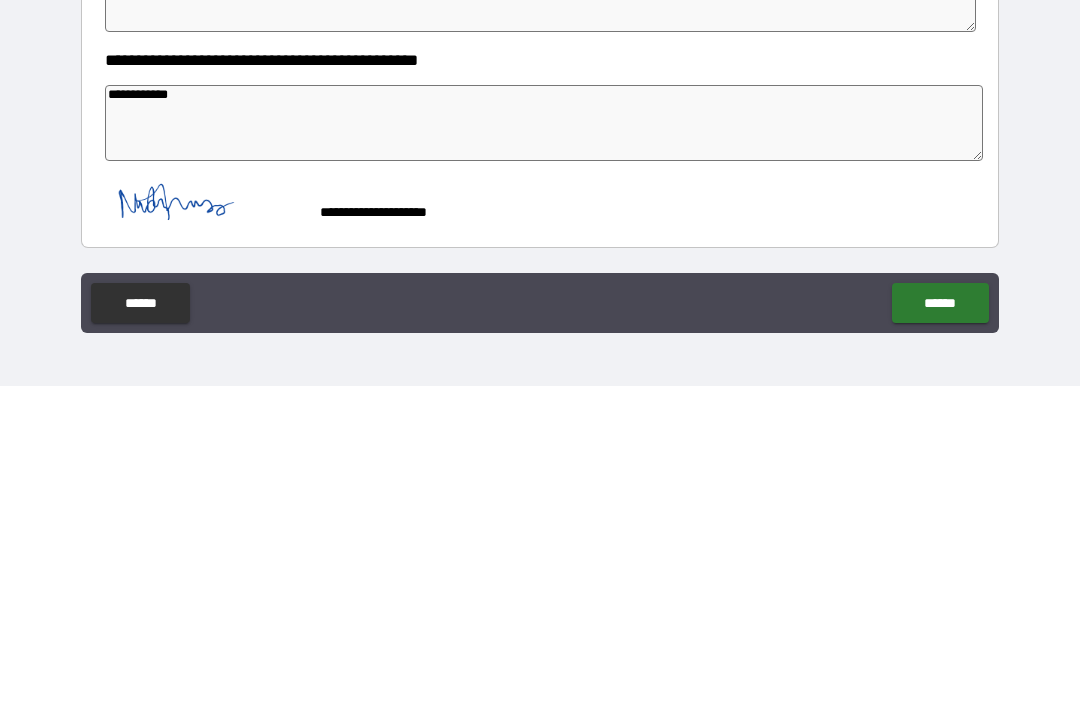 scroll, scrollTop: 780, scrollLeft: 0, axis: vertical 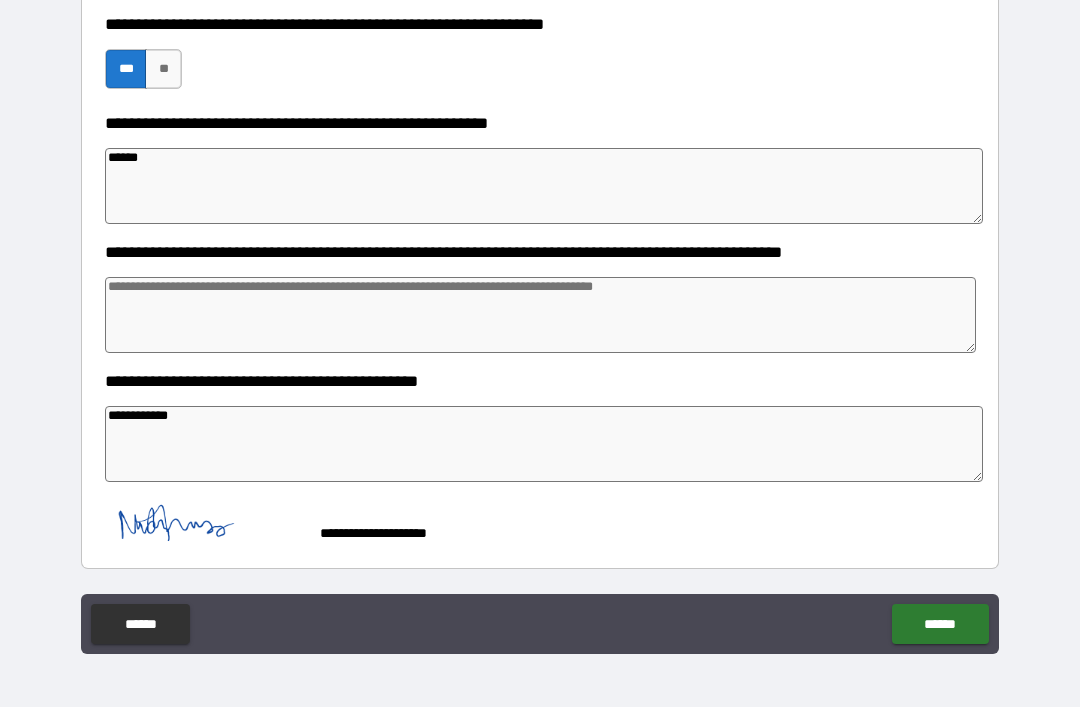 click on "******" at bounding box center [940, 624] 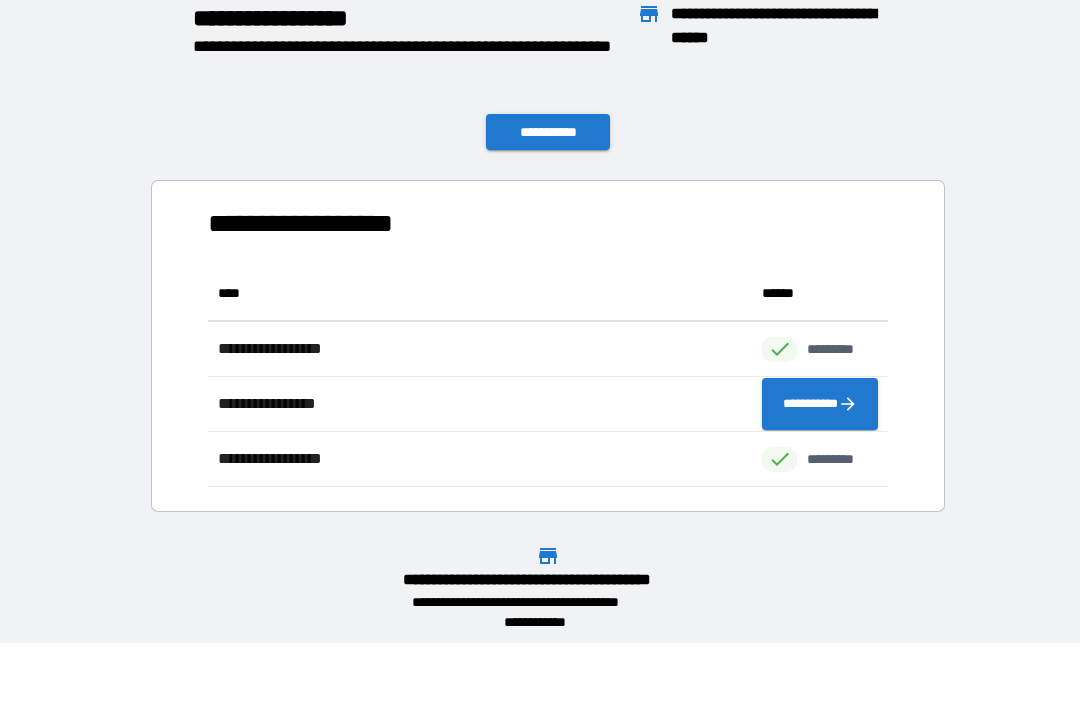 scroll, scrollTop: 1, scrollLeft: 1, axis: both 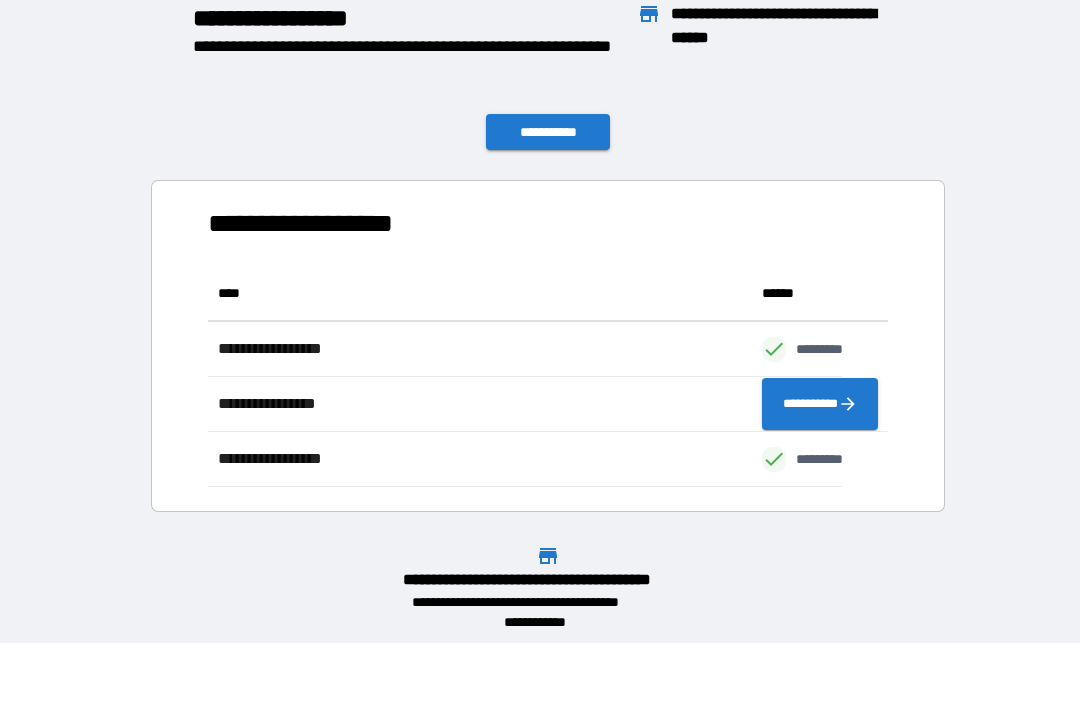 click on "**********" at bounding box center (548, 132) 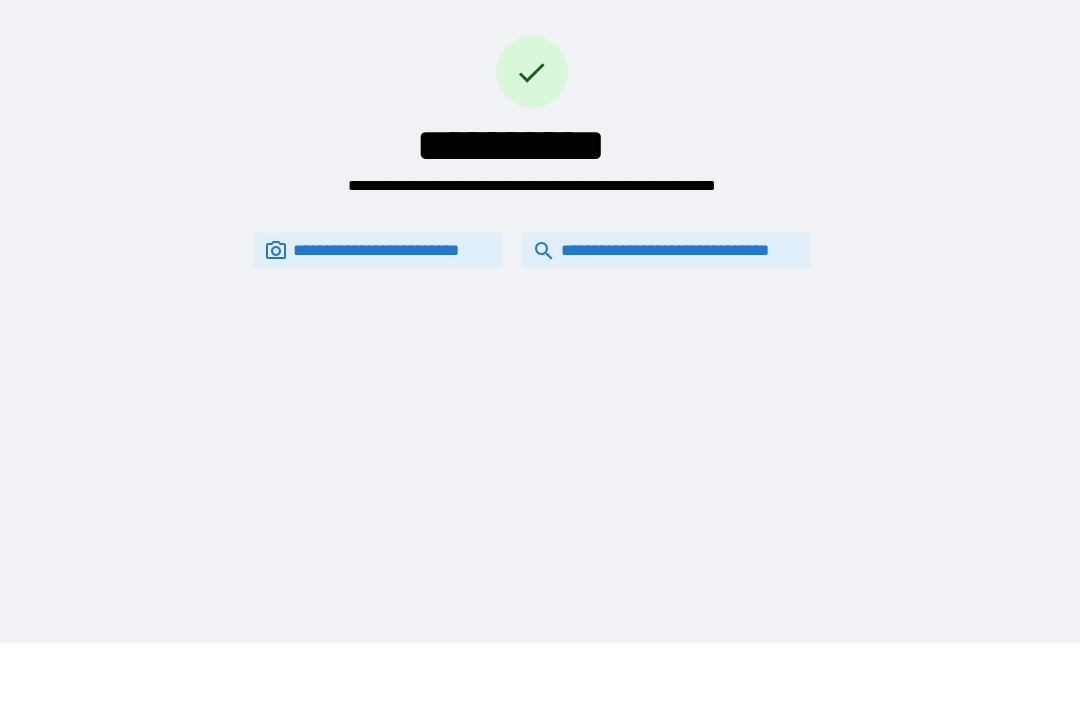 click on "**********" at bounding box center (666, 250) 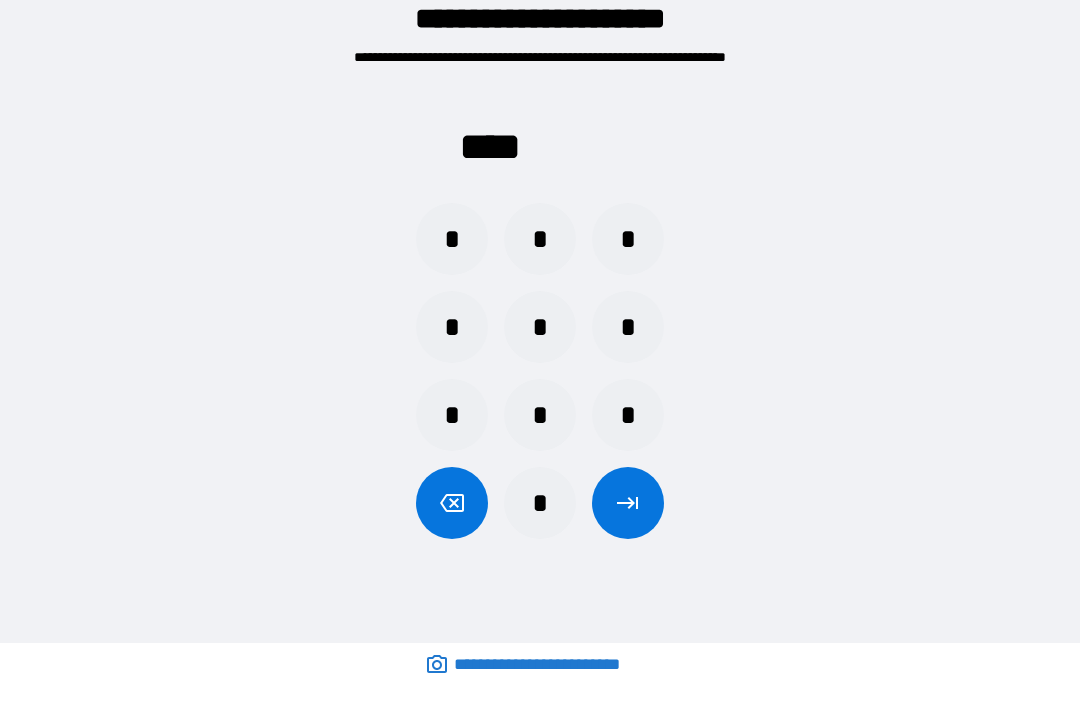 click on "*" at bounding box center [628, 327] 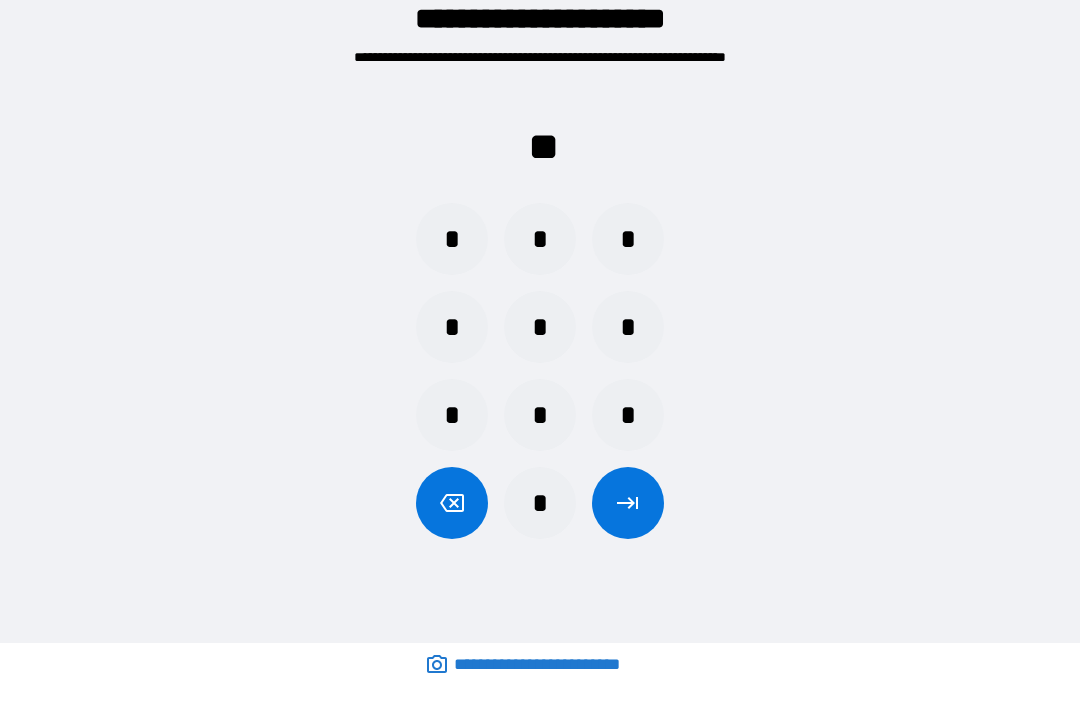 click on "*" at bounding box center (628, 327) 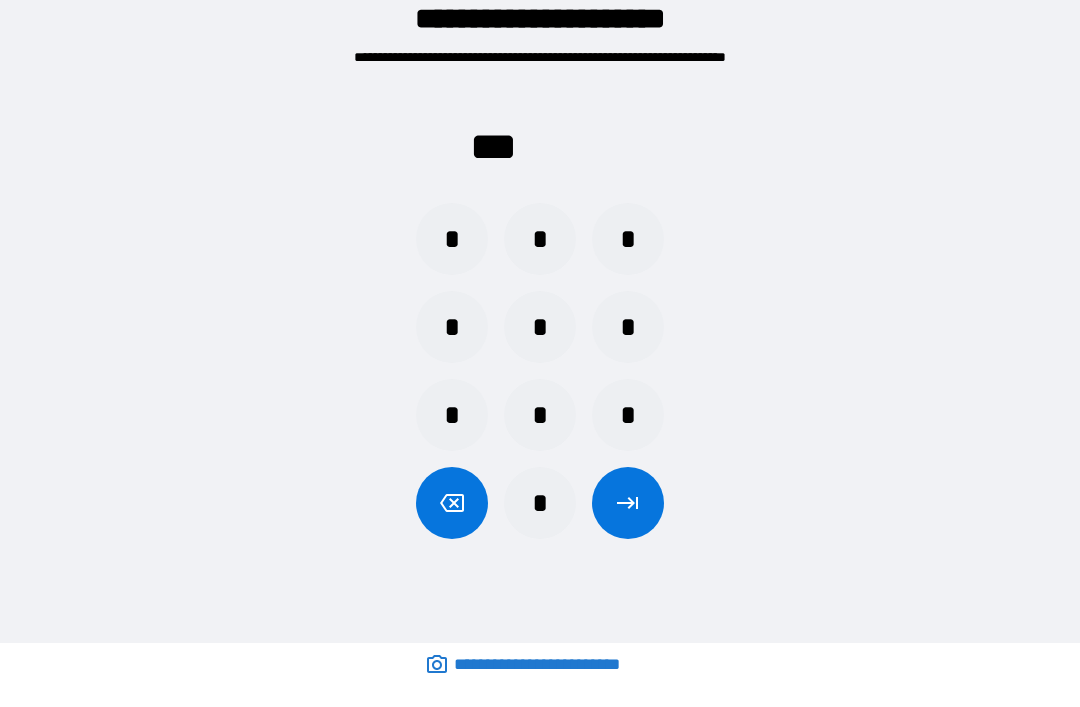 click on "*" at bounding box center (452, 239) 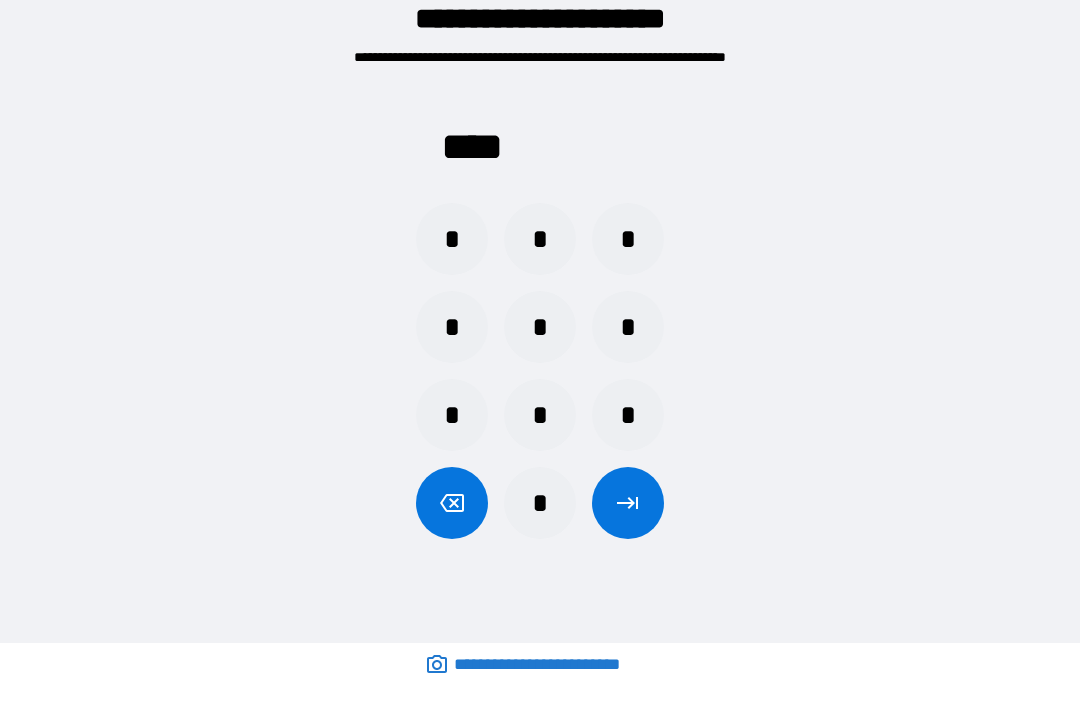 click at bounding box center [628, 503] 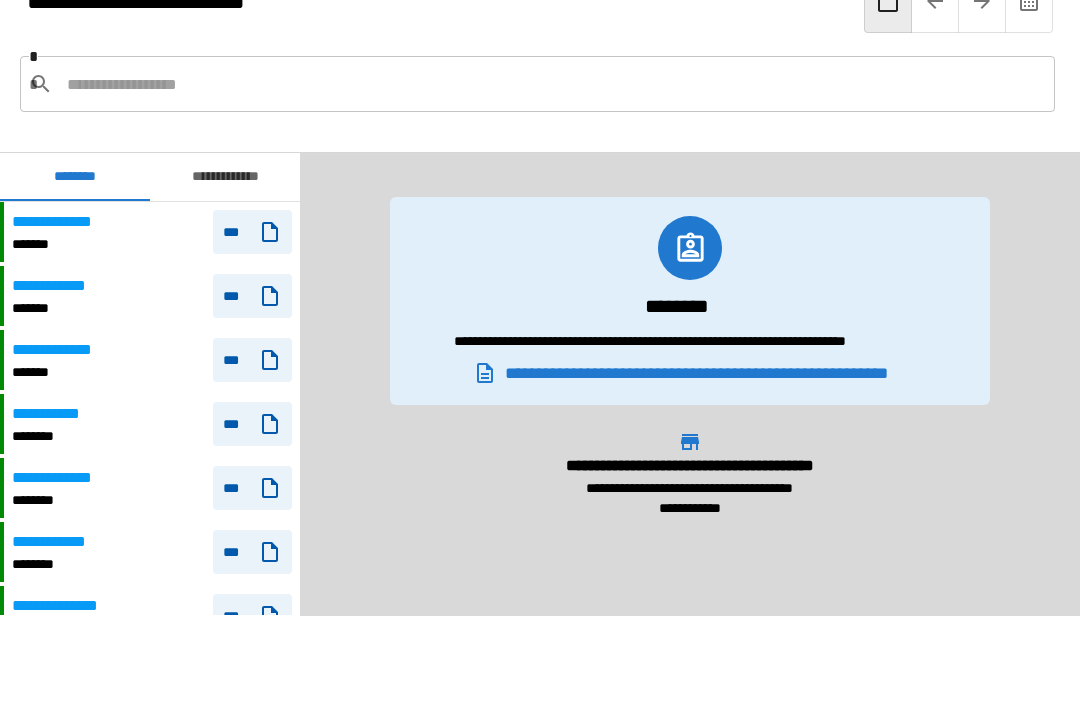 scroll, scrollTop: 120, scrollLeft: 0, axis: vertical 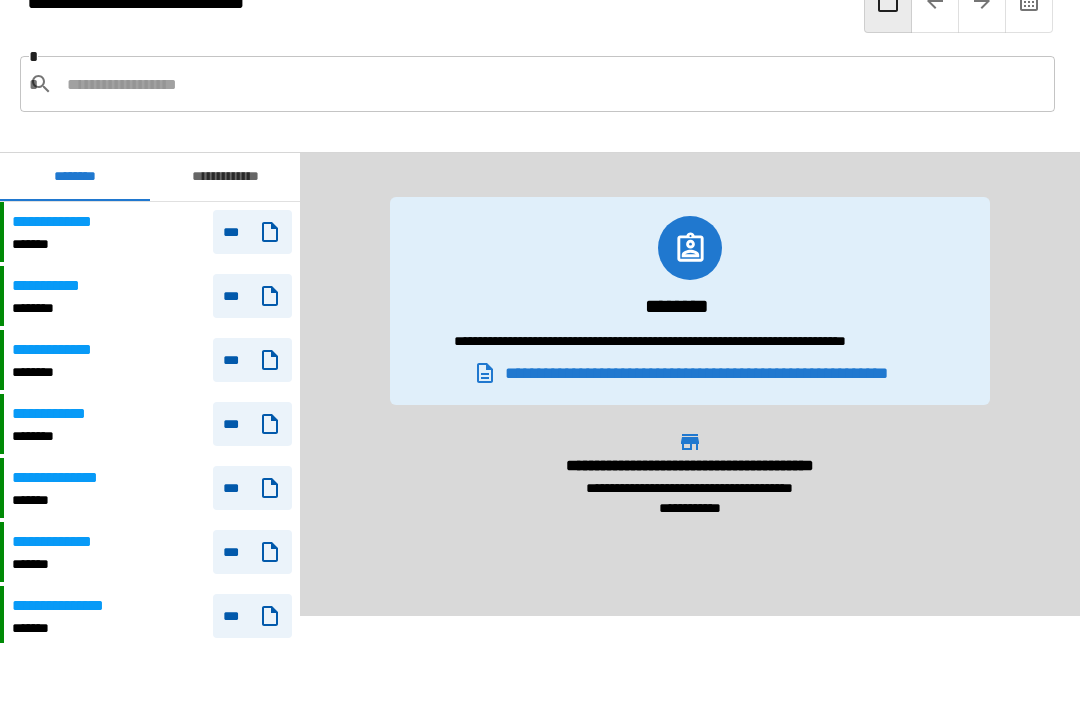 click on "**********" at bounding box center [152, 232] 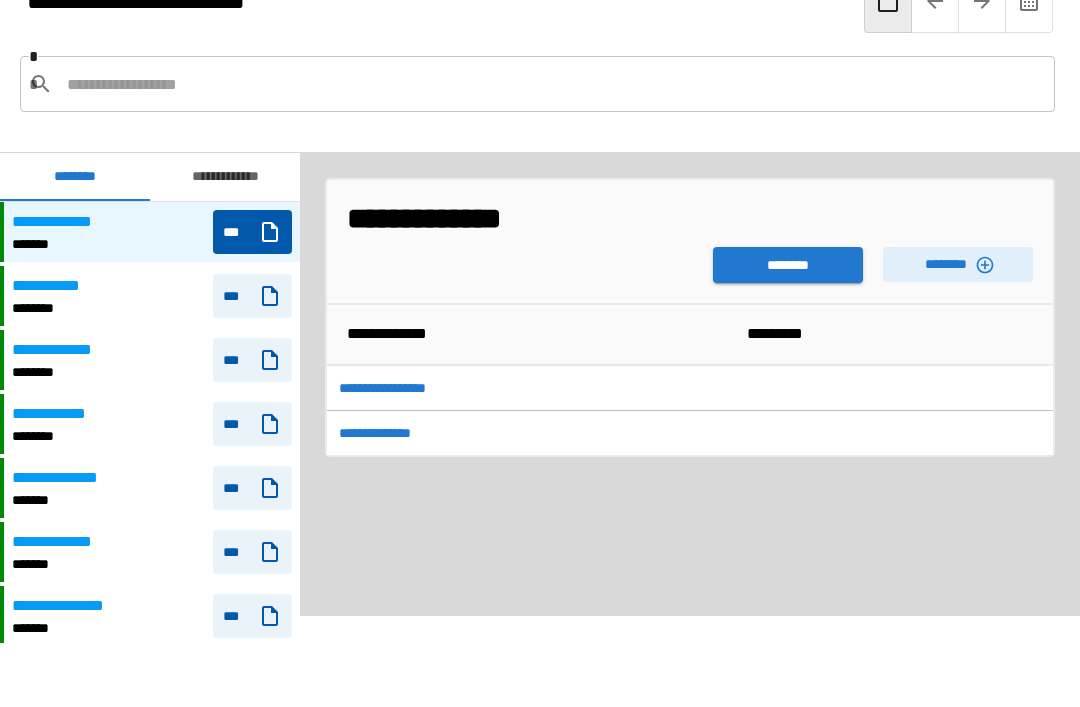 click at bounding box center (553, 84) 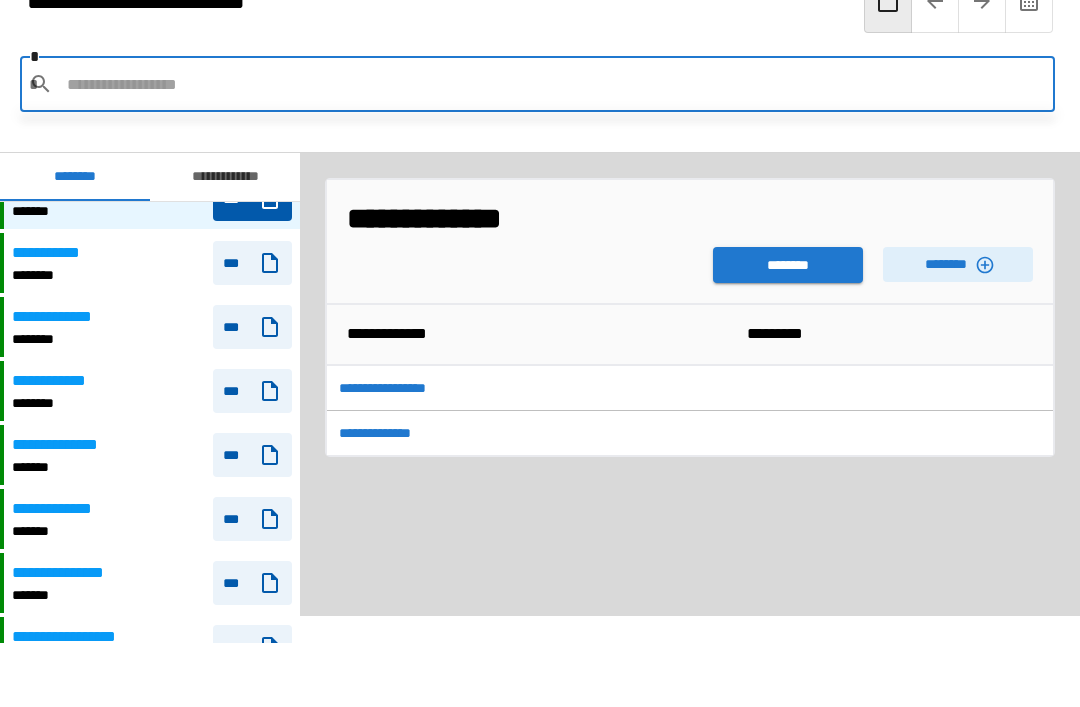 scroll, scrollTop: 157, scrollLeft: 0, axis: vertical 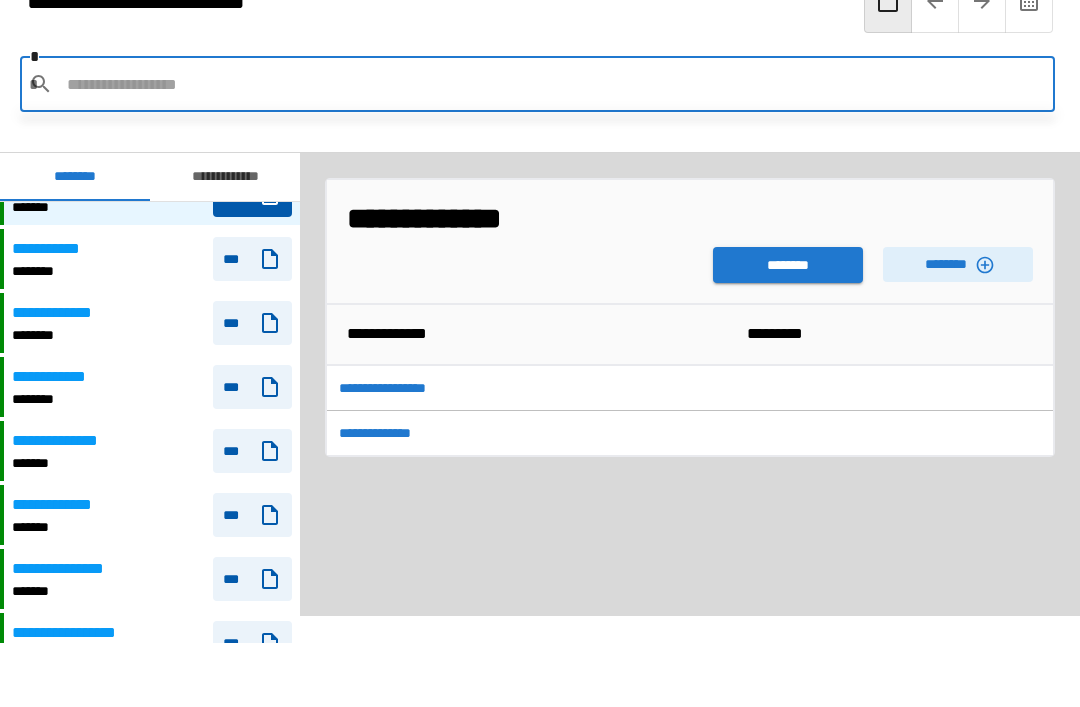 click on "**********" at bounding box center [152, 259] 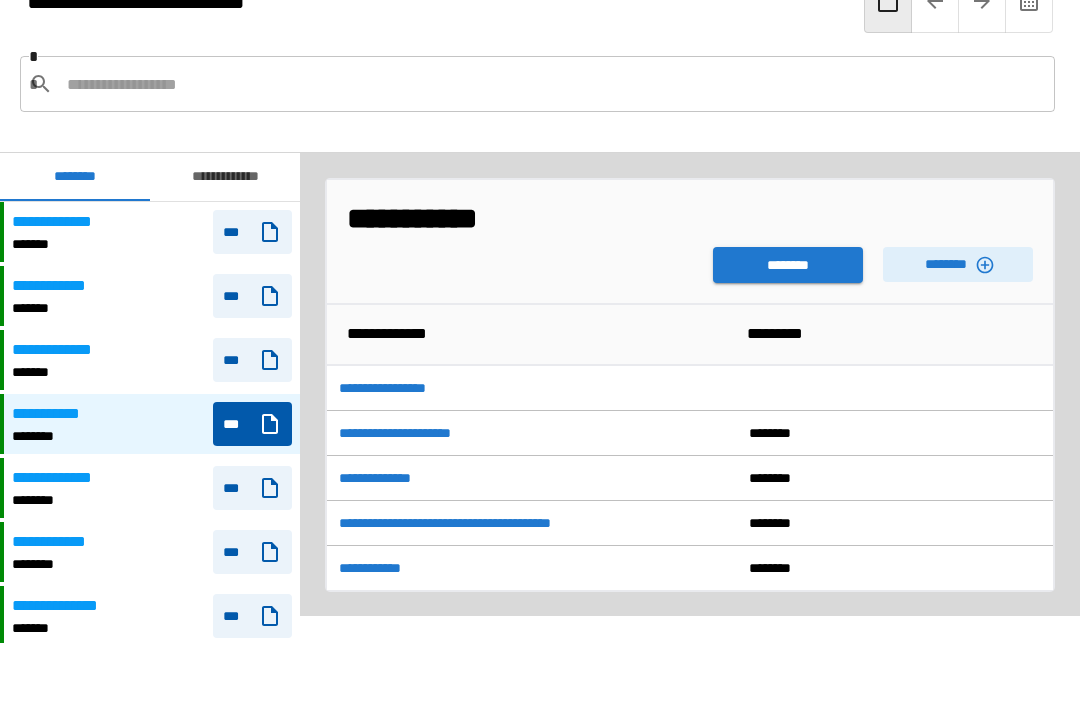 scroll, scrollTop: -1, scrollLeft: 0, axis: vertical 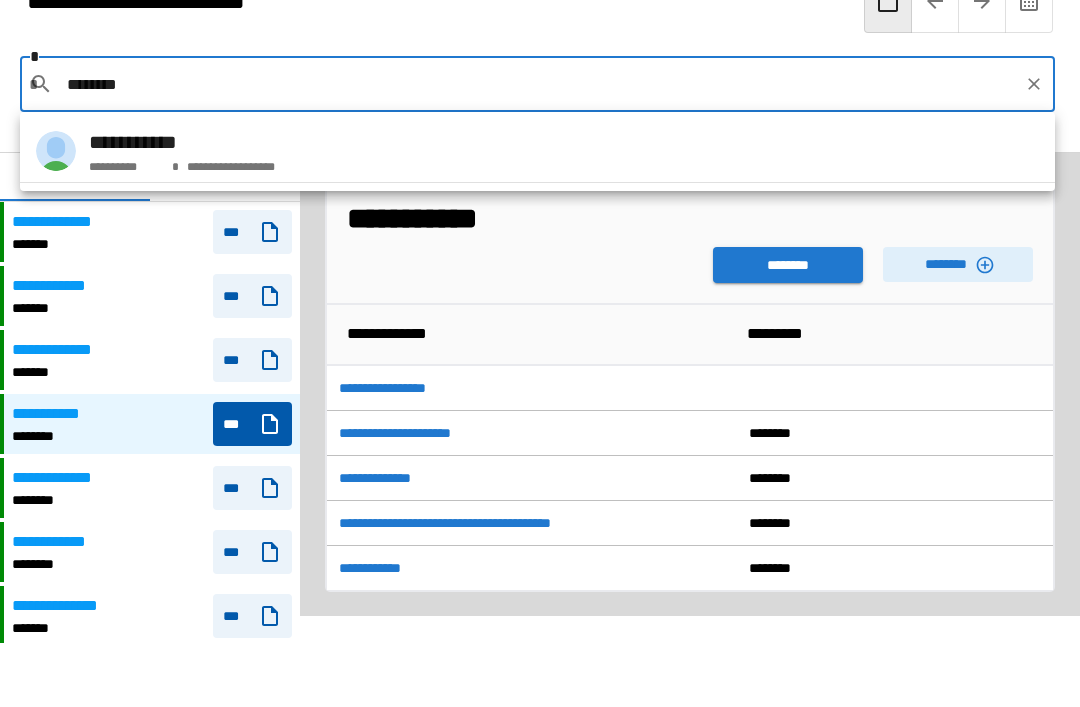 click on "**********" at bounding box center [537, 151] 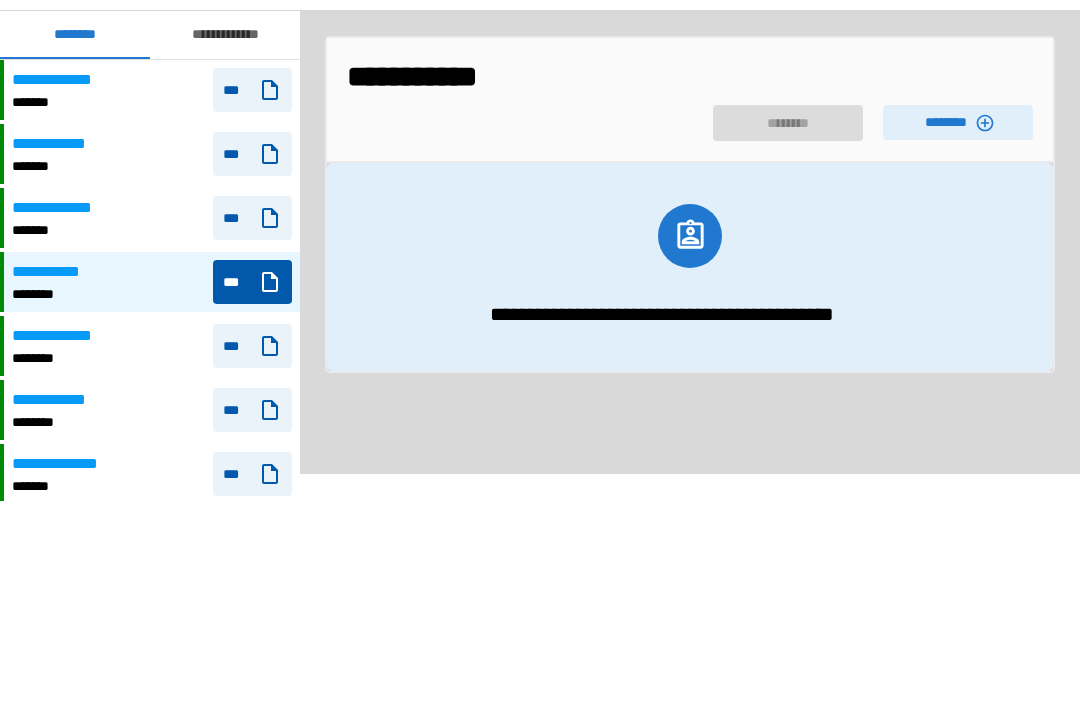click on "********" at bounding box center (958, 264) 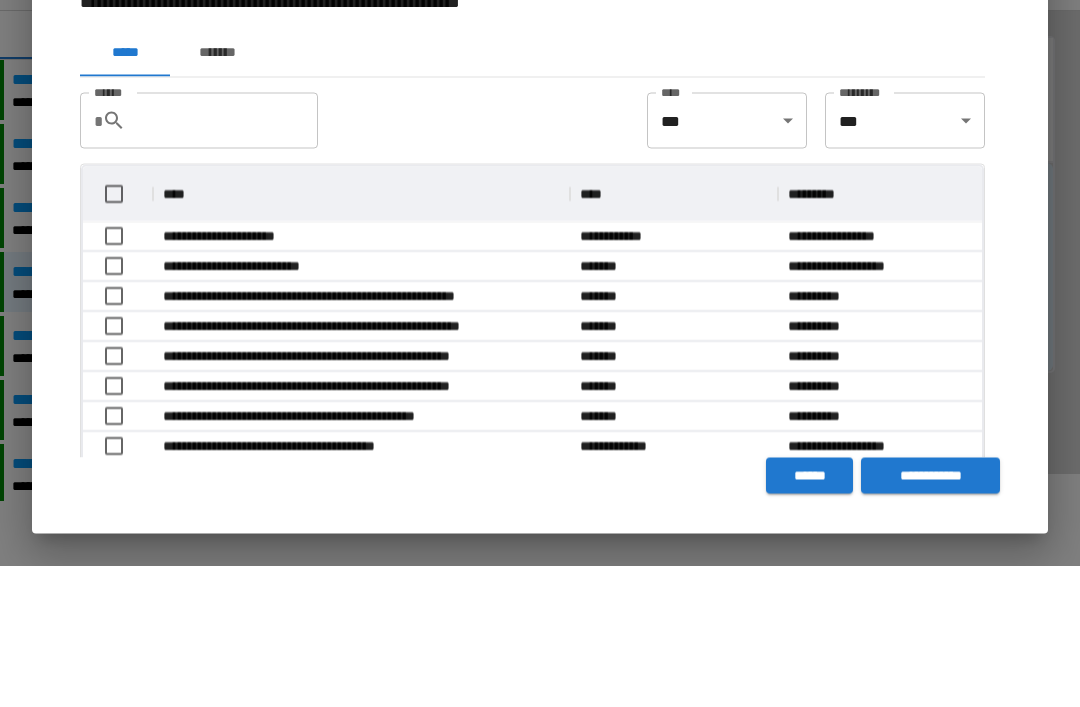 scroll, scrollTop: 57, scrollLeft: 899, axis: both 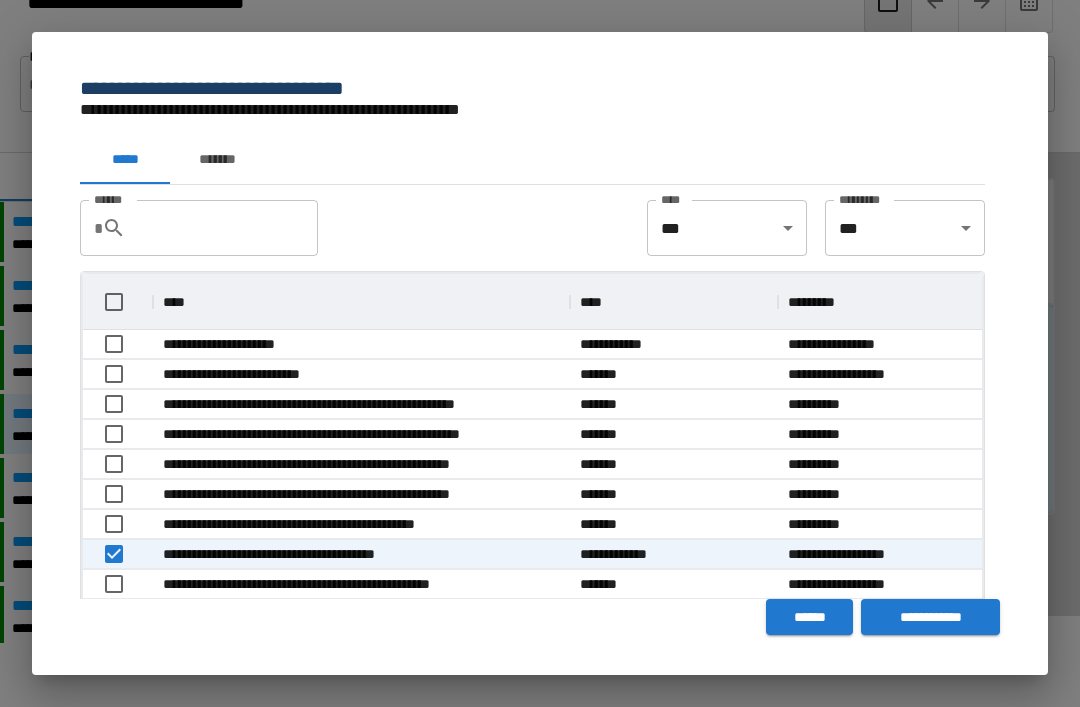 click on "**********" at bounding box center (930, 617) 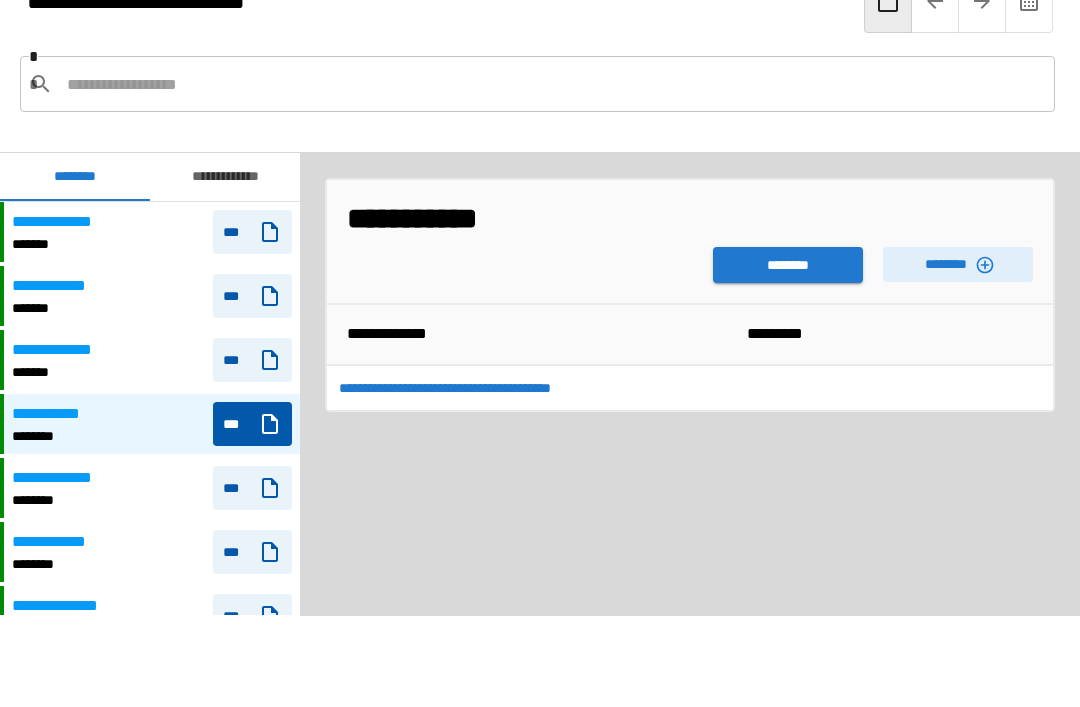click on "********" at bounding box center (788, 265) 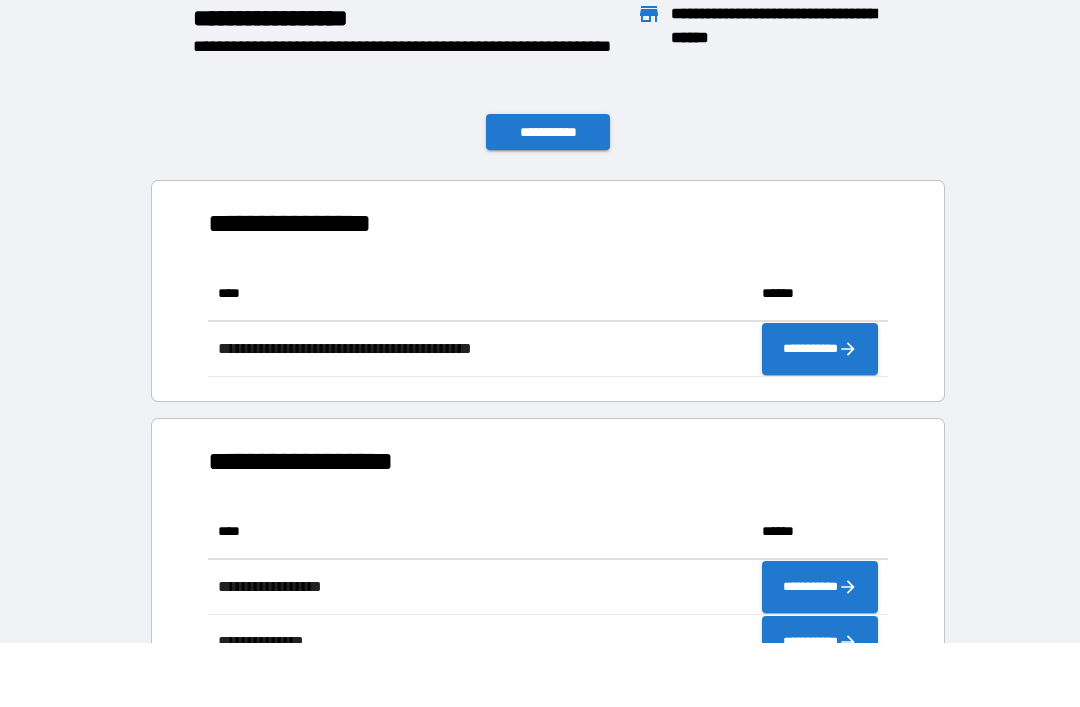 scroll, scrollTop: 111, scrollLeft: 680, axis: both 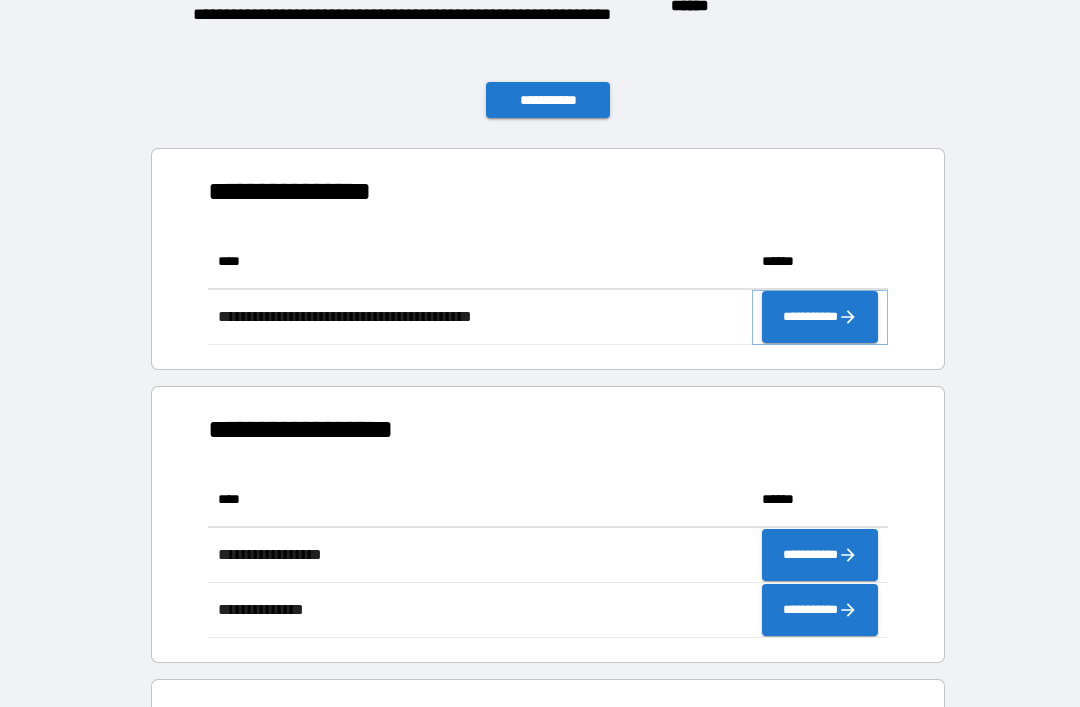 click on "**********" at bounding box center (820, 317) 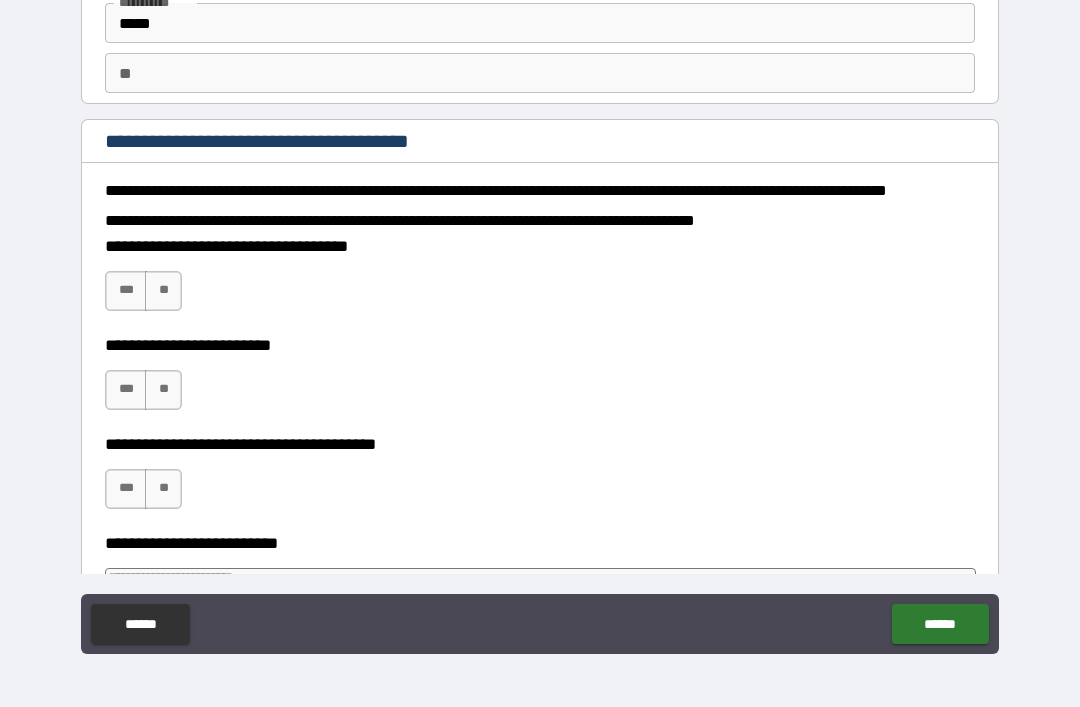 scroll, scrollTop: 137, scrollLeft: 0, axis: vertical 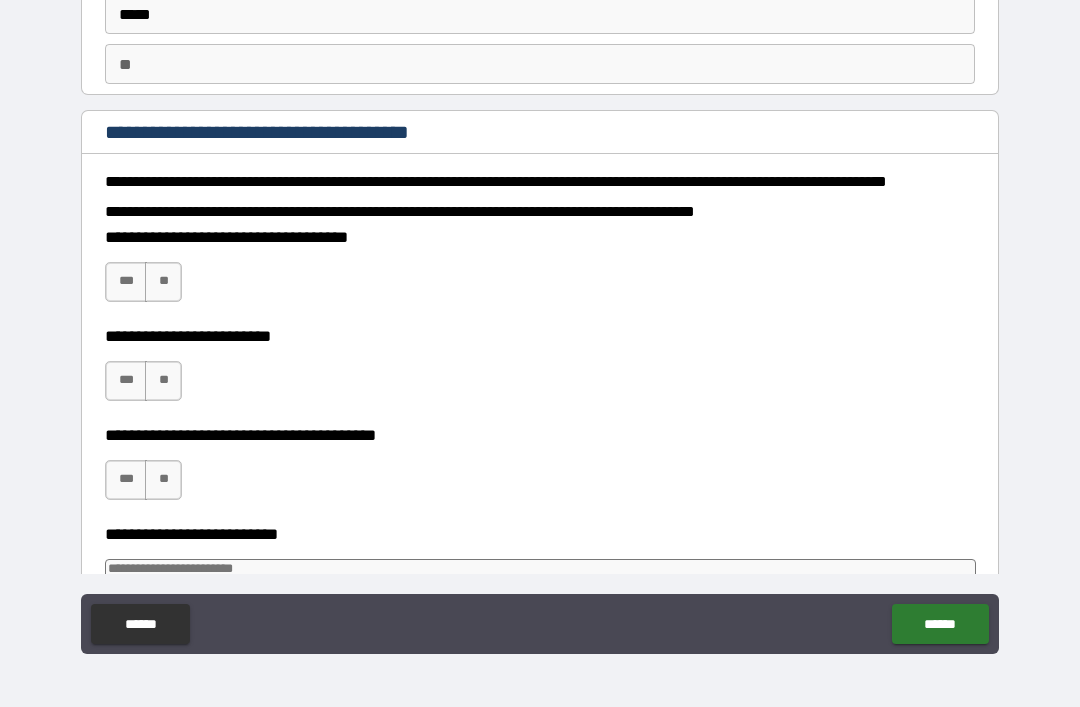 click on "***" at bounding box center [126, 282] 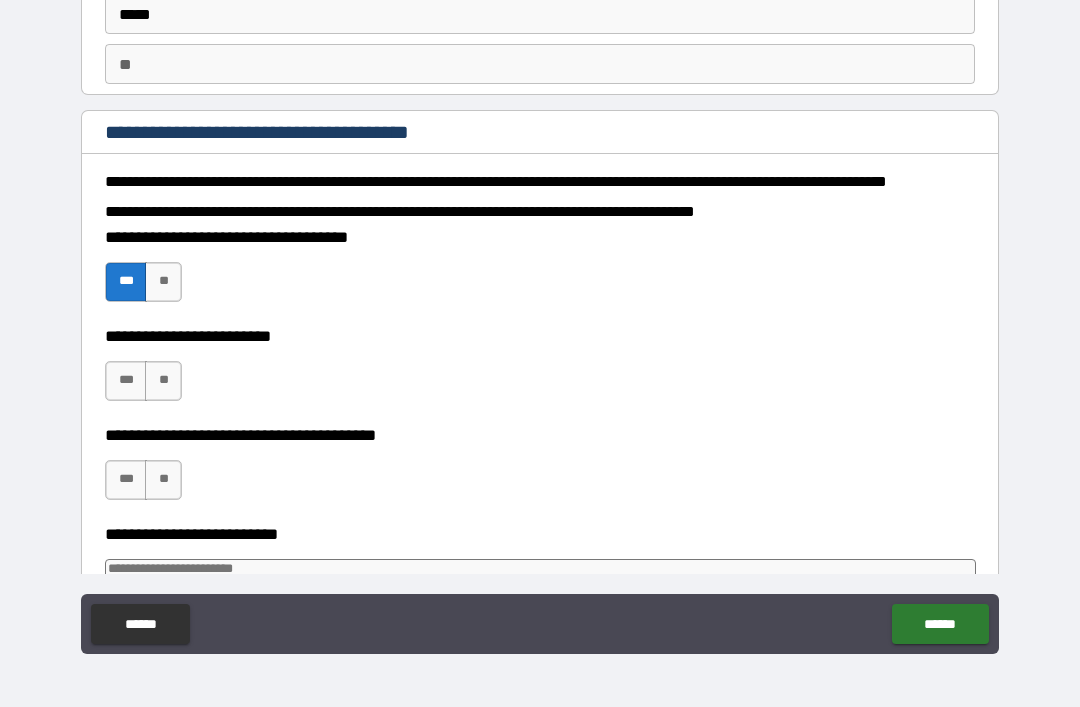 click on "***" at bounding box center (126, 381) 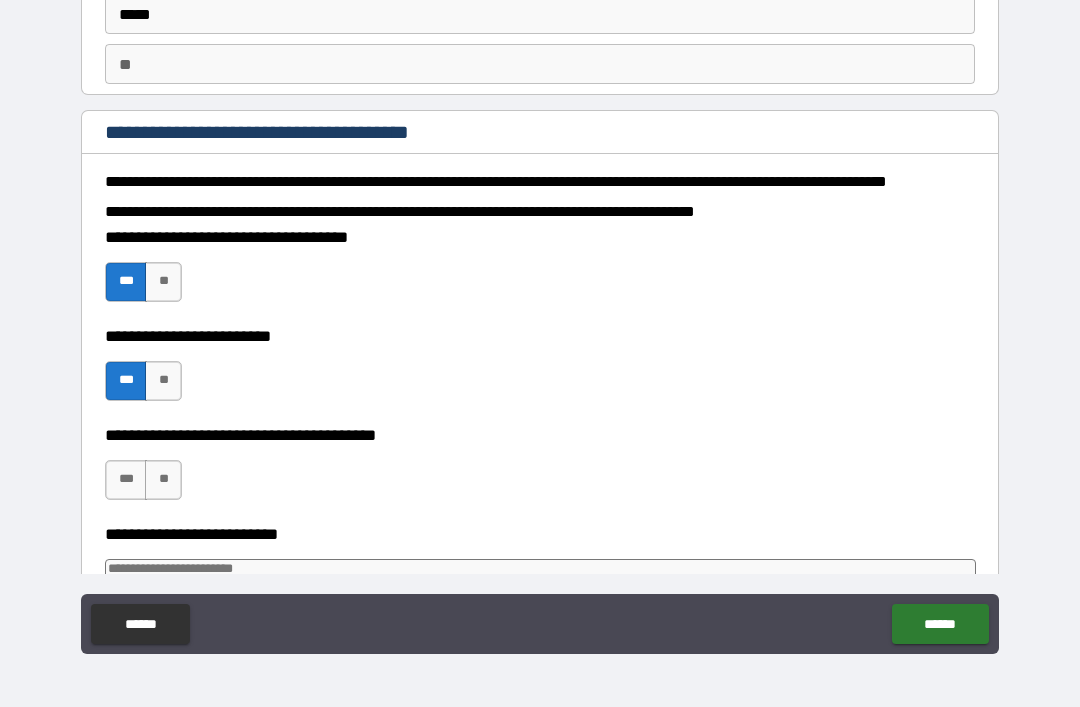 click on "***" at bounding box center (126, 480) 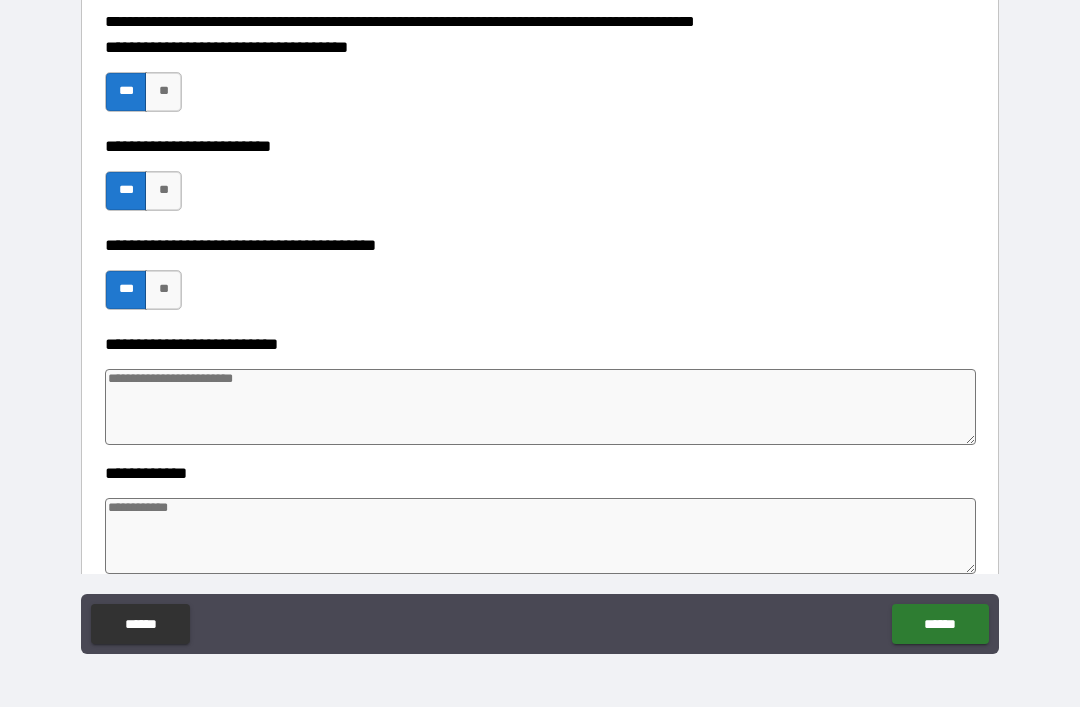 scroll, scrollTop: 328, scrollLeft: 0, axis: vertical 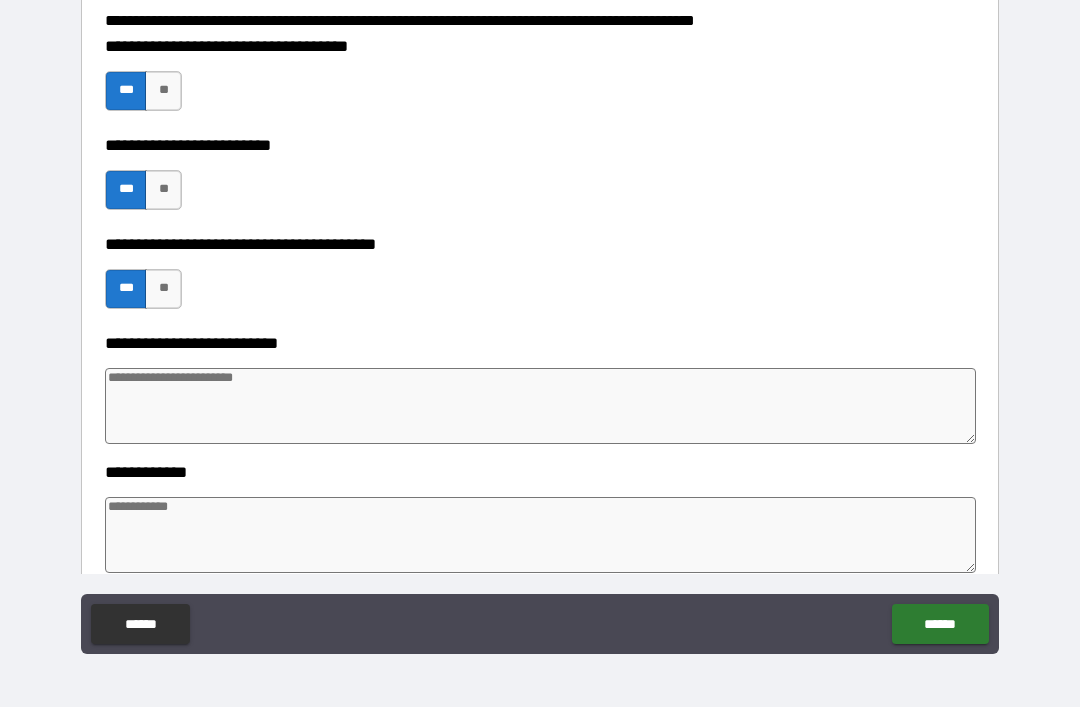click at bounding box center (540, 406) 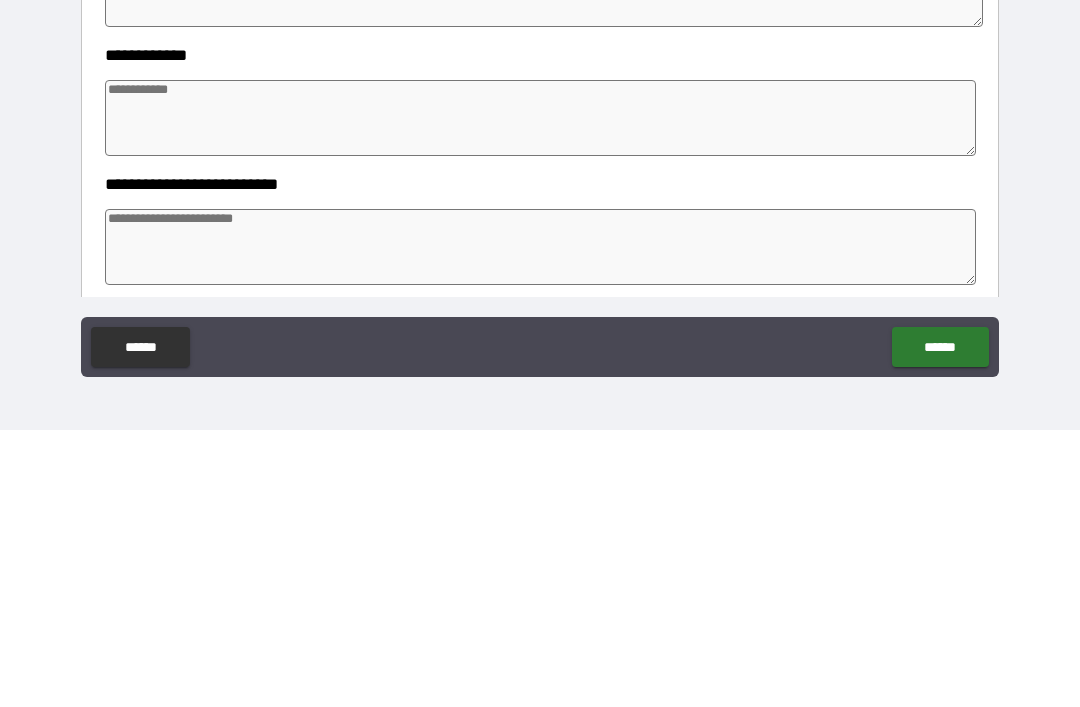scroll, scrollTop: 469, scrollLeft: 0, axis: vertical 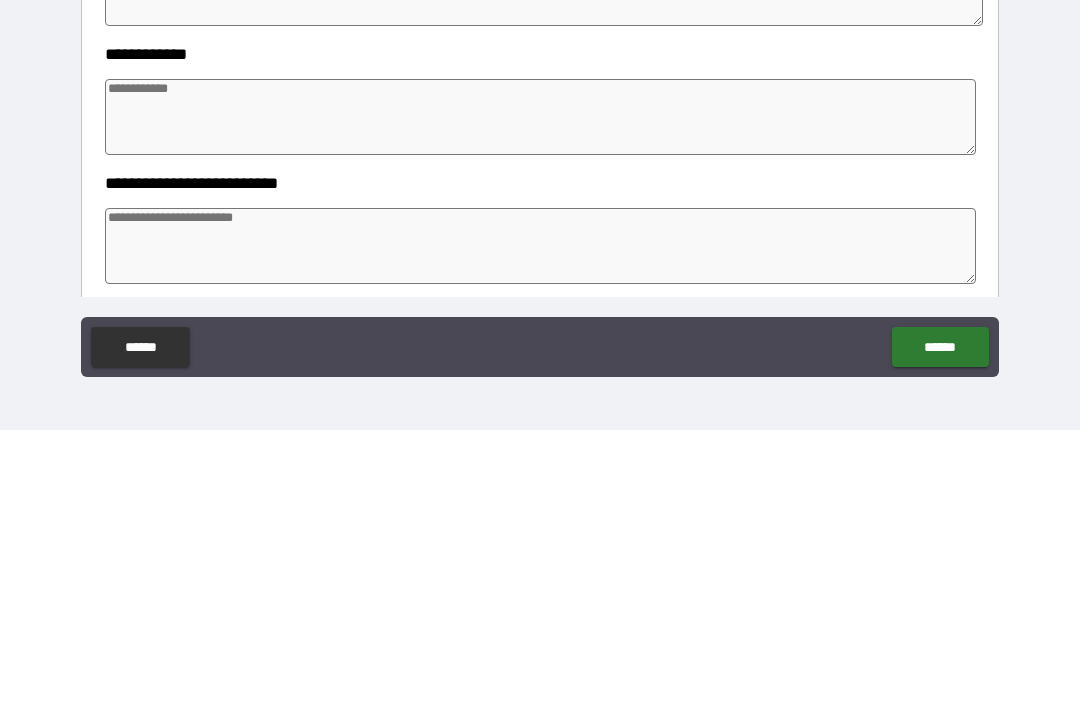 click at bounding box center (540, 394) 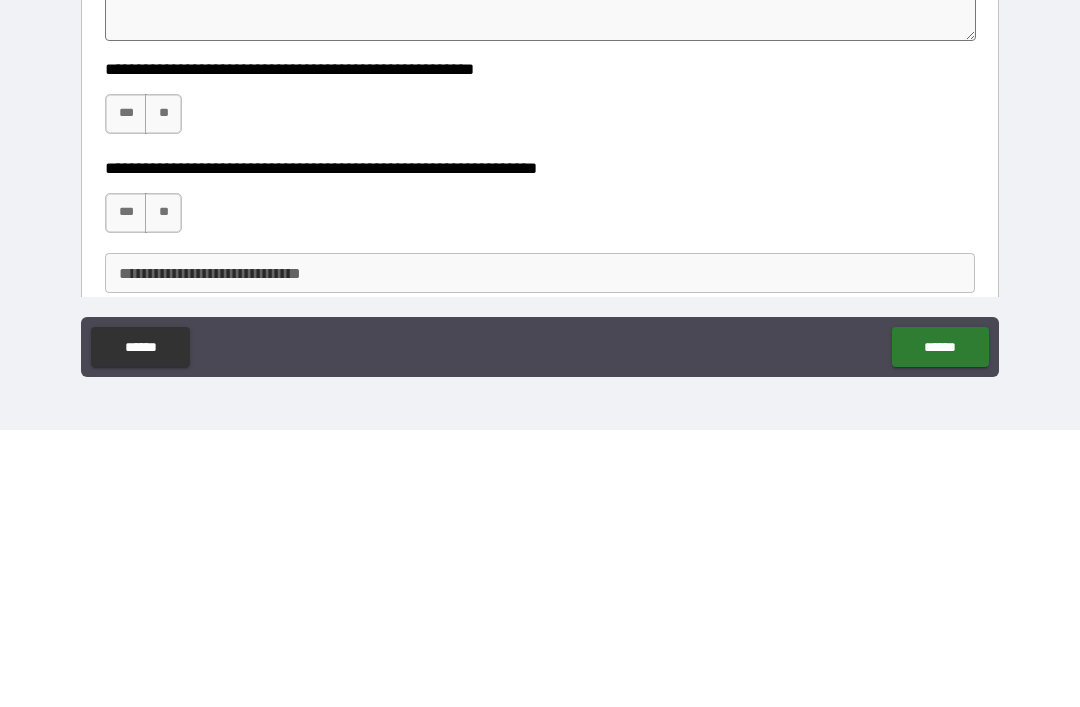 scroll, scrollTop: 847, scrollLeft: 0, axis: vertical 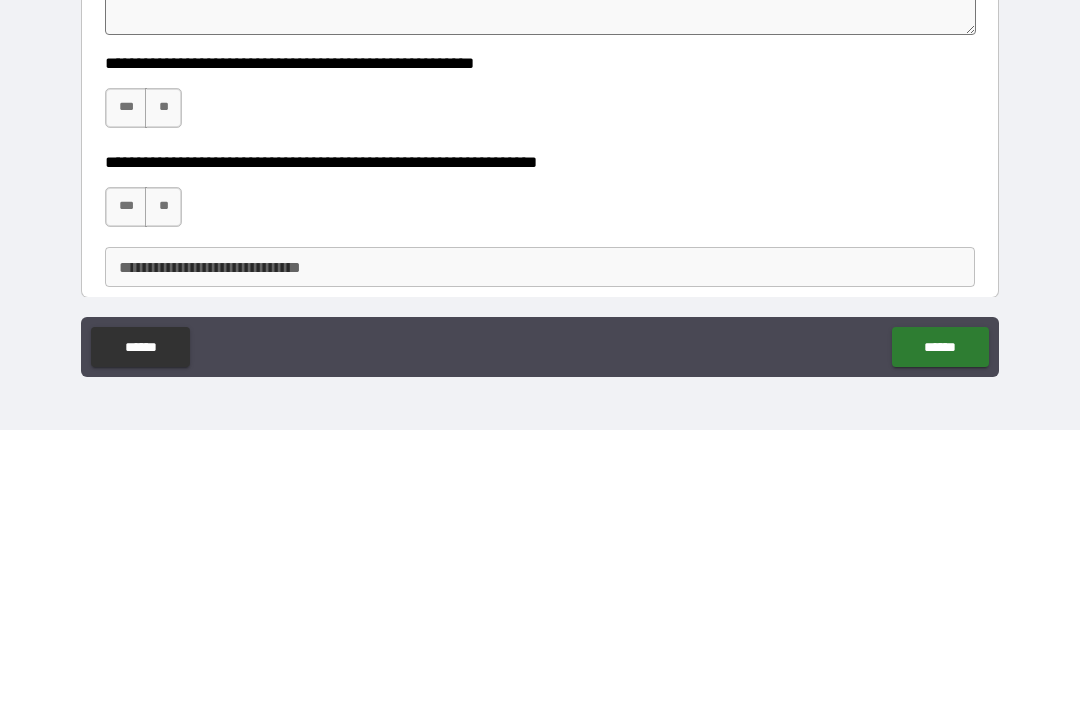 click on "***" at bounding box center [126, 385] 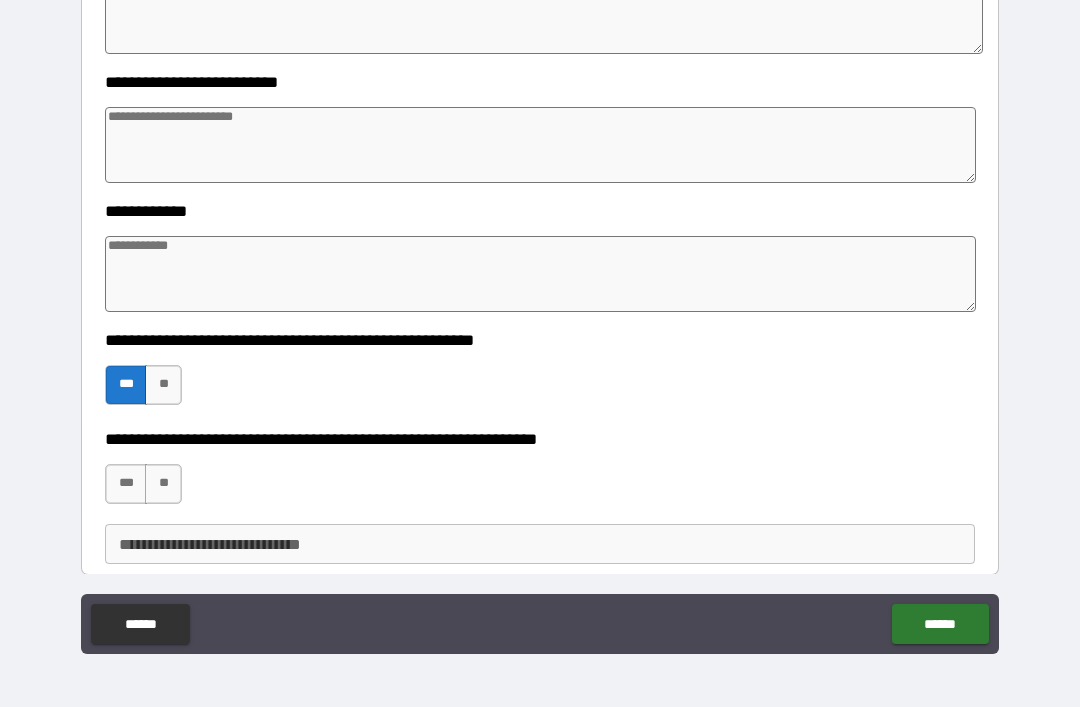 click on "***" at bounding box center [126, 484] 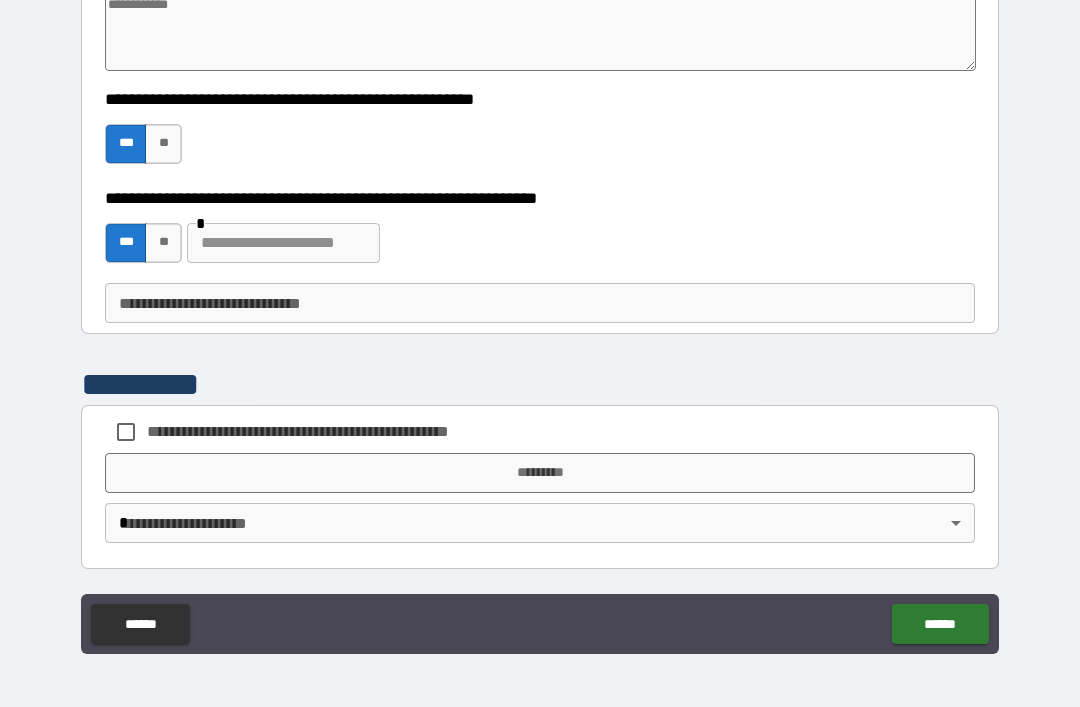 click on "*********" at bounding box center [540, 473] 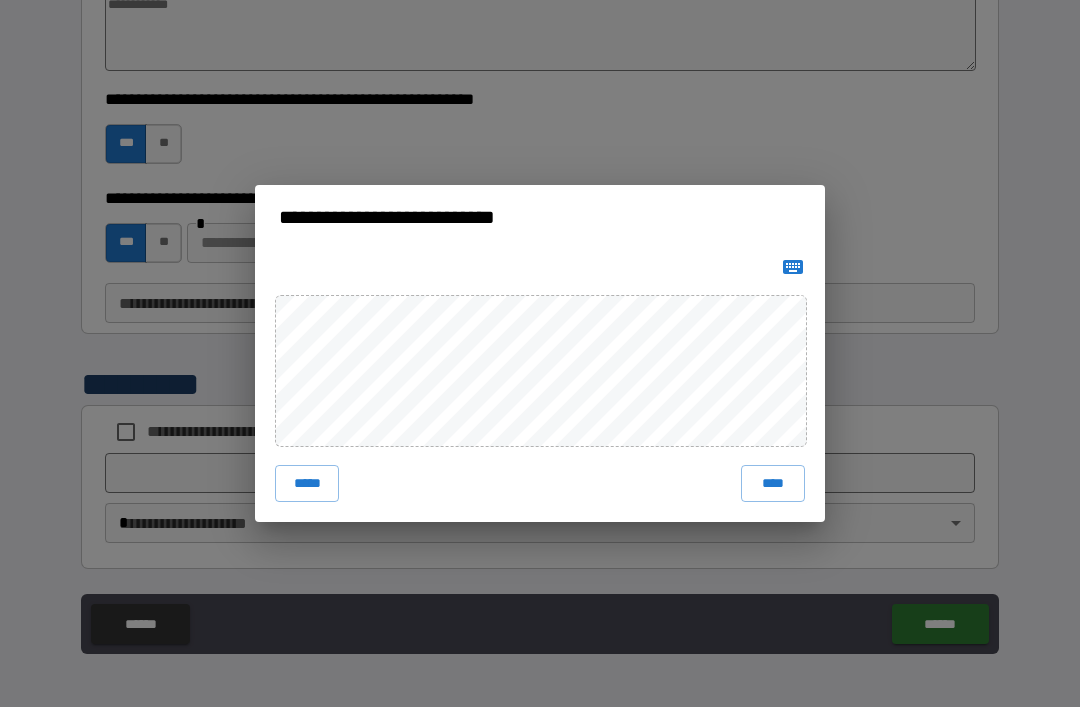 scroll, scrollTop: 1109, scrollLeft: 0, axis: vertical 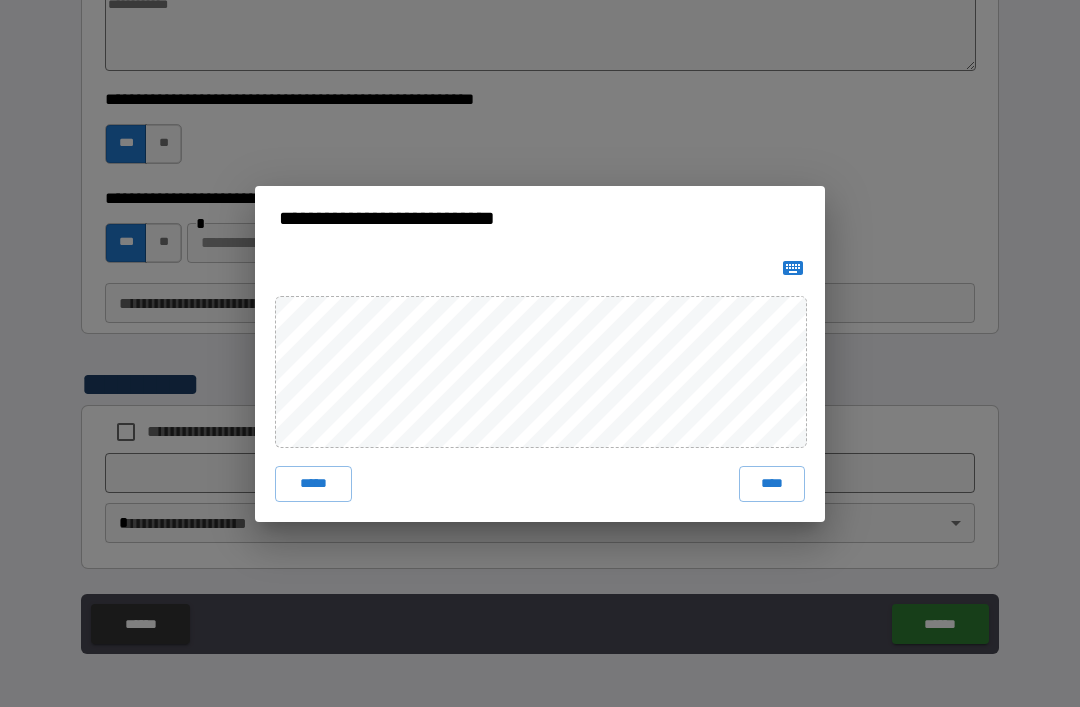 click on "****" at bounding box center (772, 484) 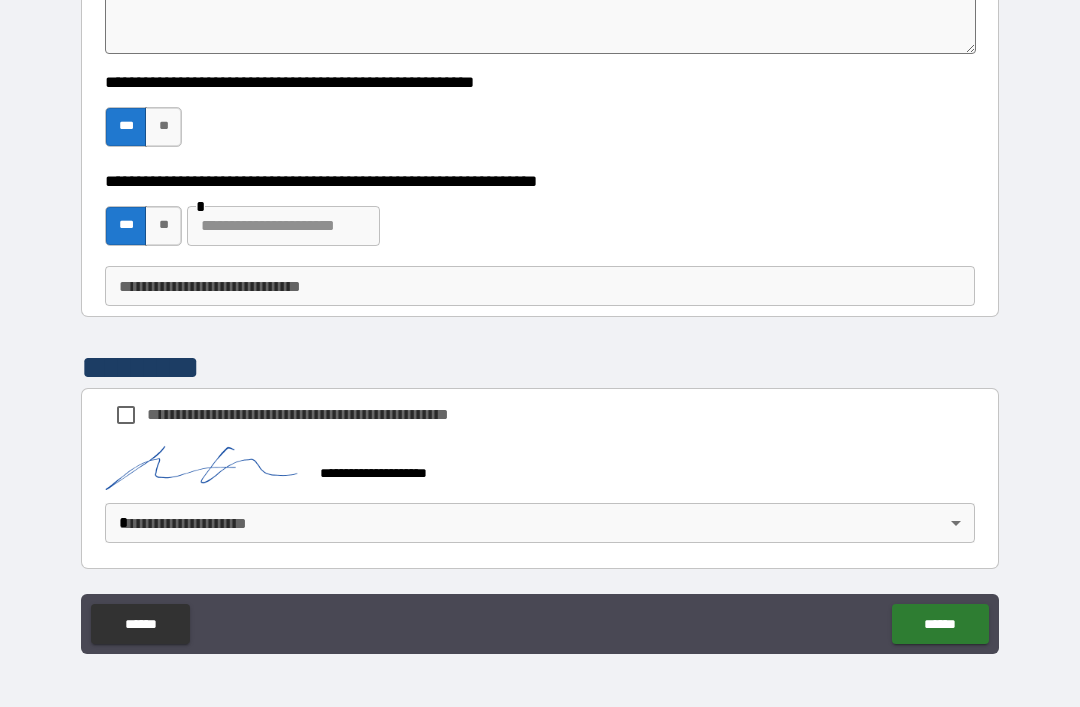 scroll, scrollTop: 1099, scrollLeft: 0, axis: vertical 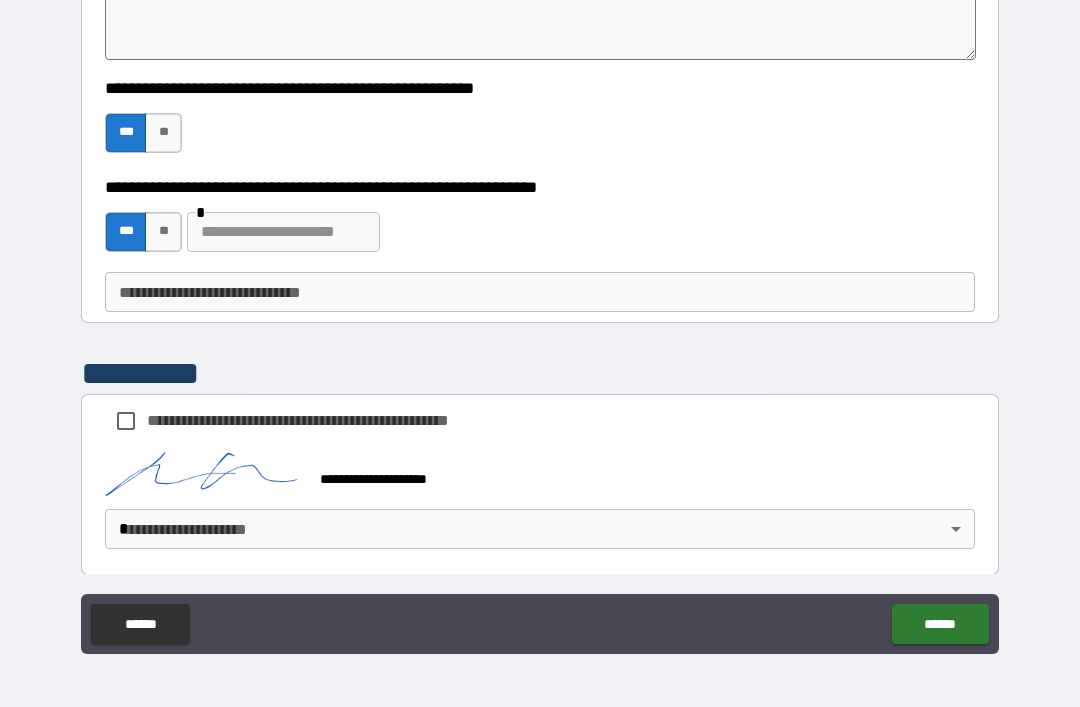 click on "******" at bounding box center [940, 624] 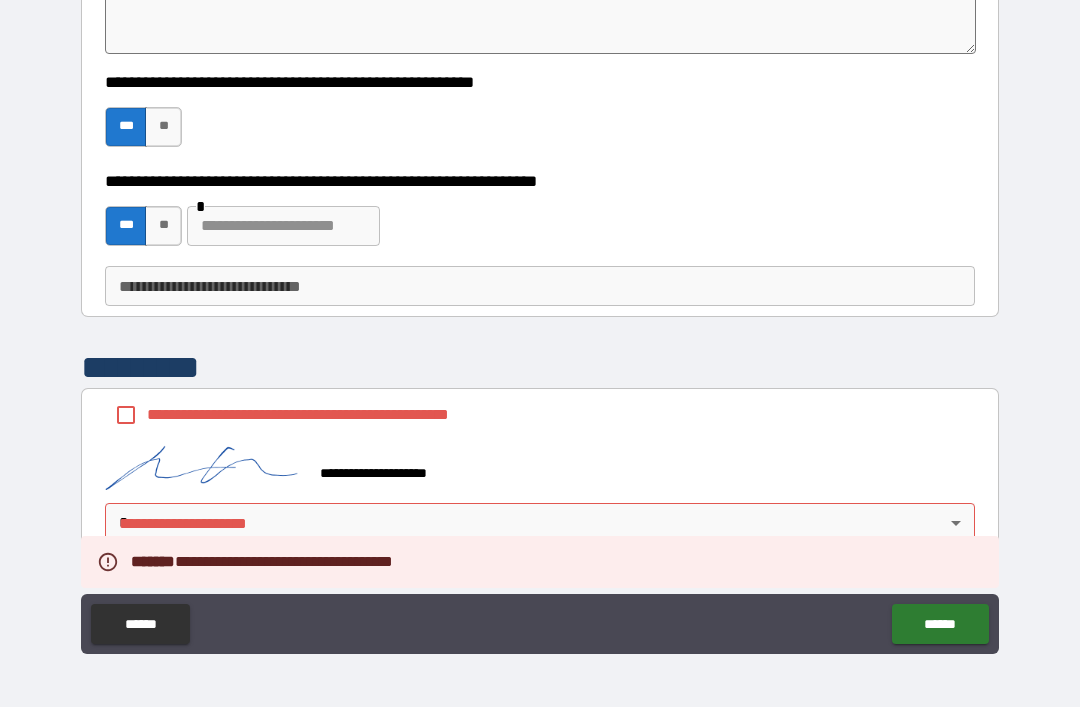 scroll, scrollTop: 1126, scrollLeft: 0, axis: vertical 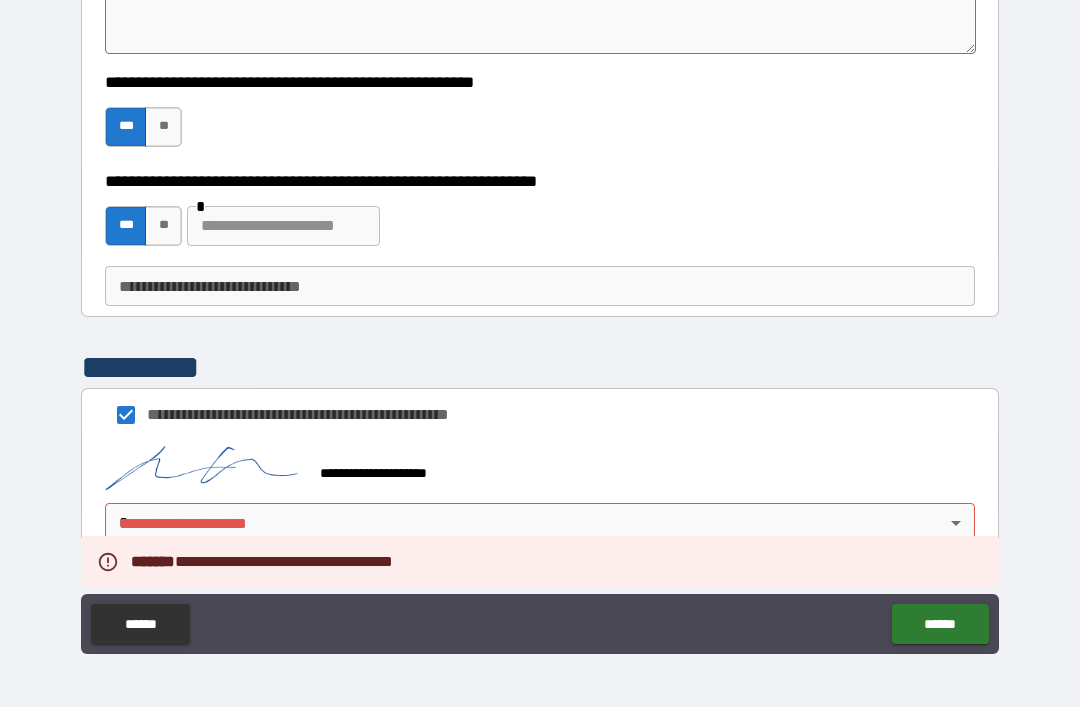 click on "******" at bounding box center [940, 624] 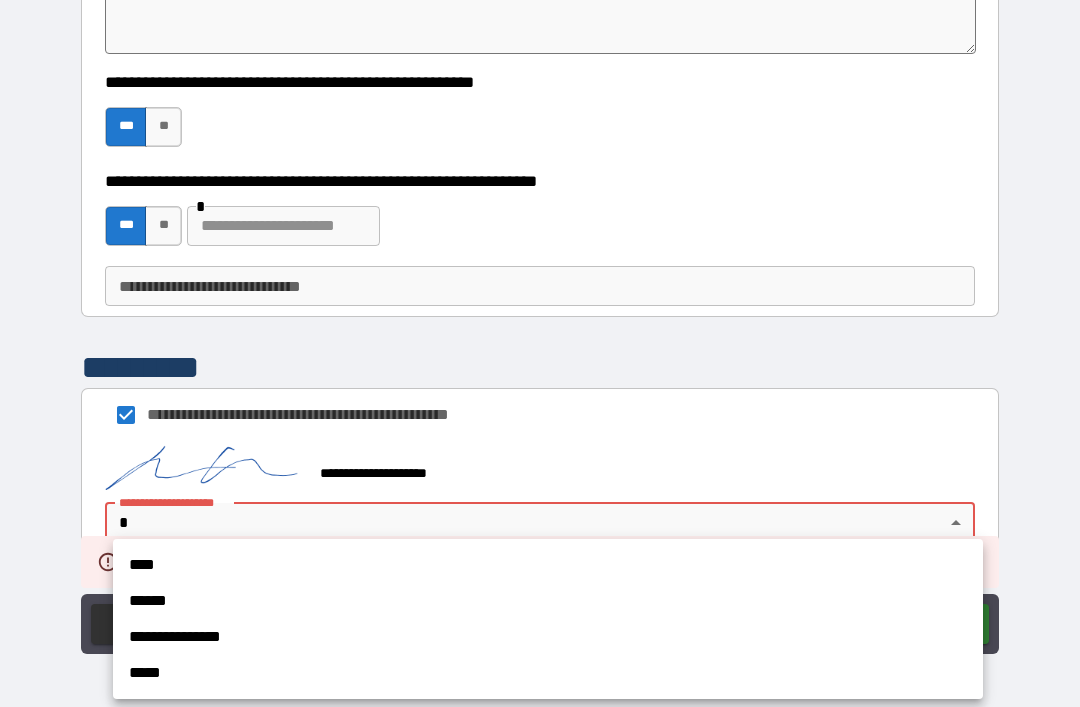 click on "**********" at bounding box center [548, 637] 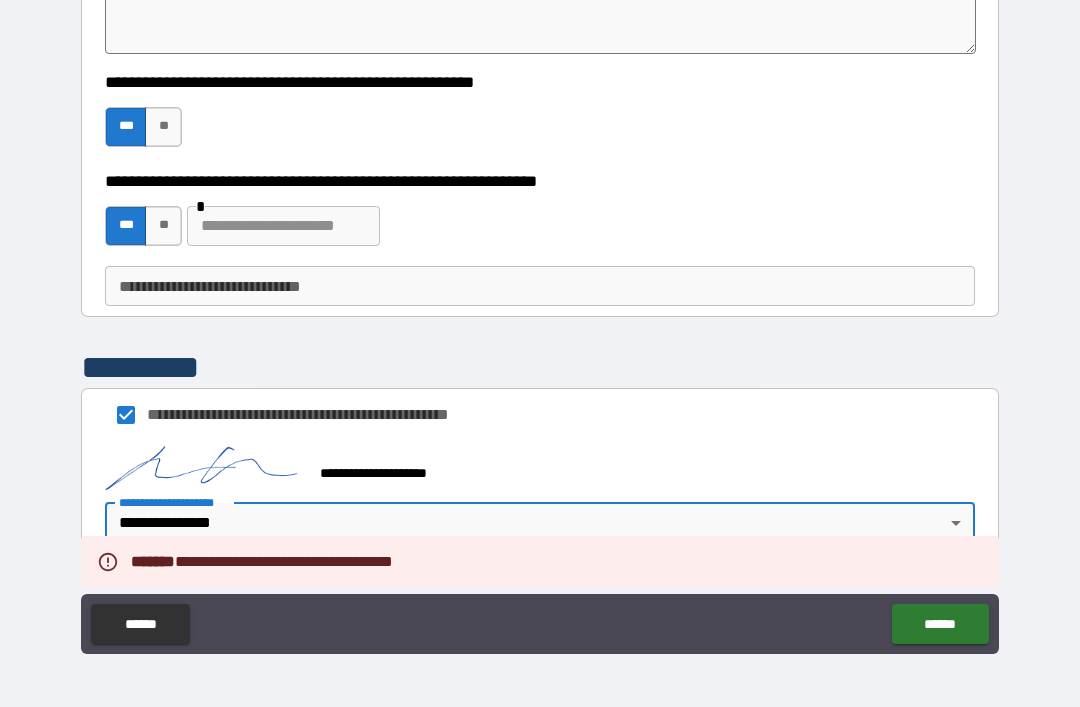 click on "******" at bounding box center (940, 624) 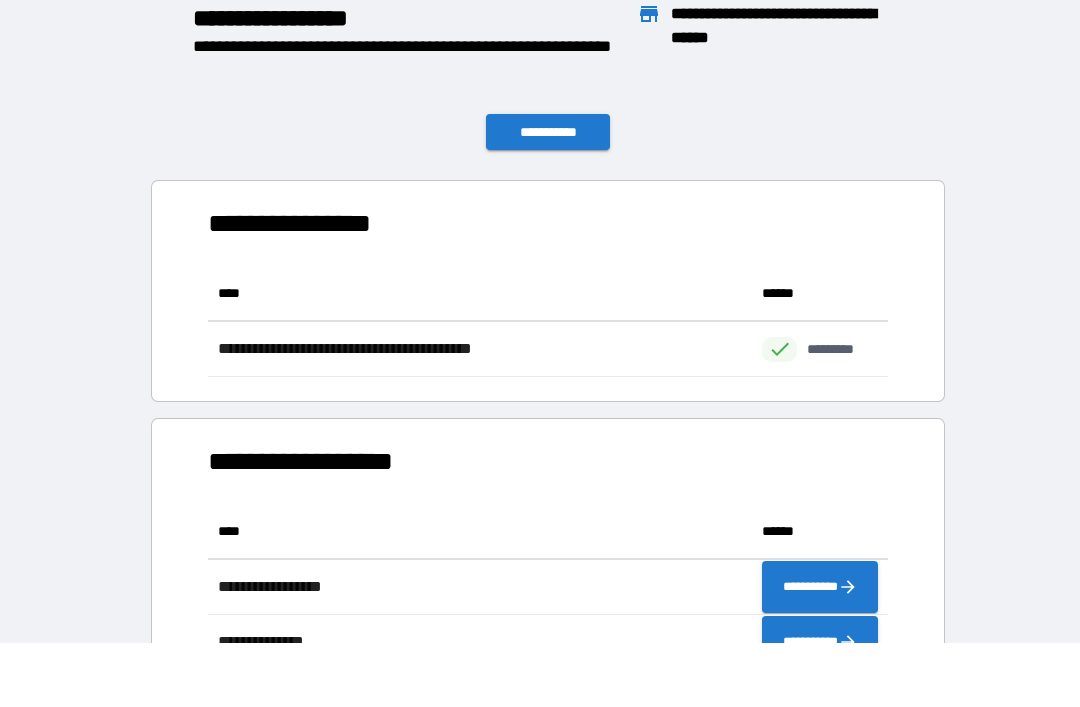 scroll, scrollTop: 111, scrollLeft: 680, axis: both 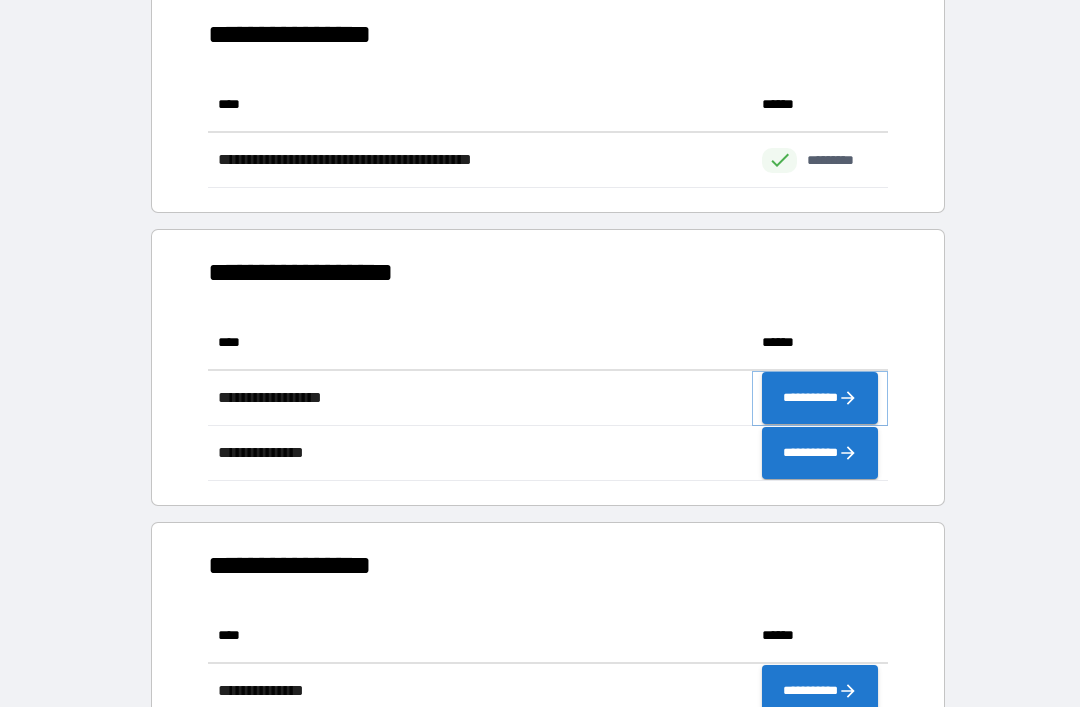 click on "**********" at bounding box center (820, 398) 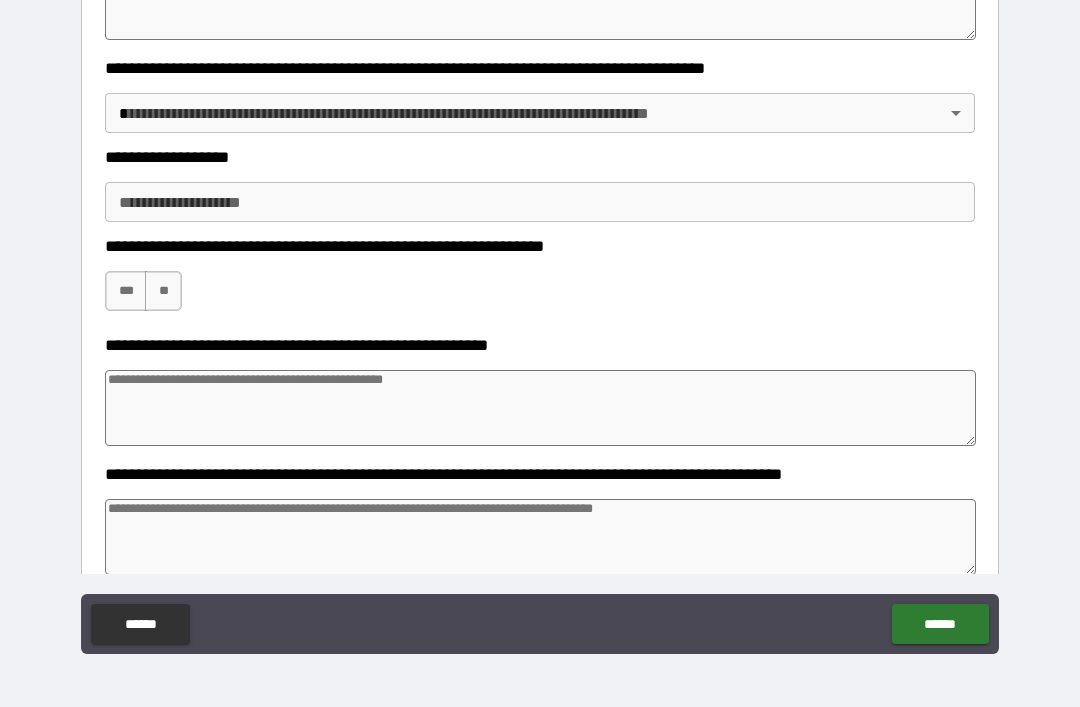 scroll, scrollTop: 545, scrollLeft: 0, axis: vertical 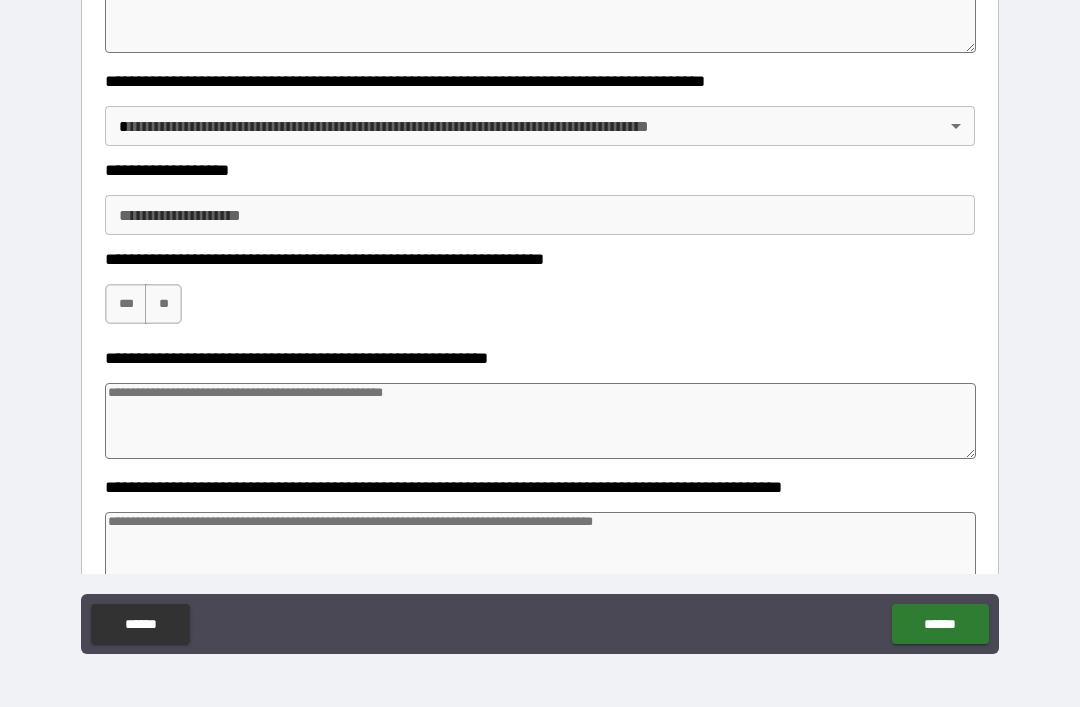 click on "**********" at bounding box center [540, 215] 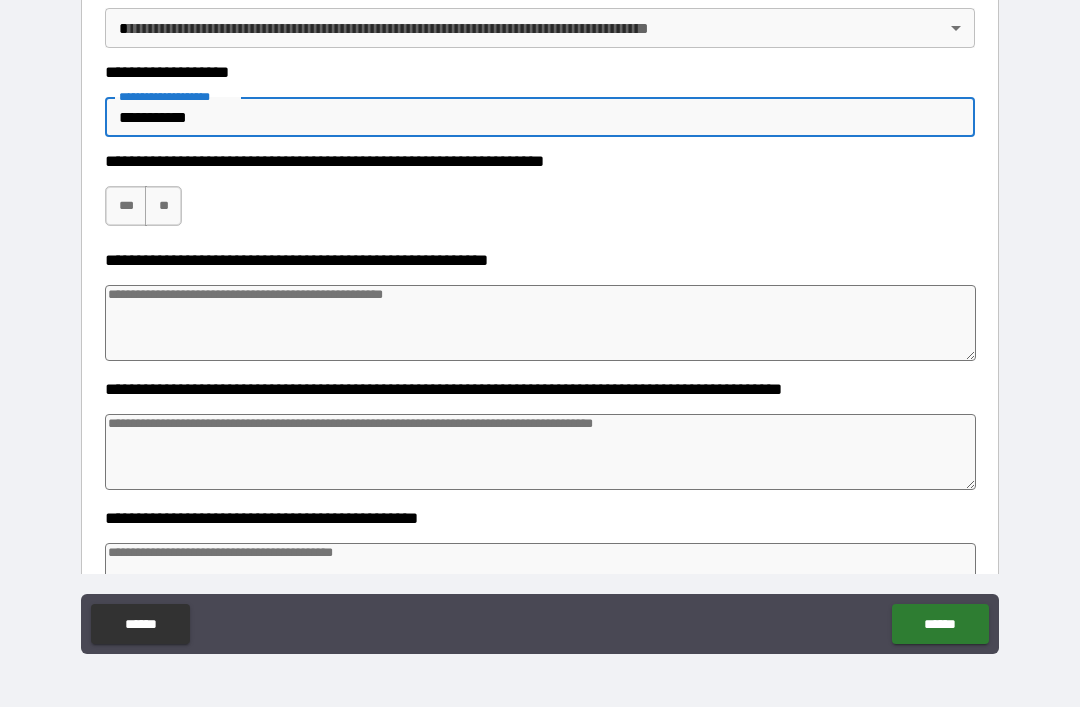 scroll, scrollTop: 645, scrollLeft: 0, axis: vertical 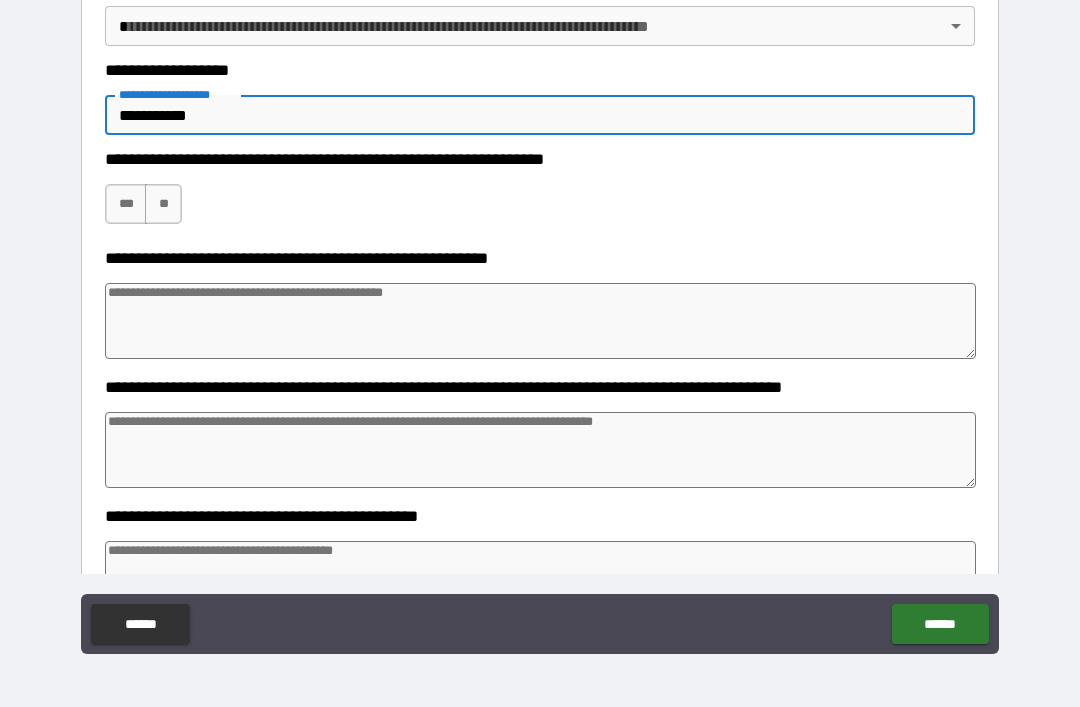 click on "***" at bounding box center (126, 204) 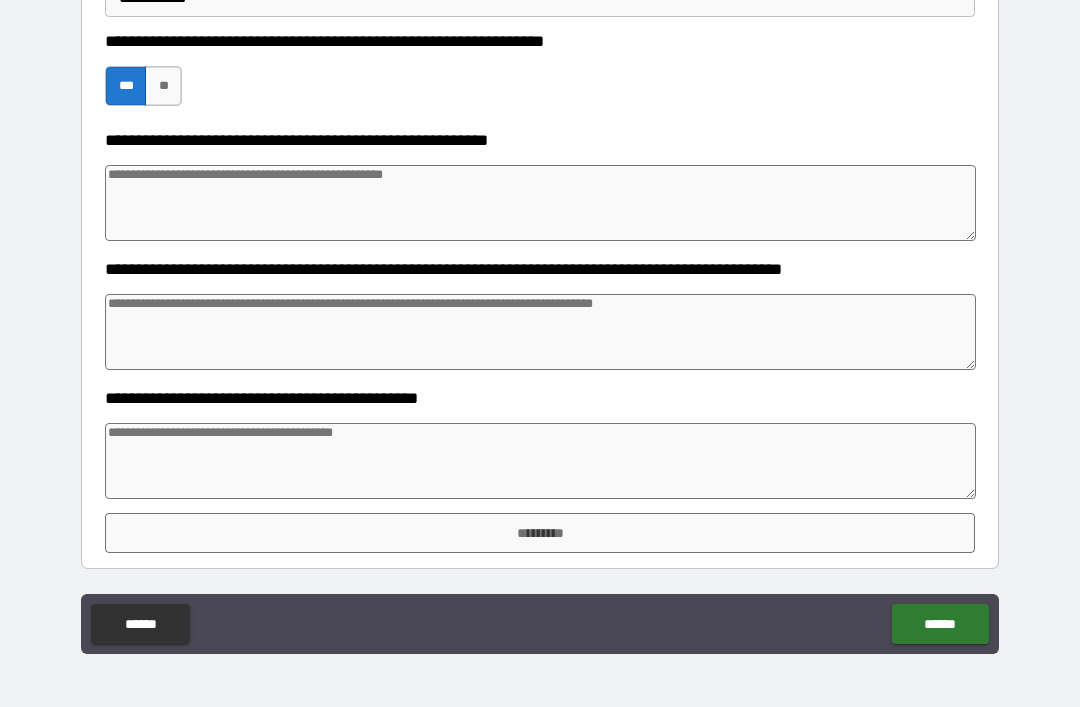 scroll, scrollTop: 763, scrollLeft: 0, axis: vertical 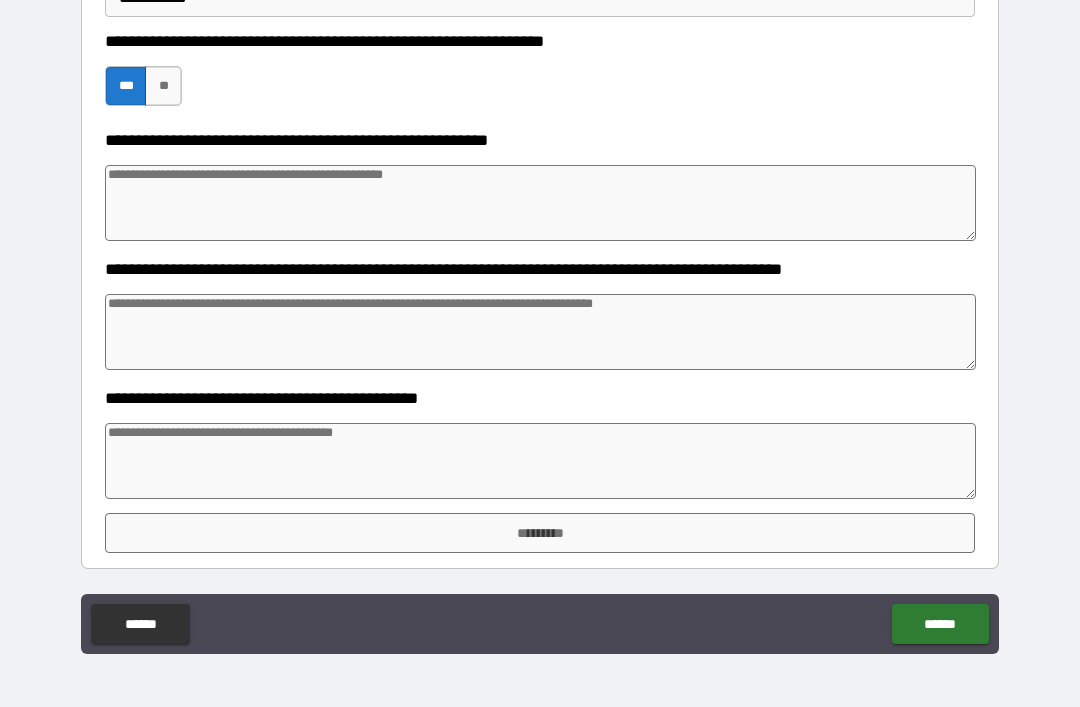 click on "*********" at bounding box center [540, 533] 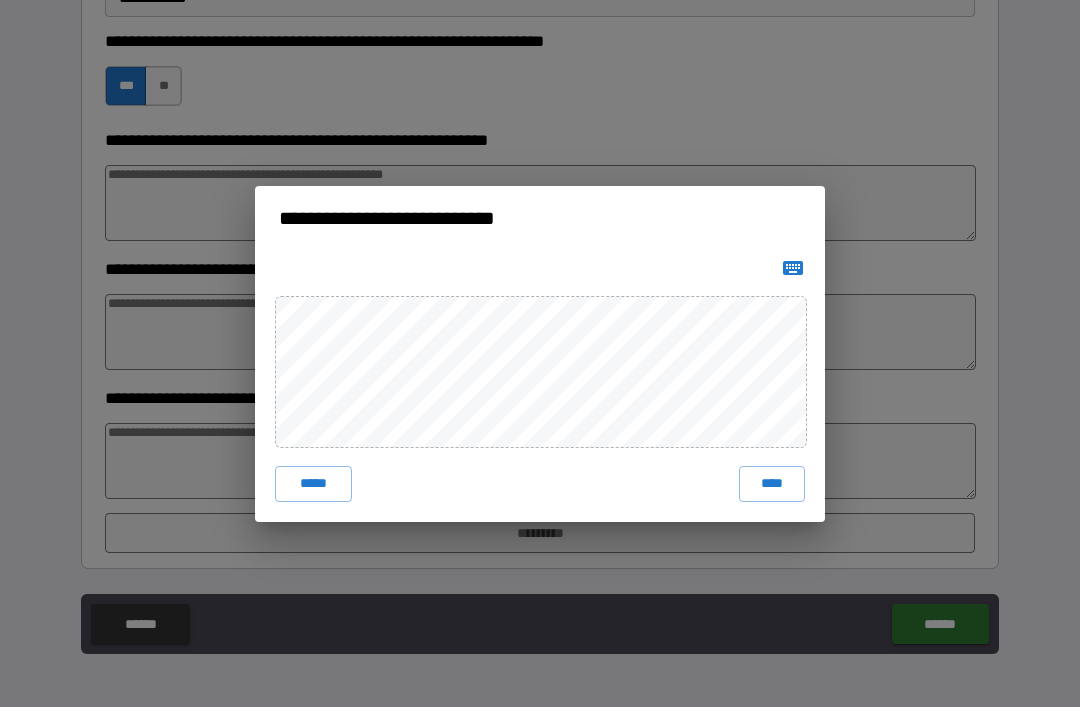 click on "****" at bounding box center (772, 484) 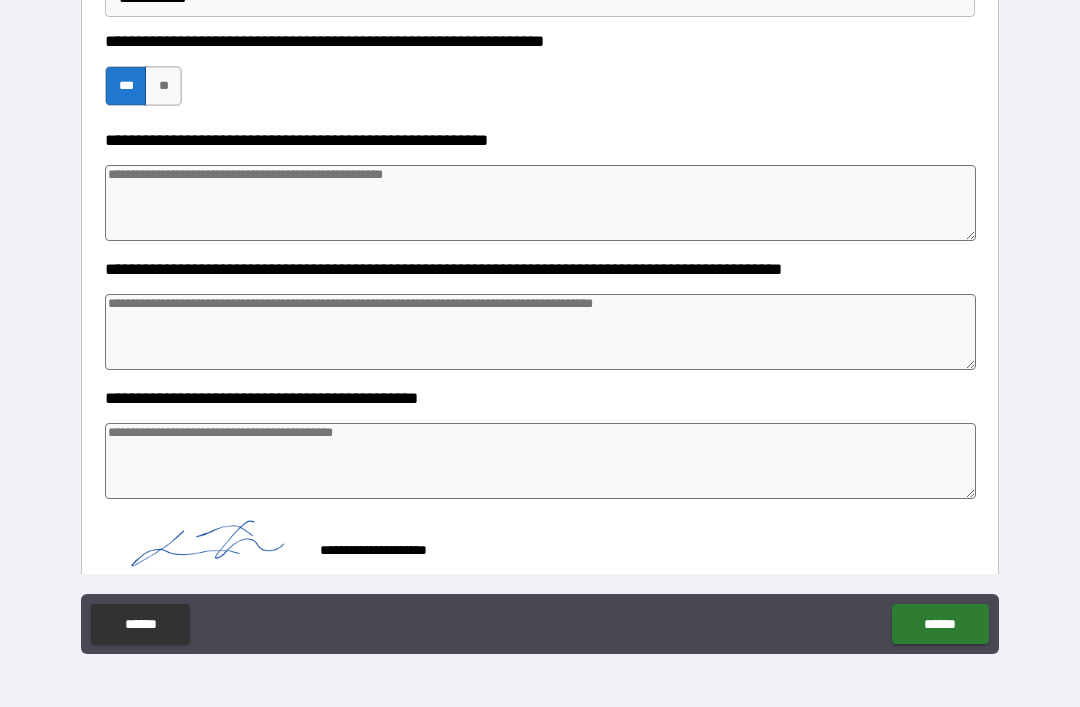 scroll, scrollTop: 753, scrollLeft: 0, axis: vertical 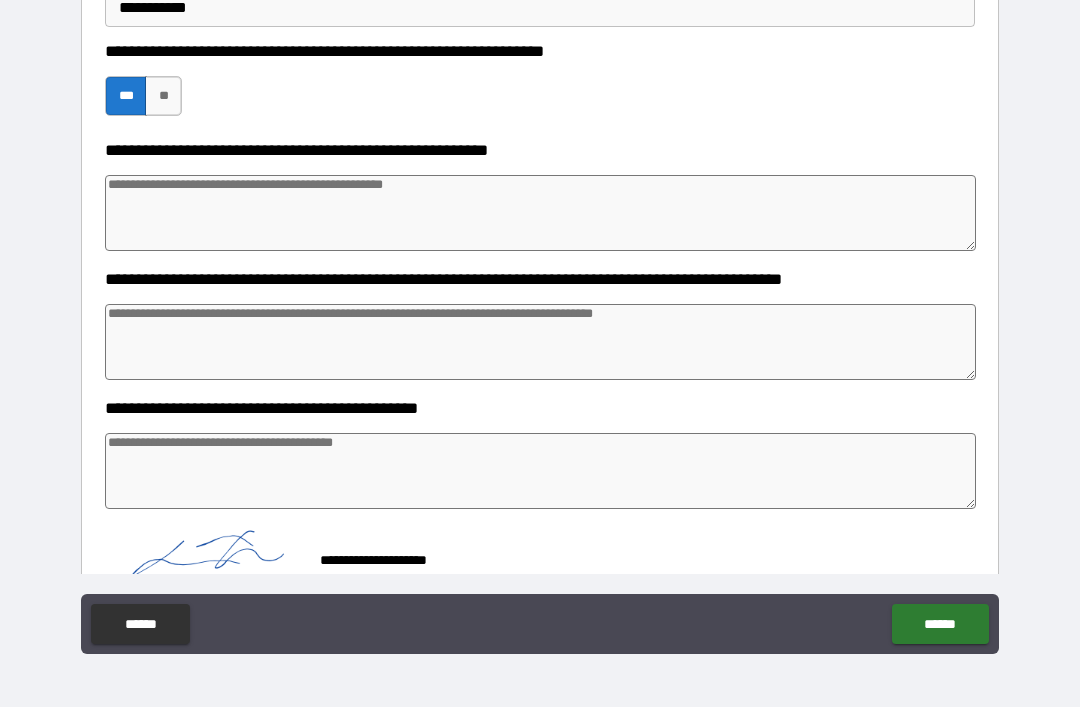 click on "******" at bounding box center (940, 624) 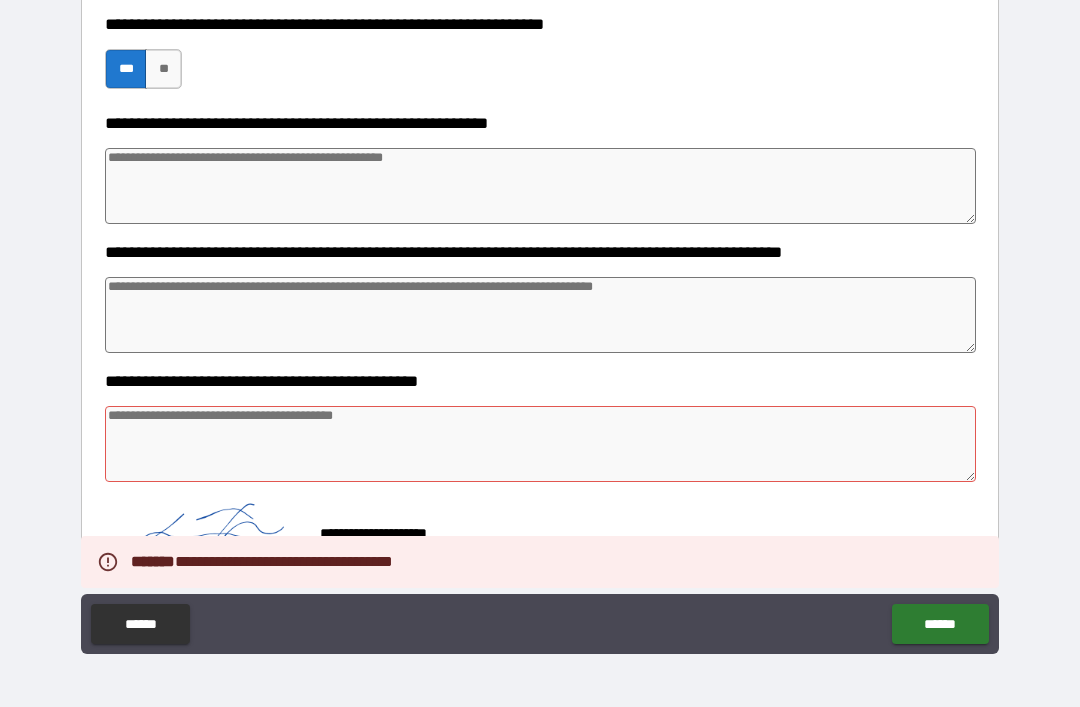 scroll, scrollTop: 780, scrollLeft: 0, axis: vertical 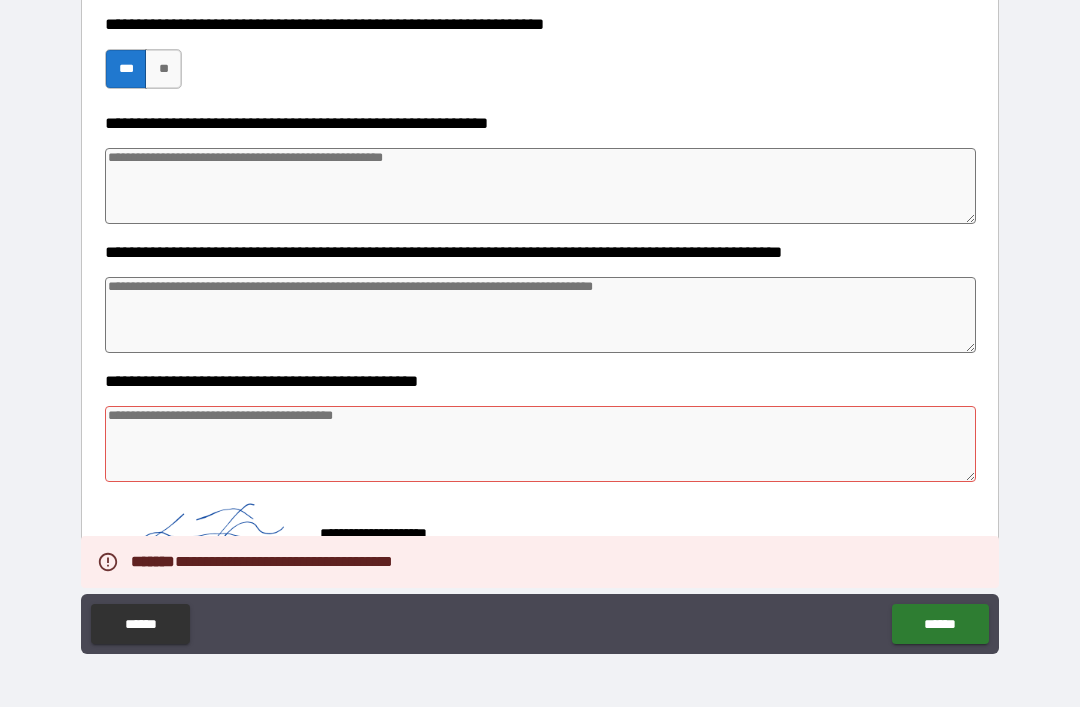 click at bounding box center [540, 444] 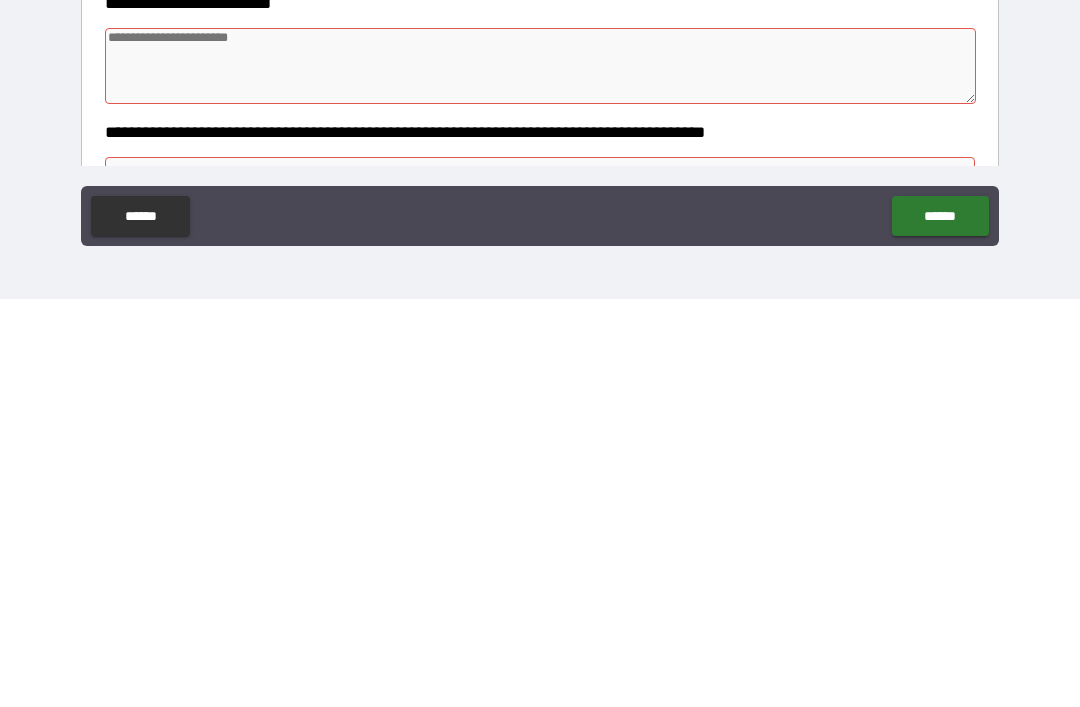 scroll, scrollTop: 84, scrollLeft: 0, axis: vertical 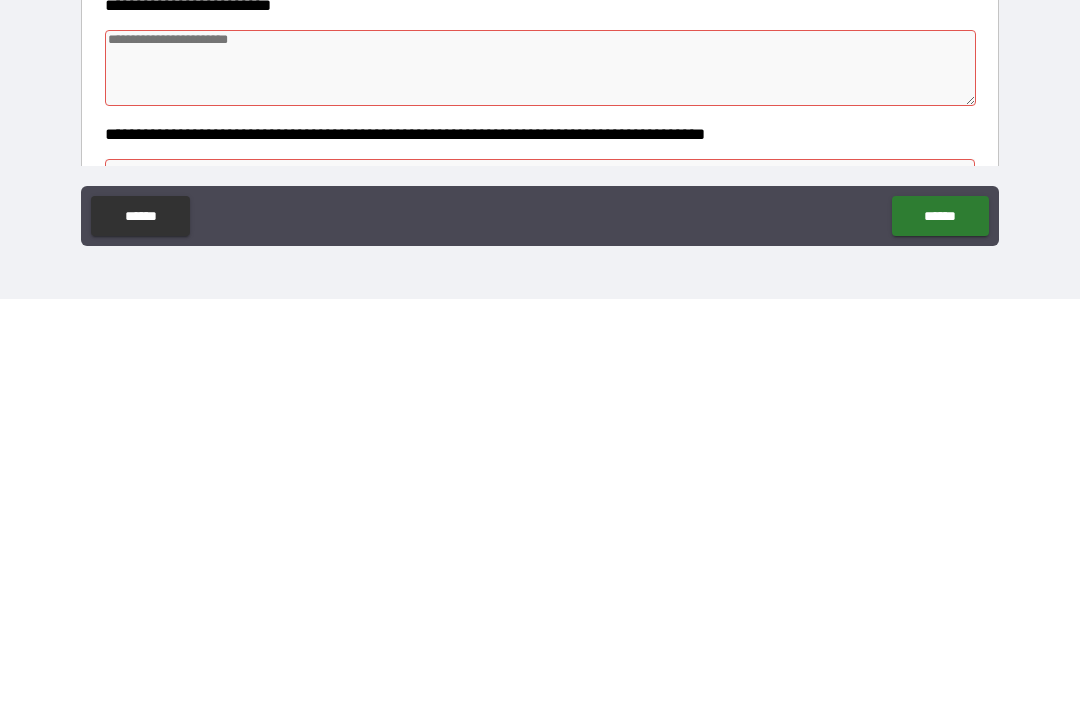 click at bounding box center [540, 476] 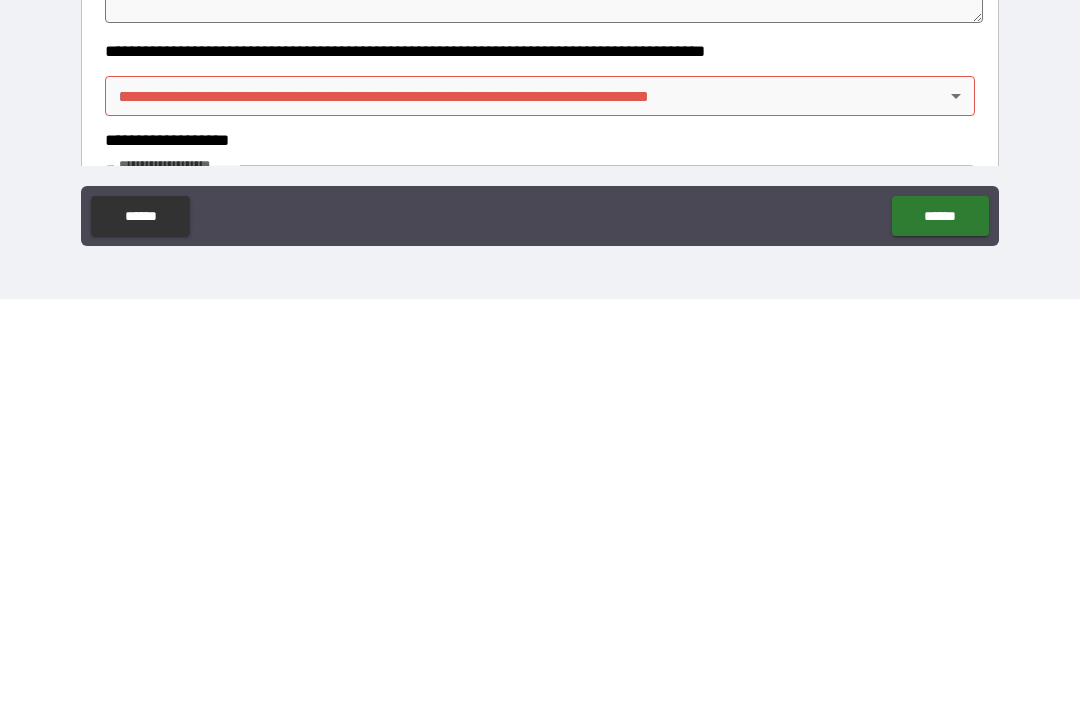 scroll, scrollTop: 165, scrollLeft: 0, axis: vertical 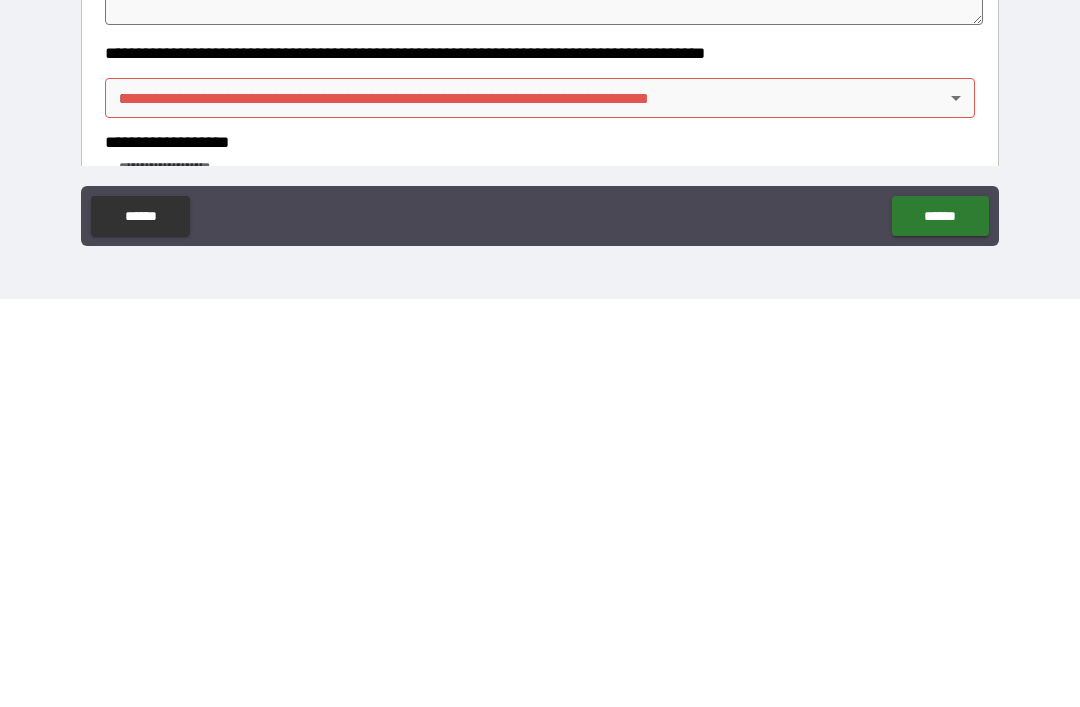 click on "**********" at bounding box center (540, 321) 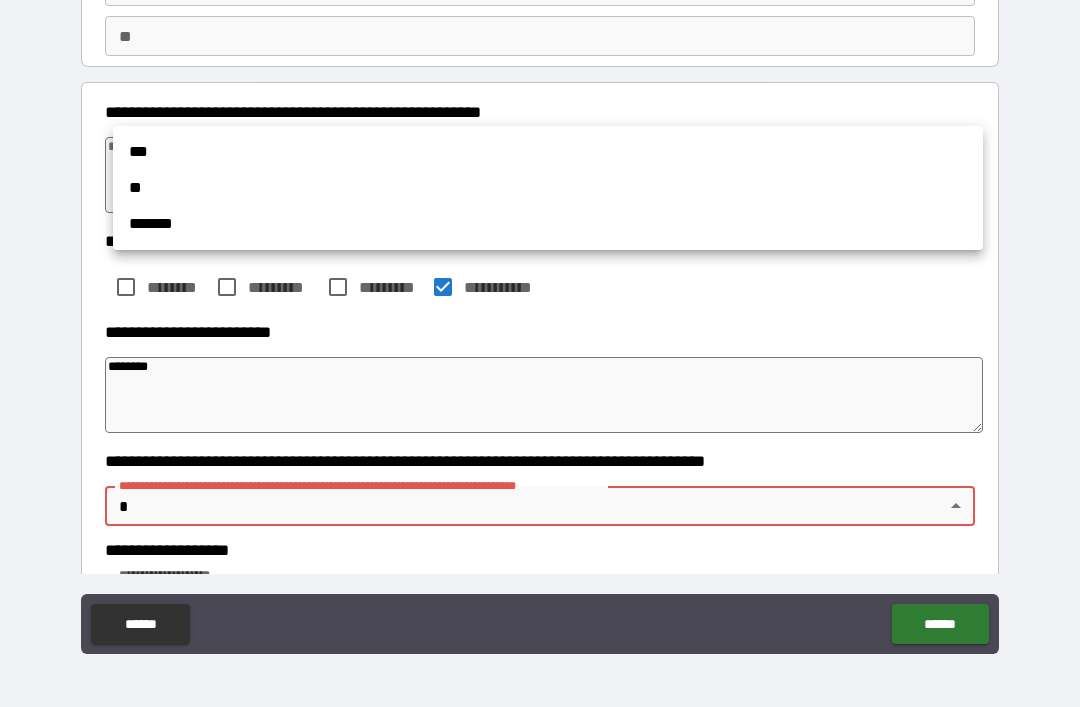 click at bounding box center [540, 353] 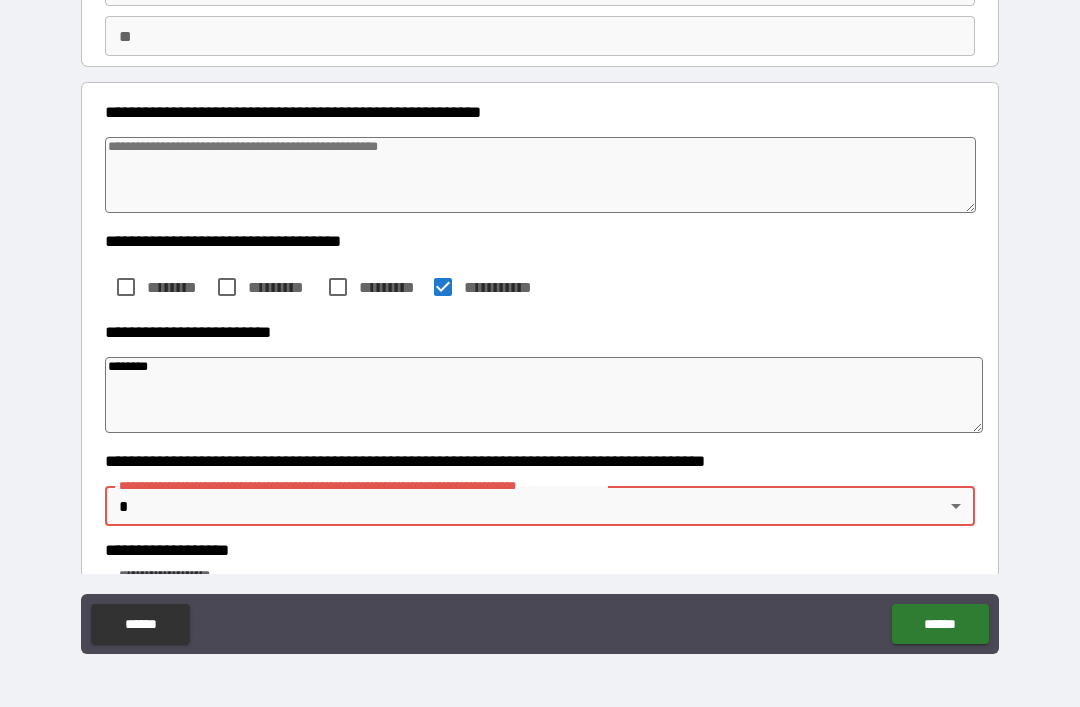 click on "**********" at bounding box center (540, 321) 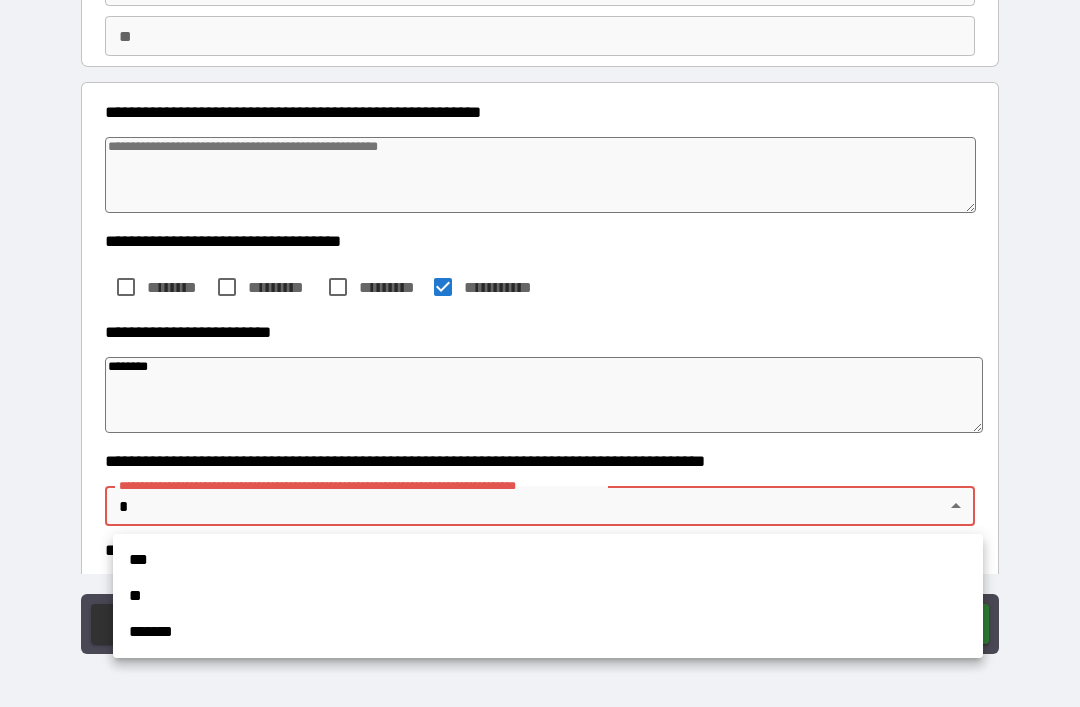 click on "**" at bounding box center (548, 596) 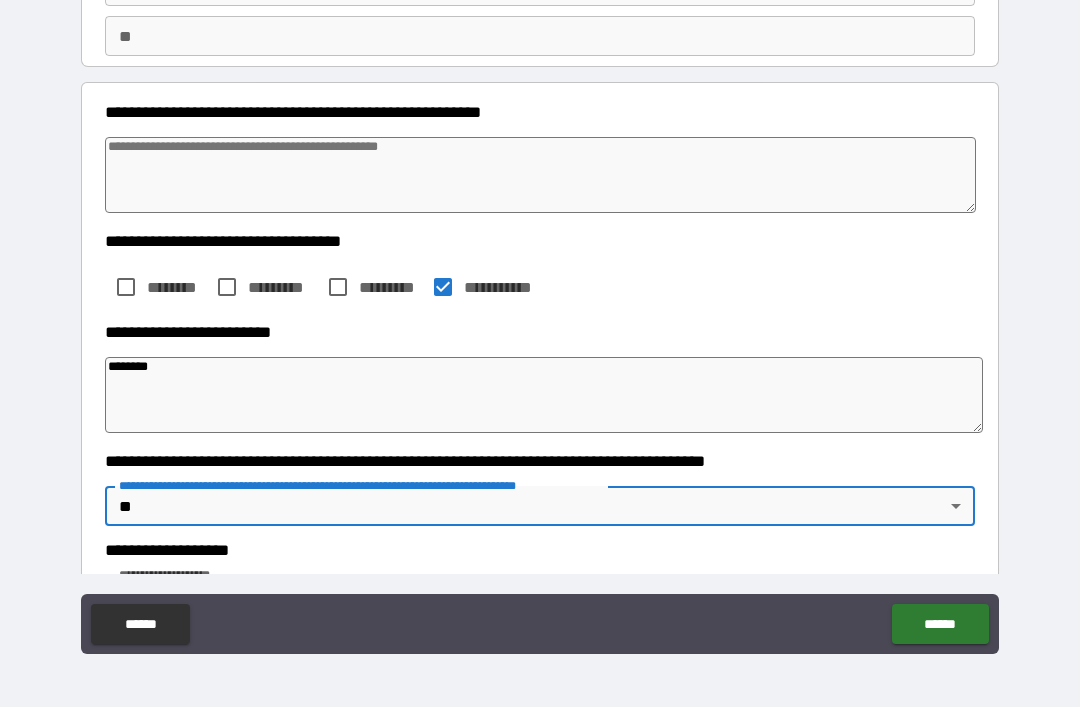 click on "******" at bounding box center [940, 624] 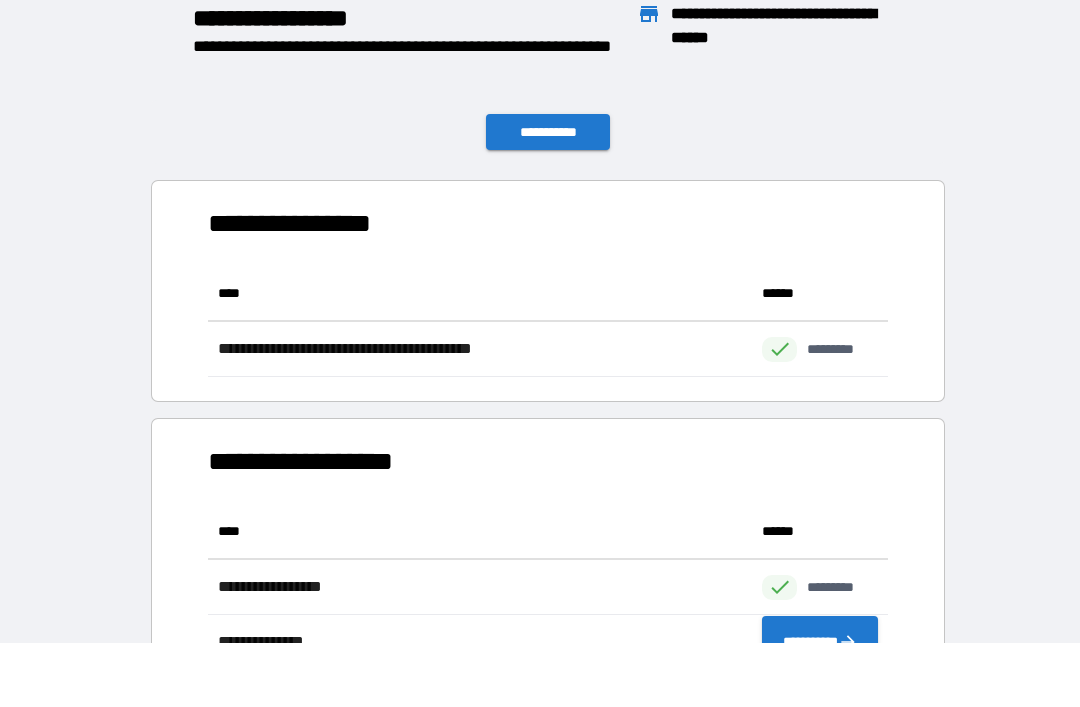 scroll, scrollTop: 1, scrollLeft: 1, axis: both 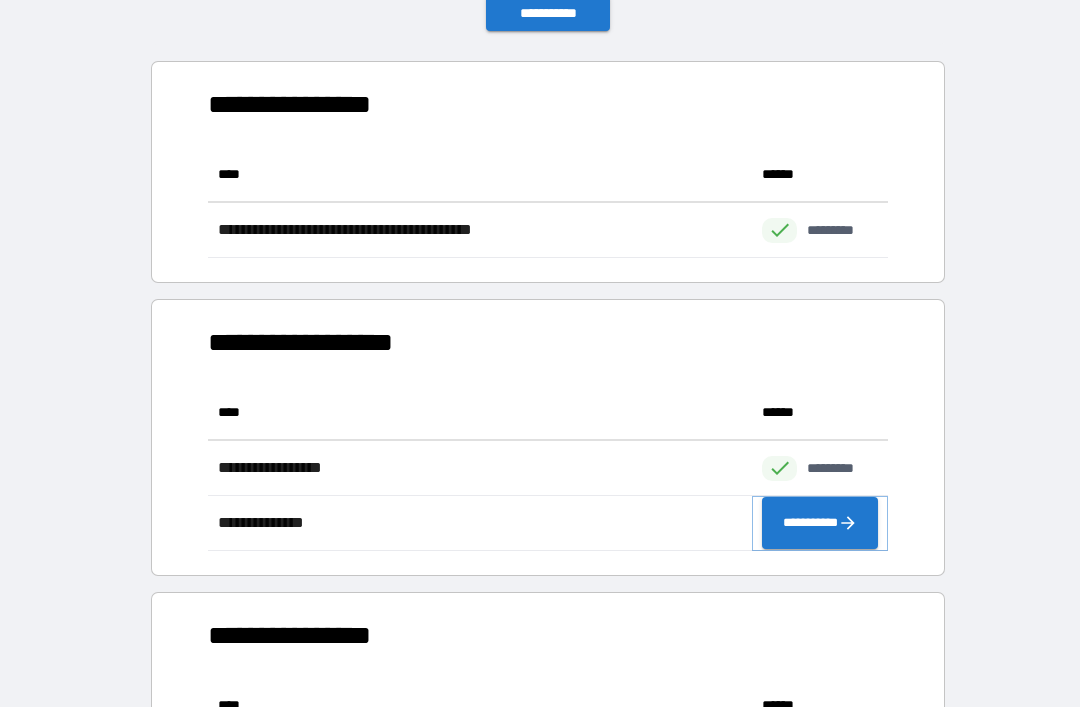 click on "**********" at bounding box center [820, 523] 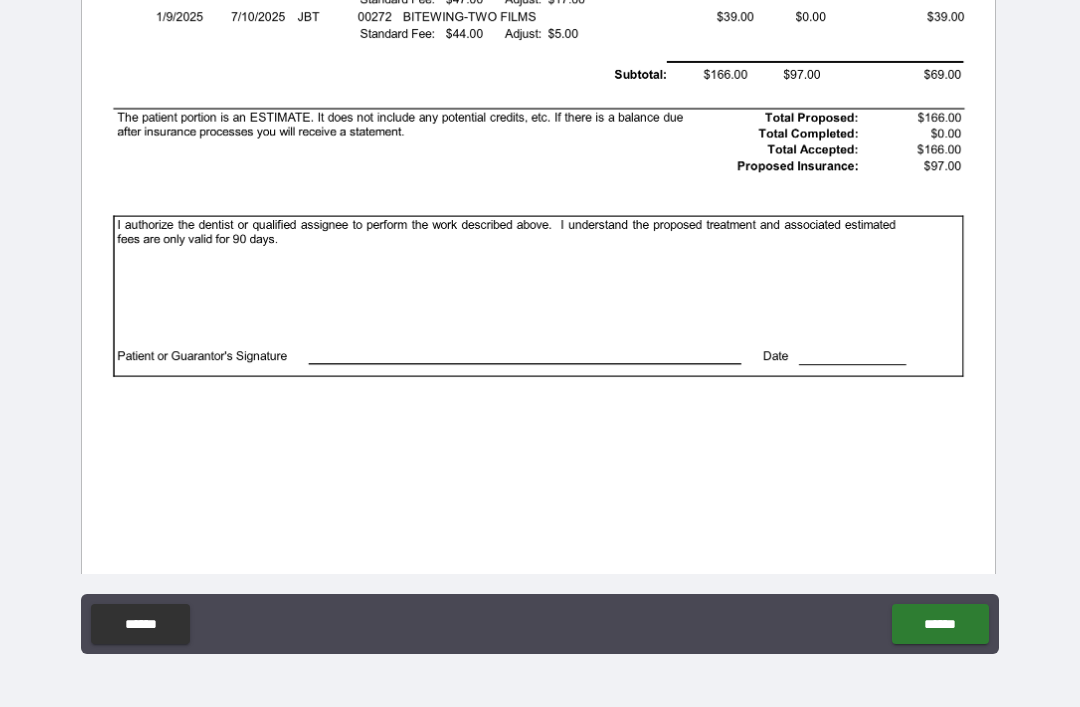 scroll, scrollTop: 482, scrollLeft: 0, axis: vertical 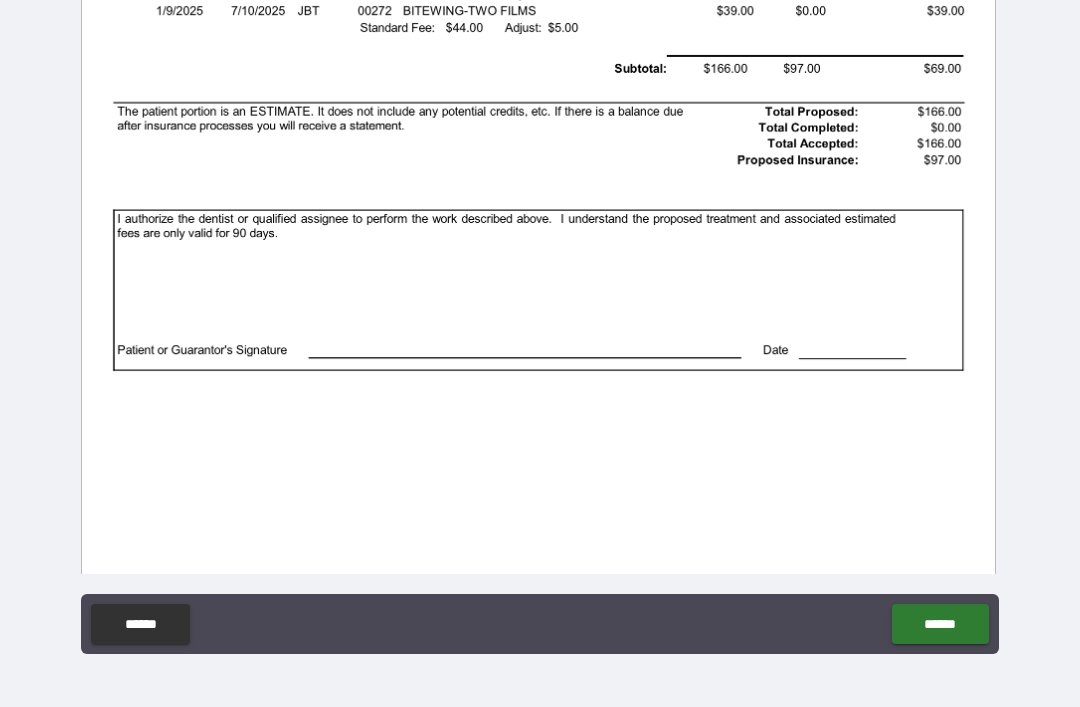 click on "******" at bounding box center (940, 624) 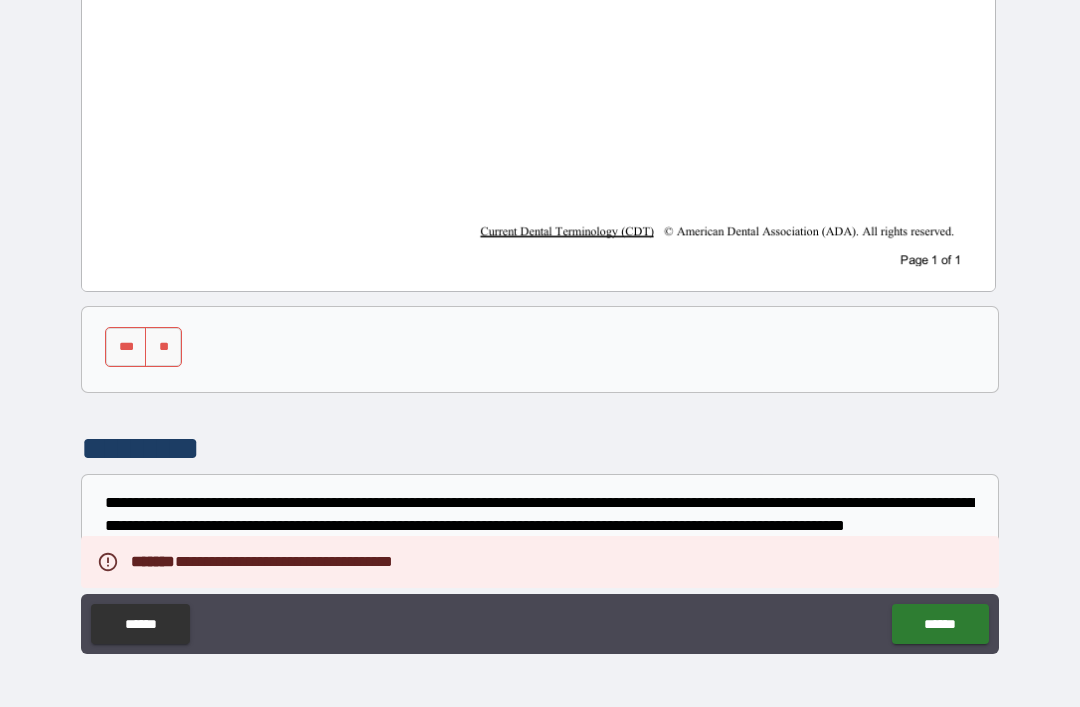 scroll, scrollTop: 912, scrollLeft: 0, axis: vertical 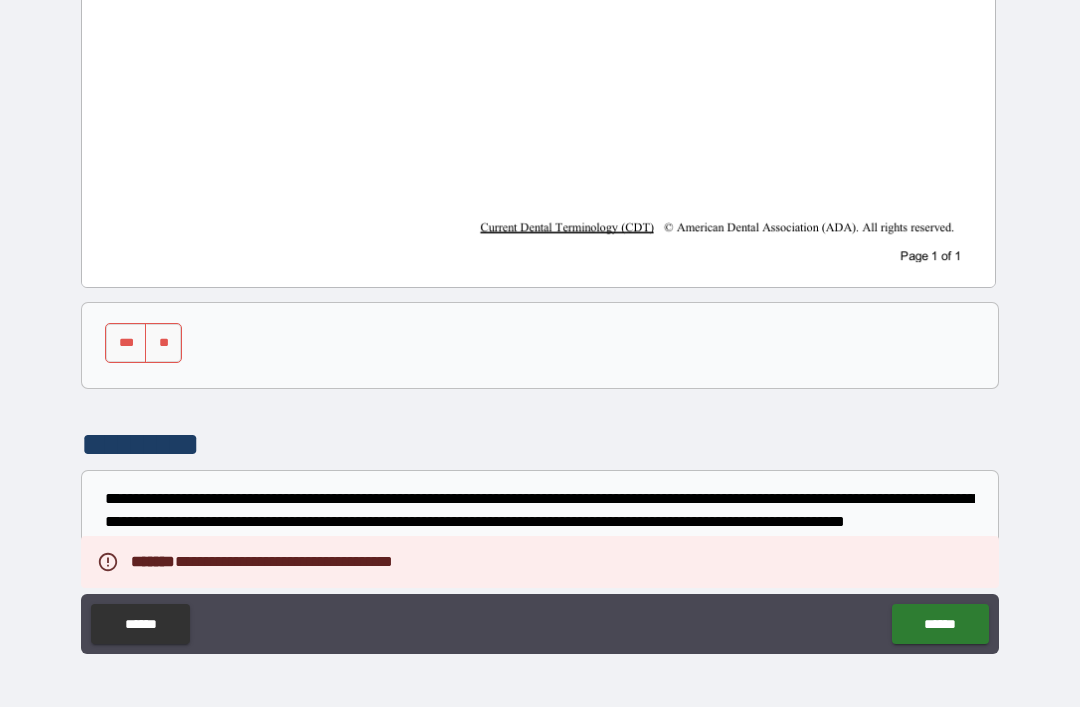 click on "***" at bounding box center [126, 343] 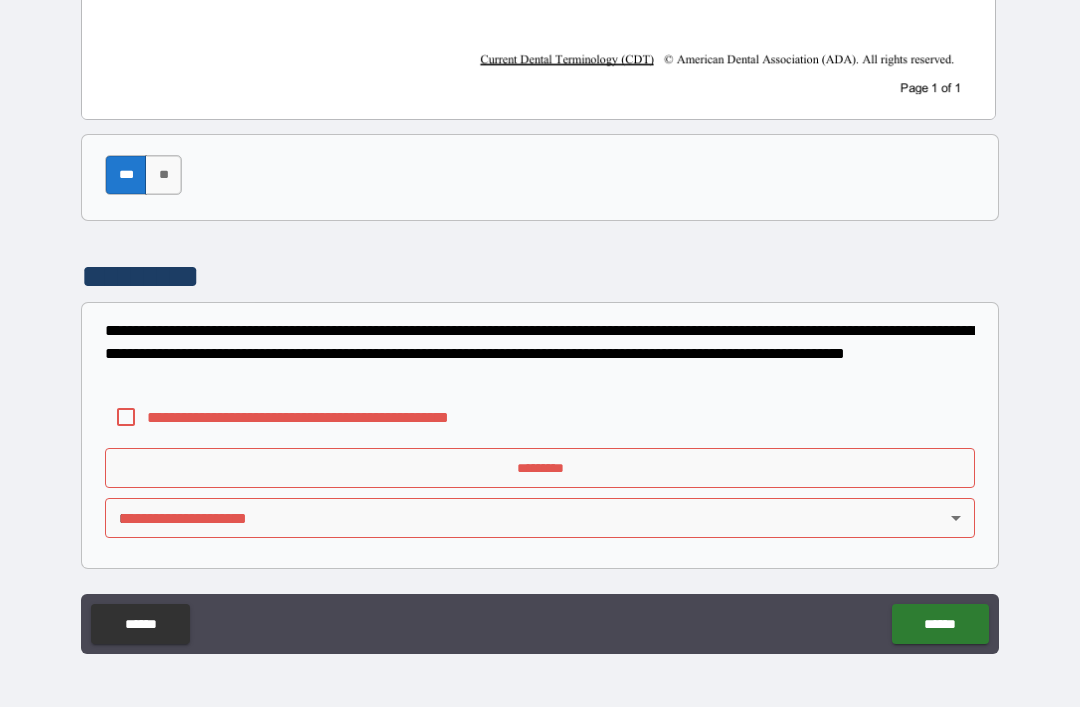 scroll, scrollTop: 1080, scrollLeft: 0, axis: vertical 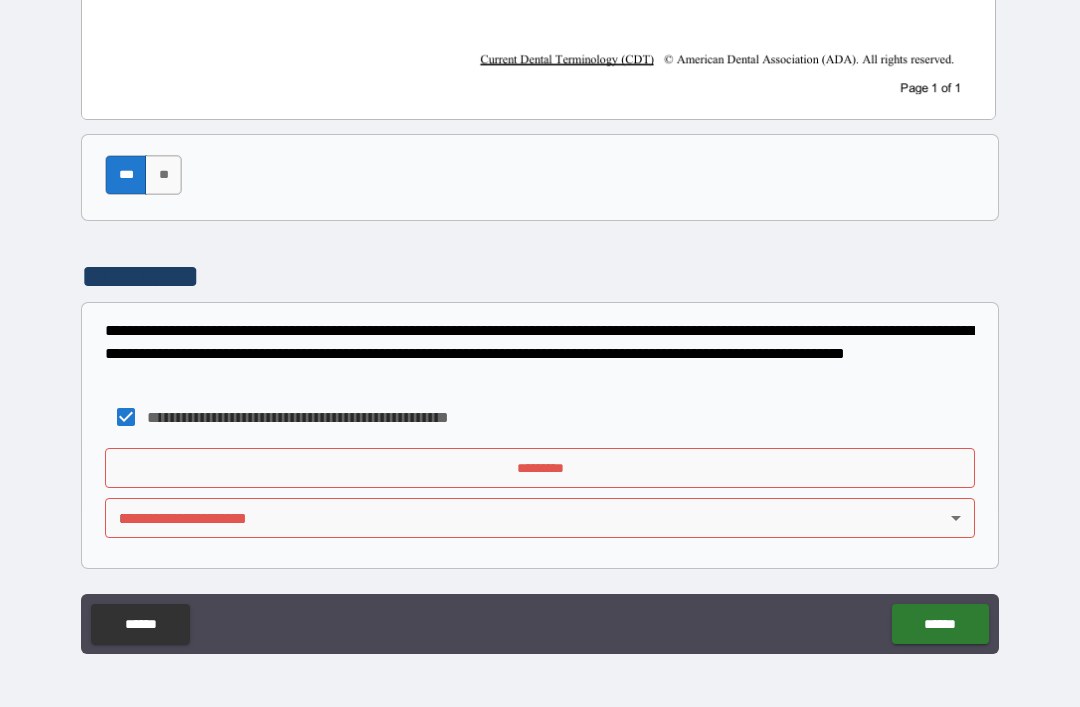 click on "**********" at bounding box center (540, 321) 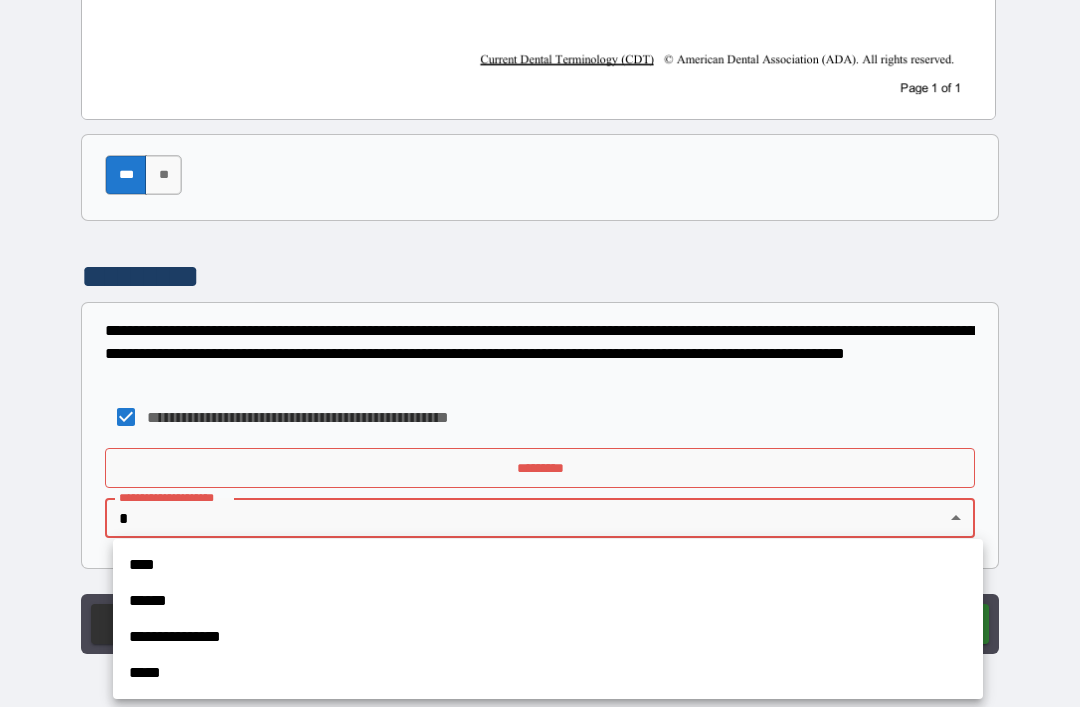 click on "**********" at bounding box center (548, 637) 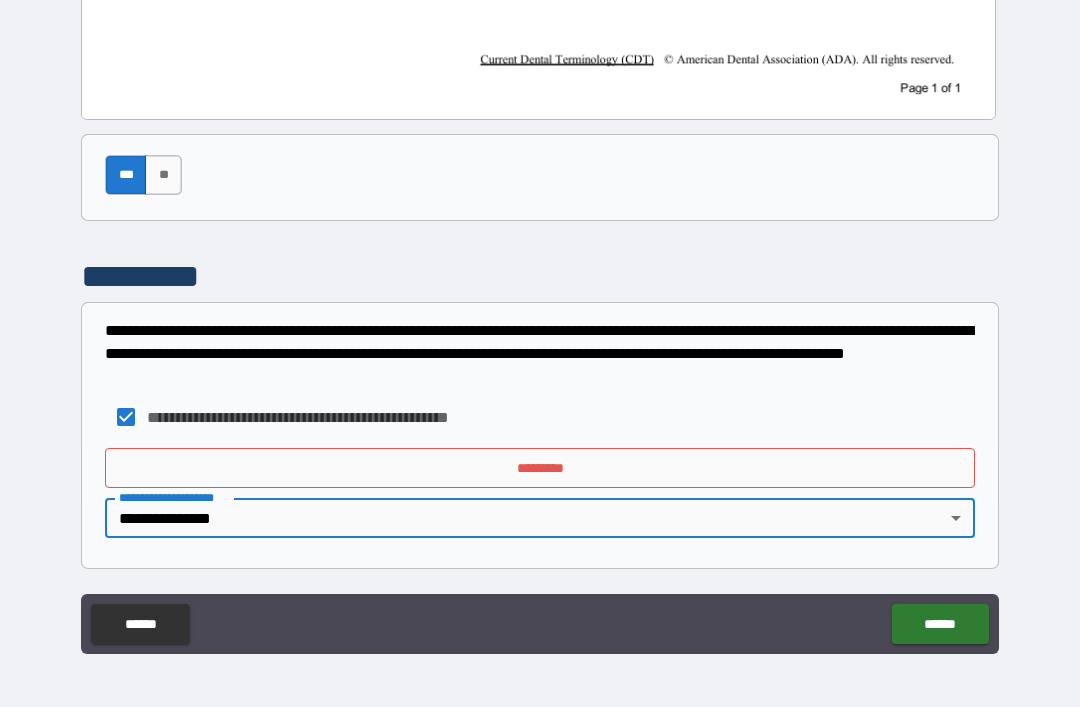 click on "*********" at bounding box center [540, 468] 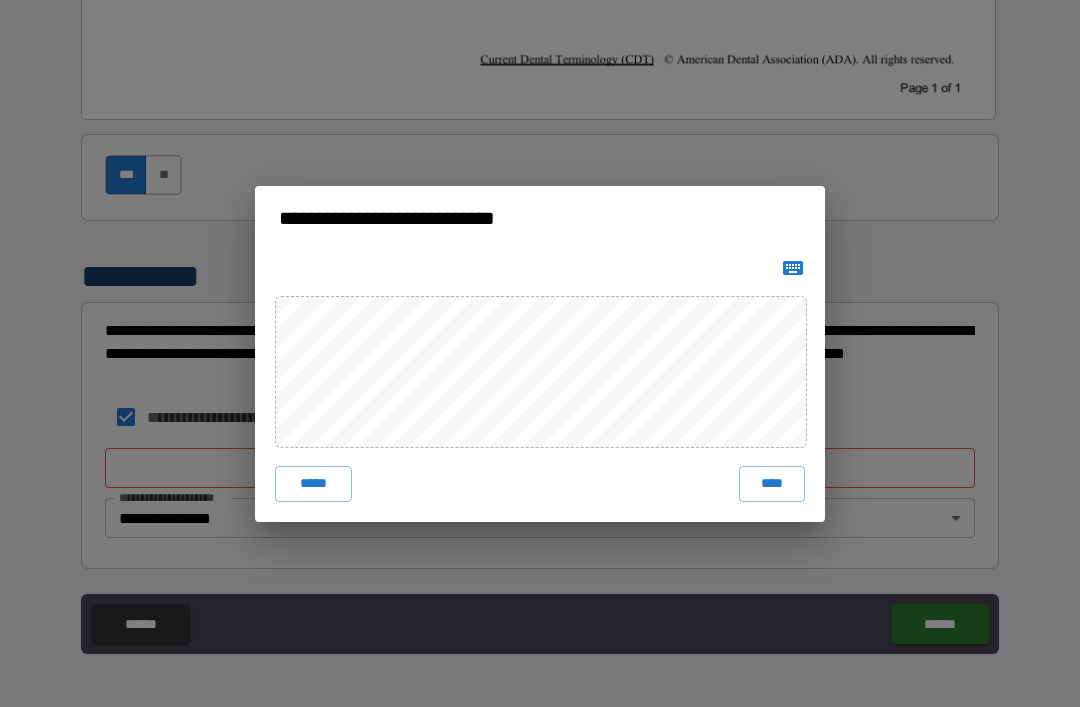 click on "****" at bounding box center (772, 484) 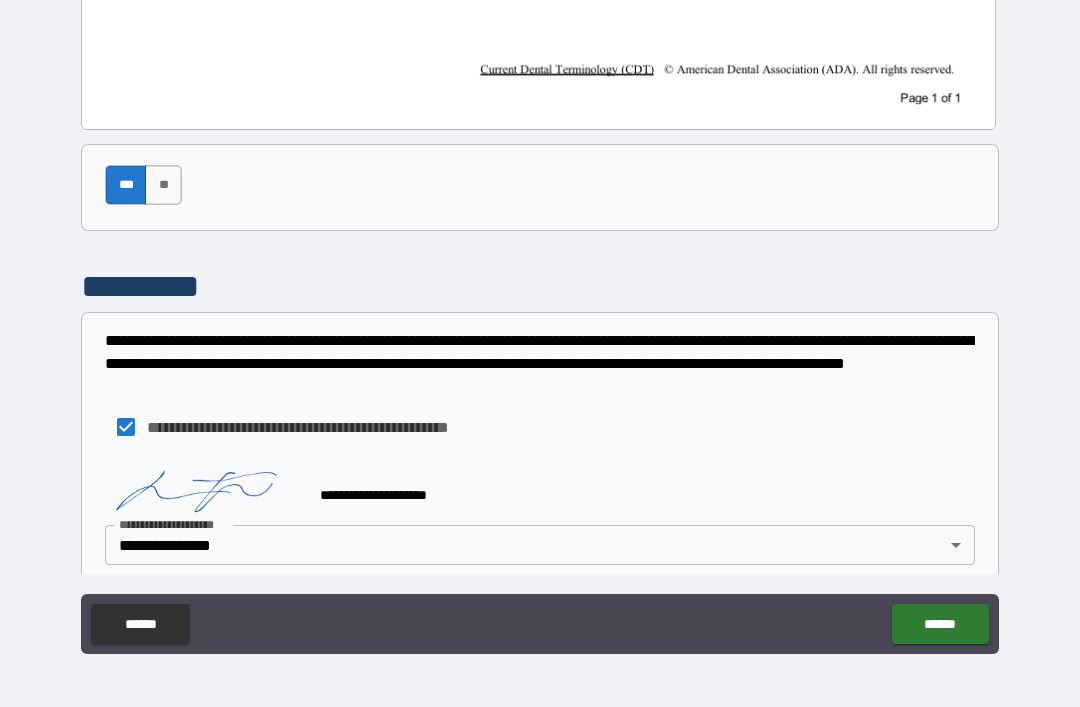 click on "******" at bounding box center [940, 624] 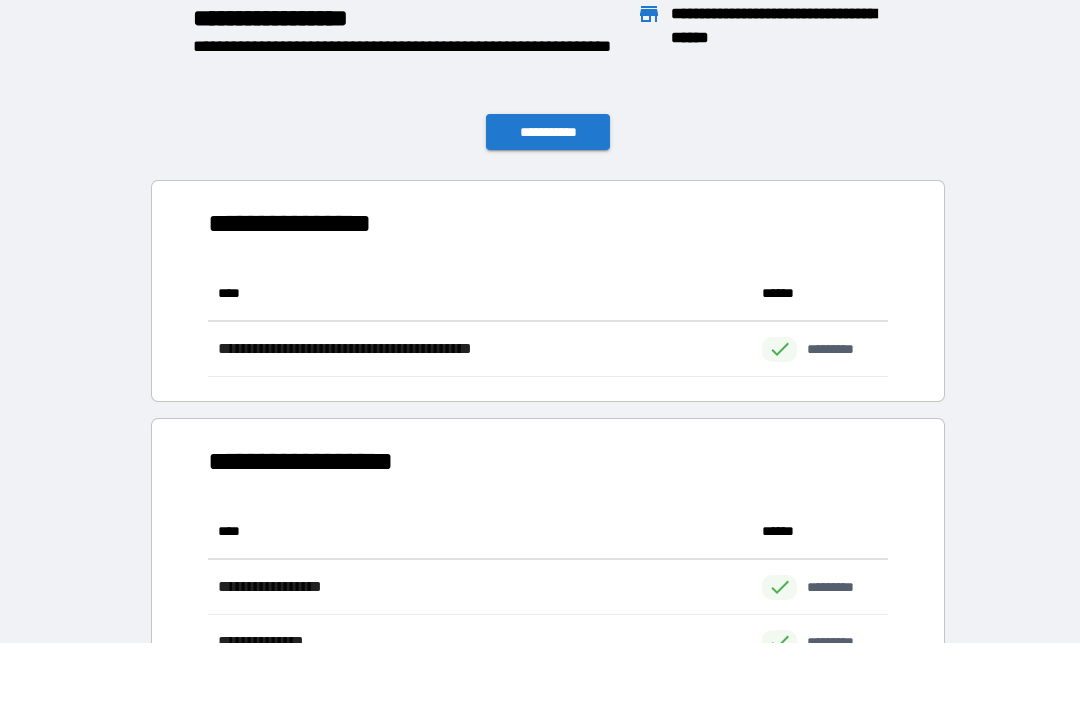 scroll, scrollTop: 1, scrollLeft: 1, axis: both 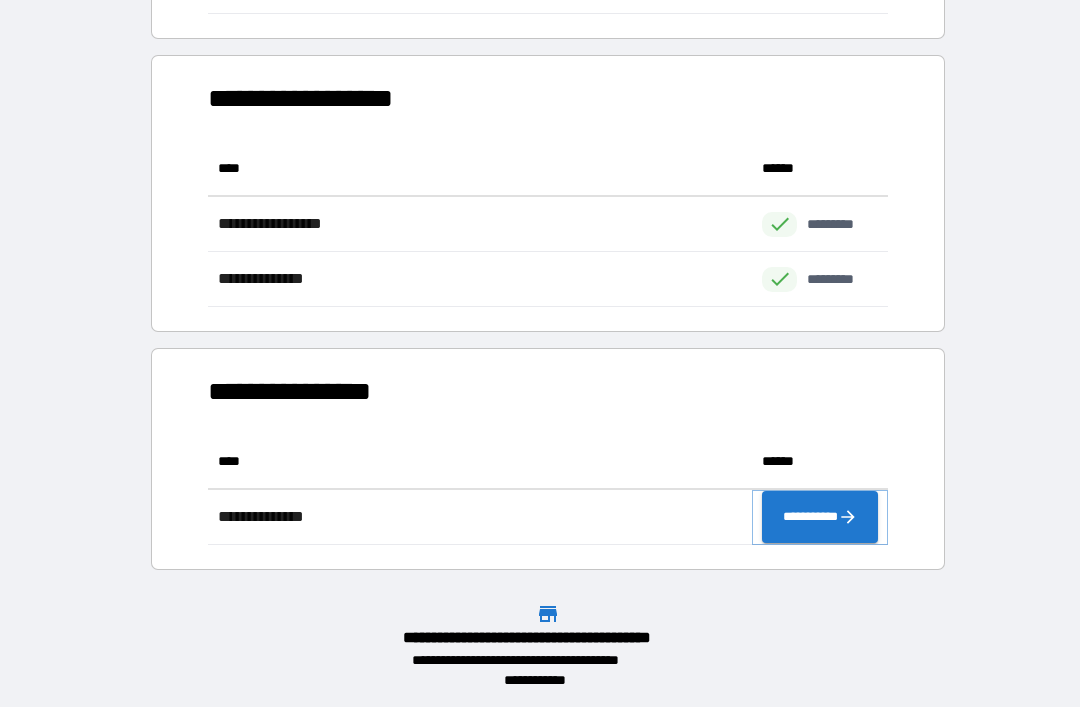 click on "**********" at bounding box center (820, 517) 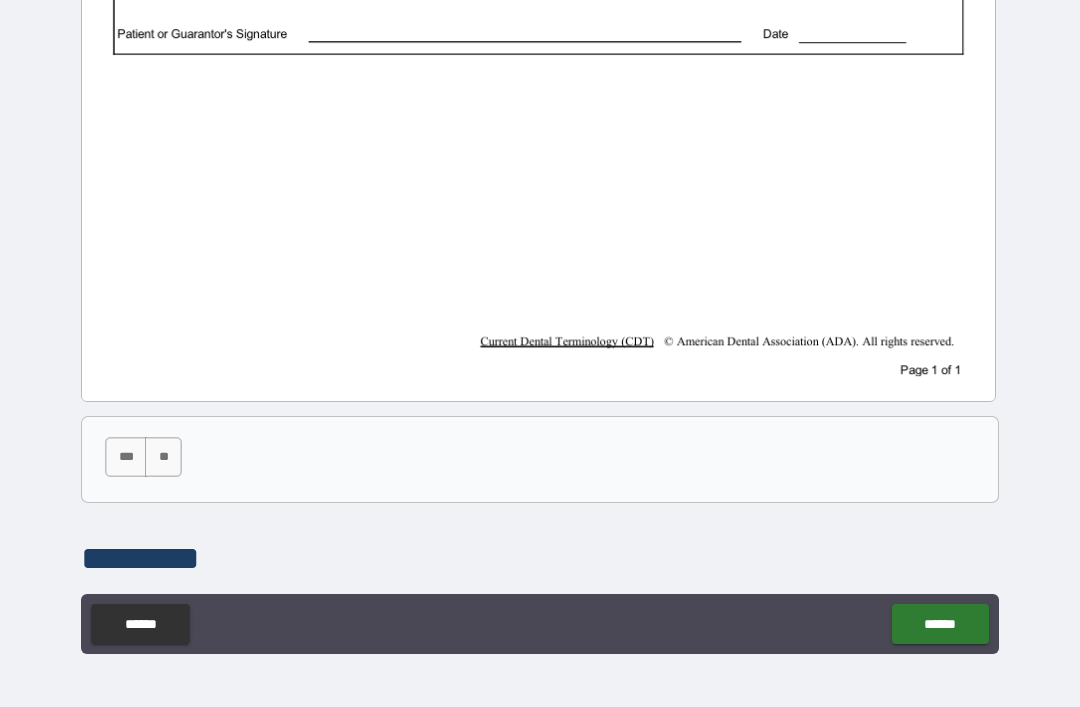 scroll, scrollTop: 796, scrollLeft: 0, axis: vertical 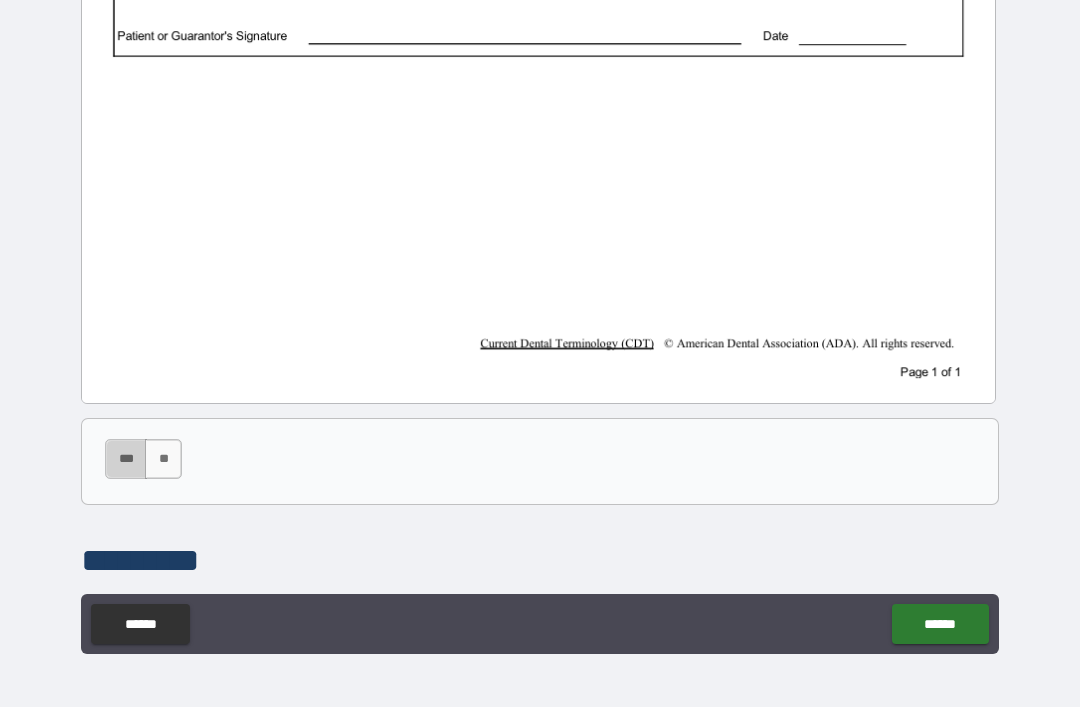 click on "***" at bounding box center [126, 459] 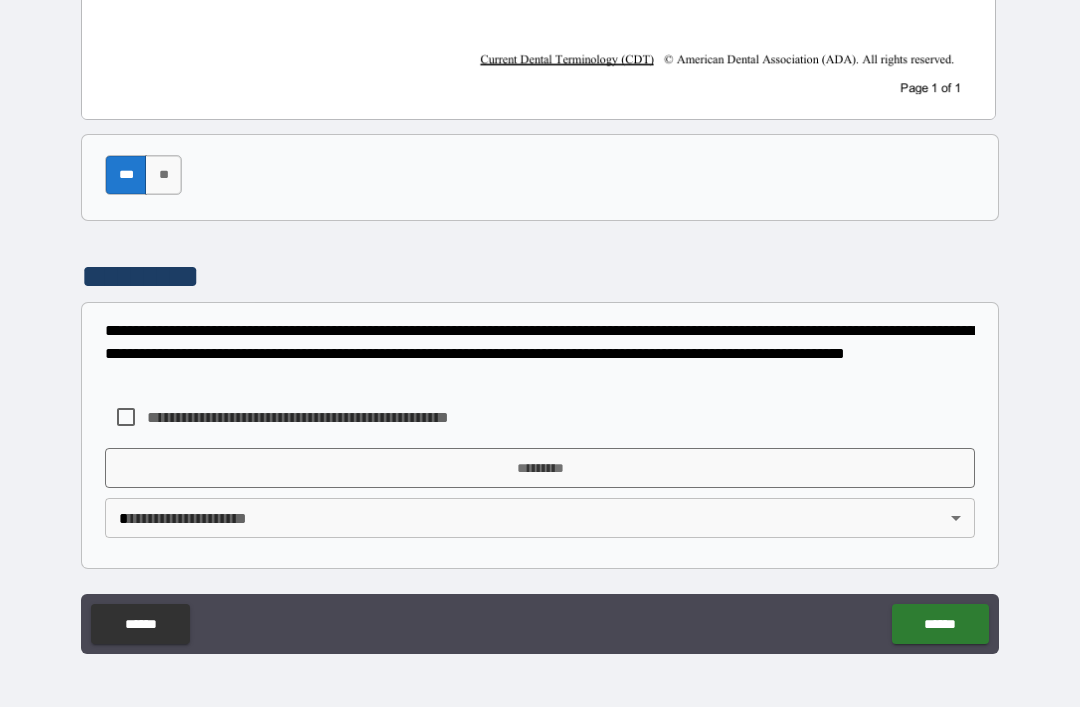 scroll, scrollTop: 1080, scrollLeft: 0, axis: vertical 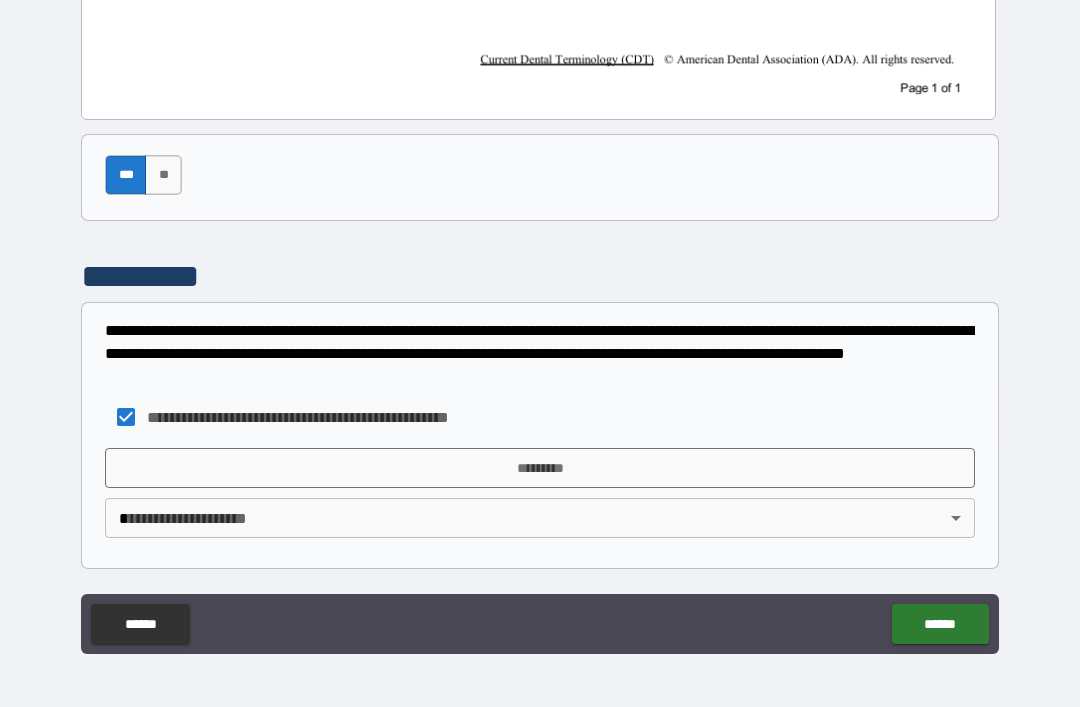 click on "**********" at bounding box center (540, 321) 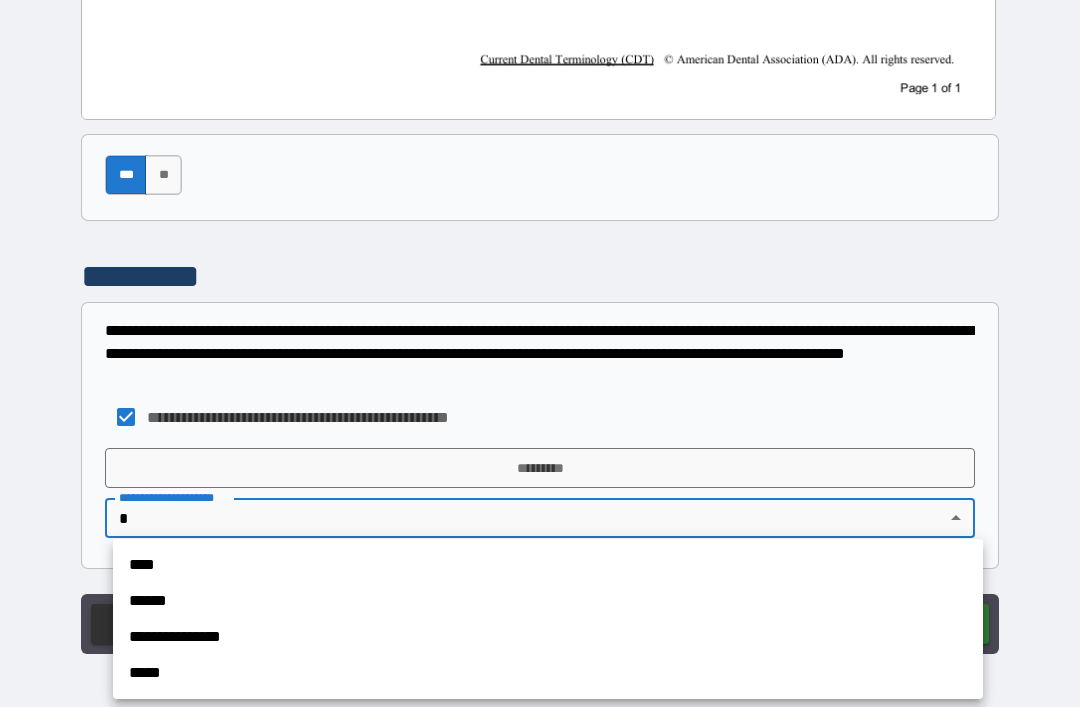 click on "**********" at bounding box center [548, 637] 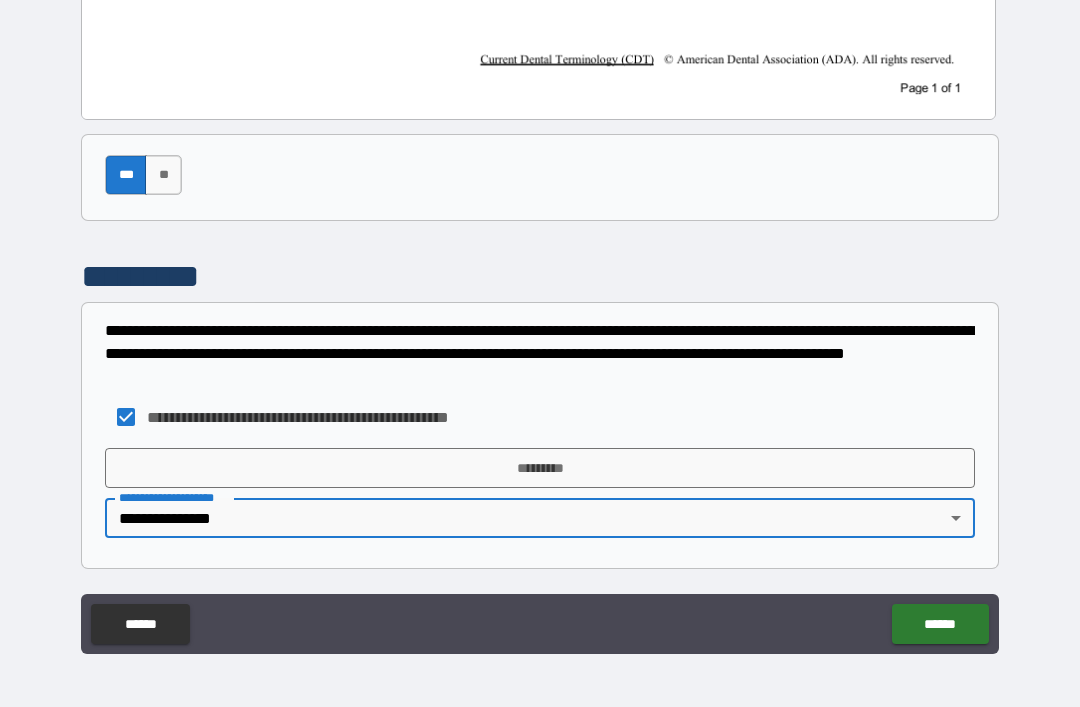 click on "*********" at bounding box center [540, 468] 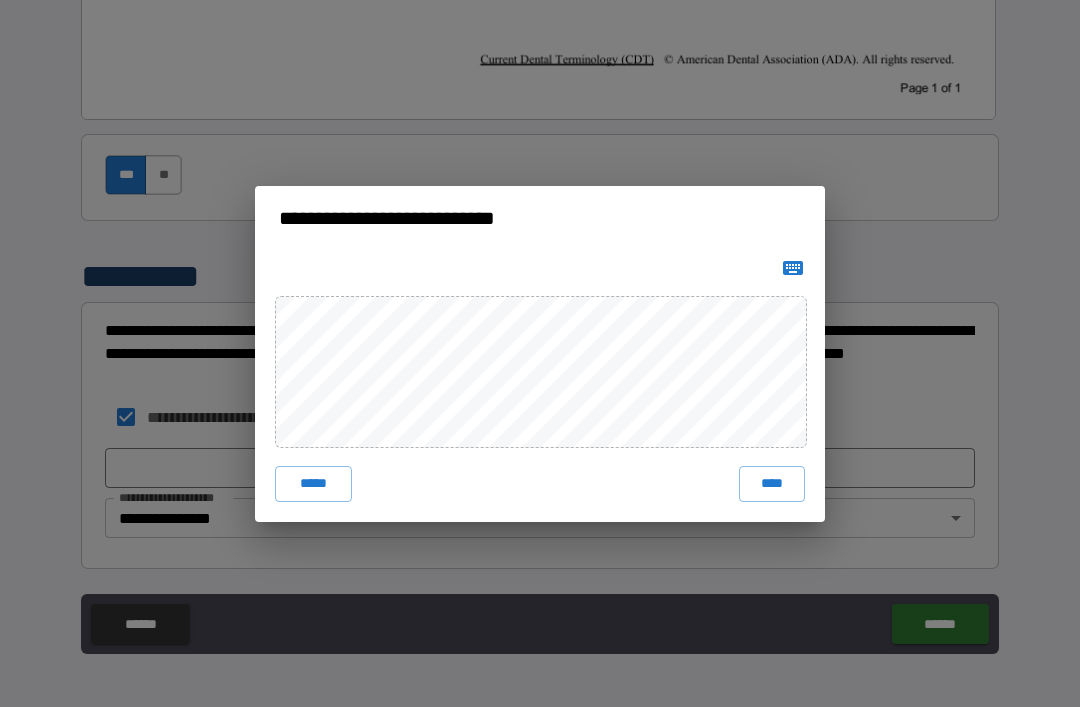 click on "****" at bounding box center [772, 484] 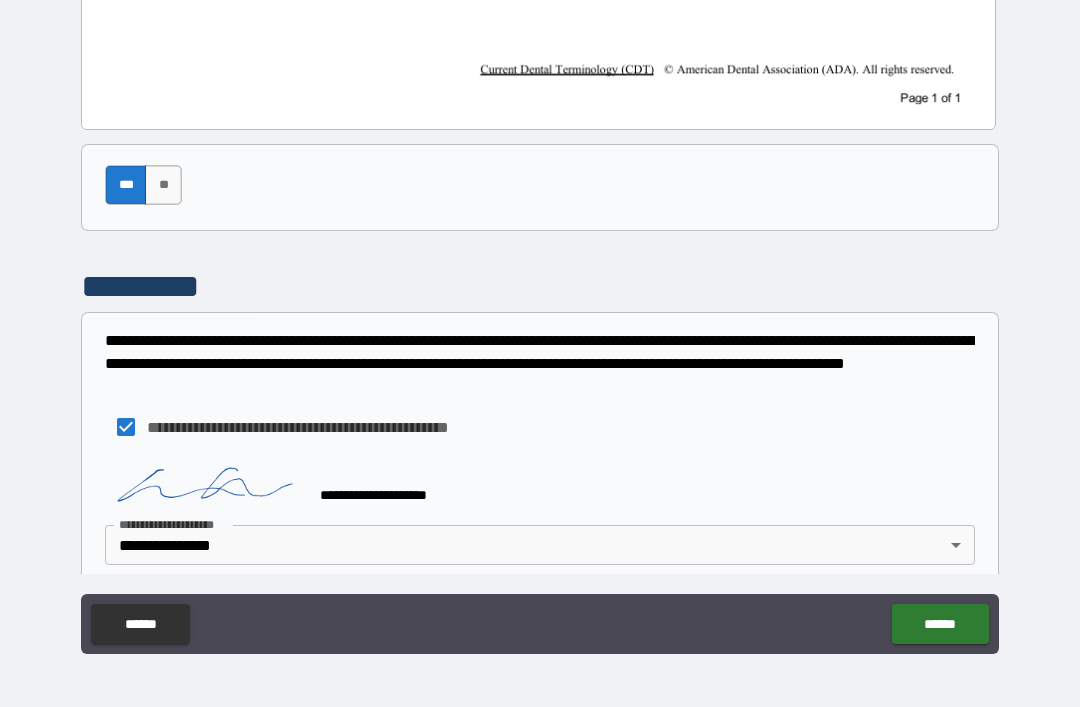 click on "******" at bounding box center (940, 624) 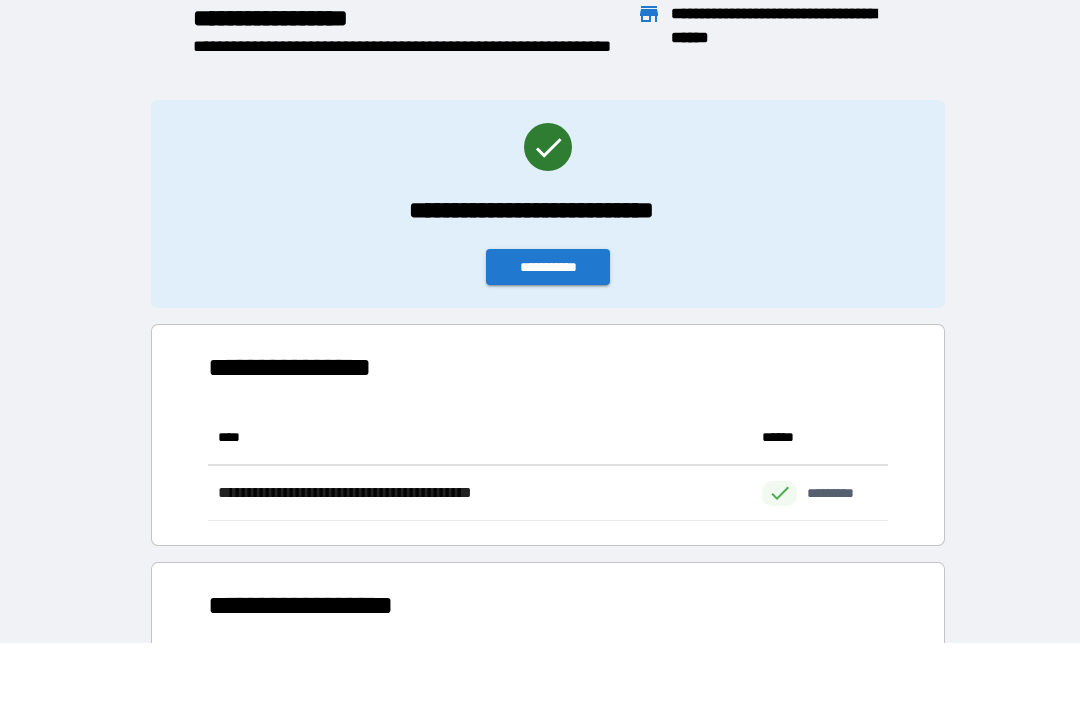 scroll, scrollTop: 111, scrollLeft: 680, axis: both 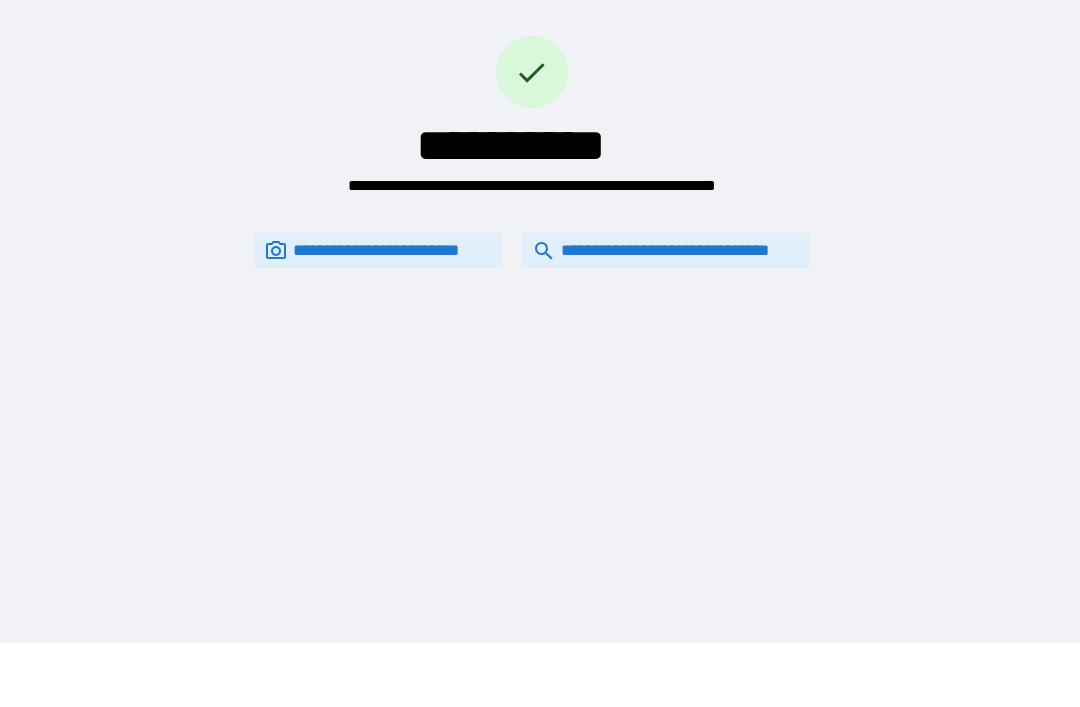 click on "**********" at bounding box center [666, 250] 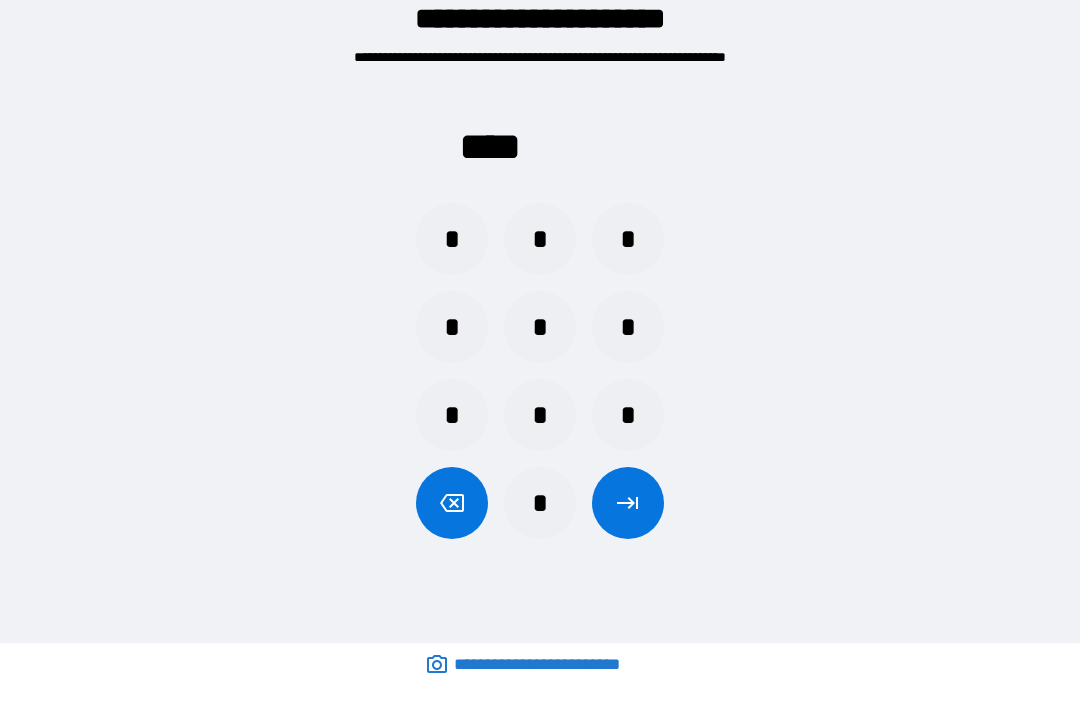 click on "*" at bounding box center [628, 327] 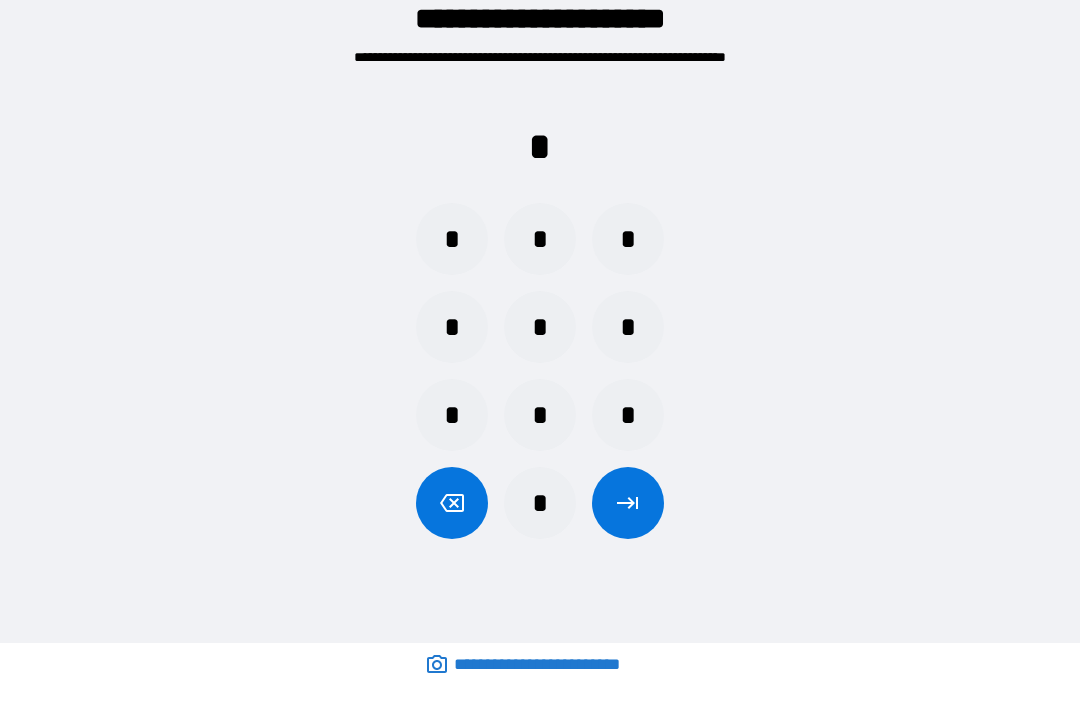click on "*" at bounding box center [540, 415] 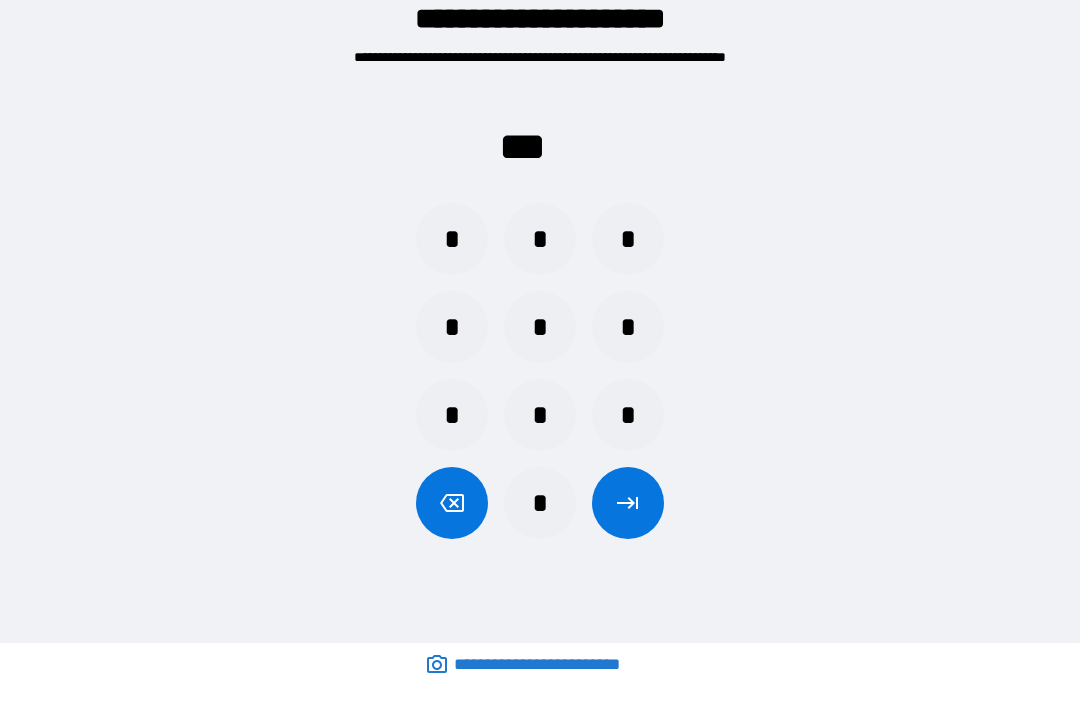 click on "*" at bounding box center [452, 239] 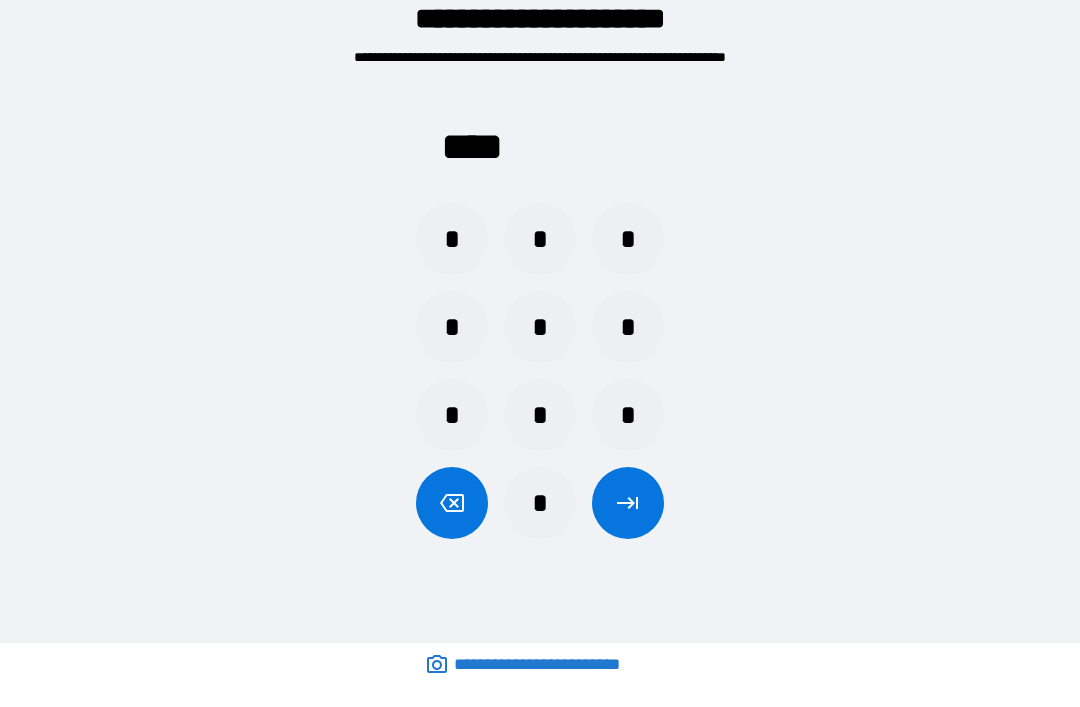 click 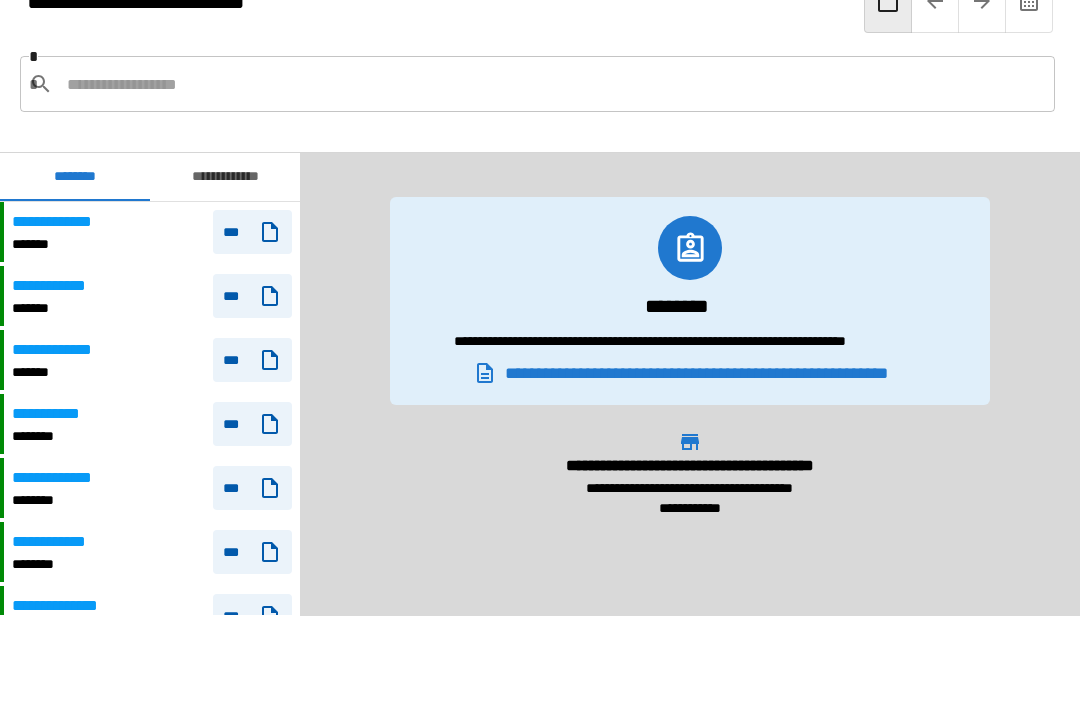 scroll, scrollTop: 120, scrollLeft: 0, axis: vertical 